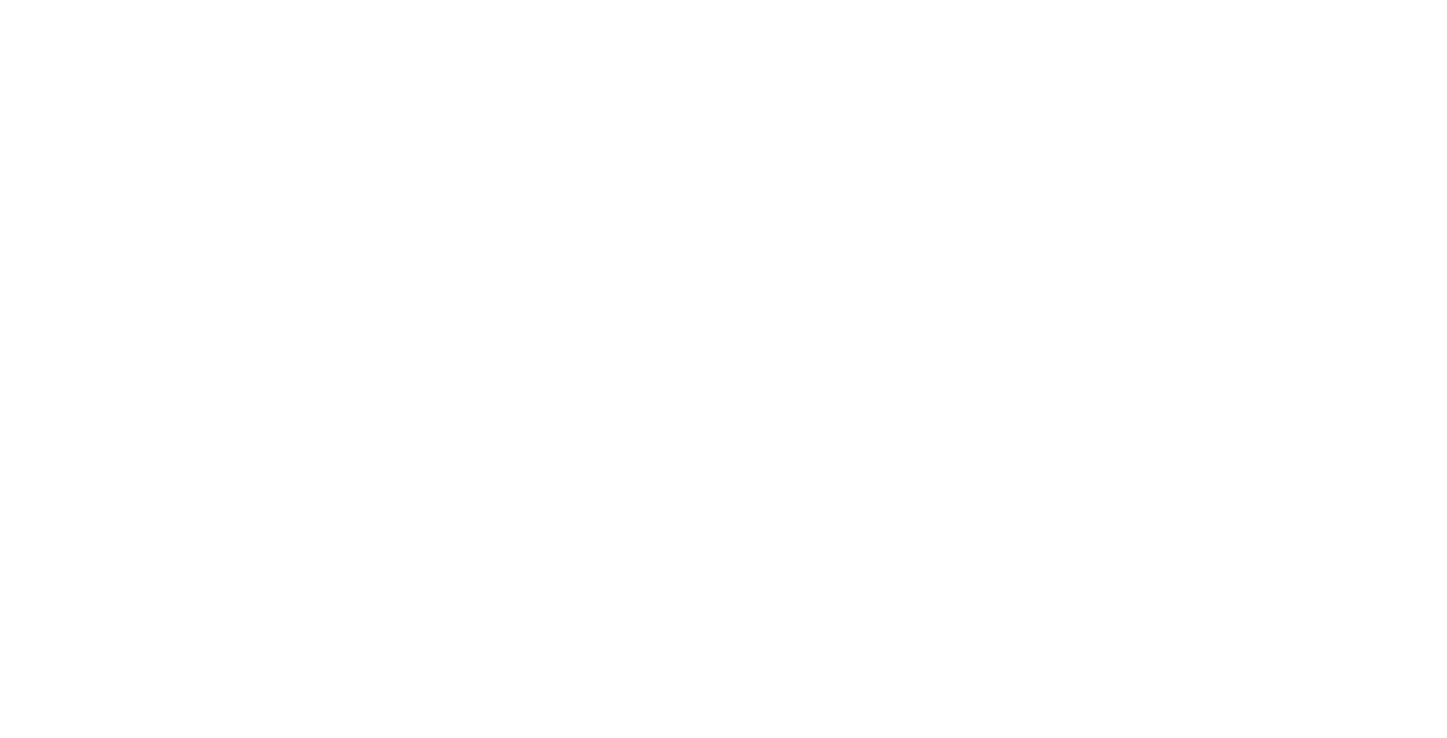 scroll, scrollTop: 0, scrollLeft: 0, axis: both 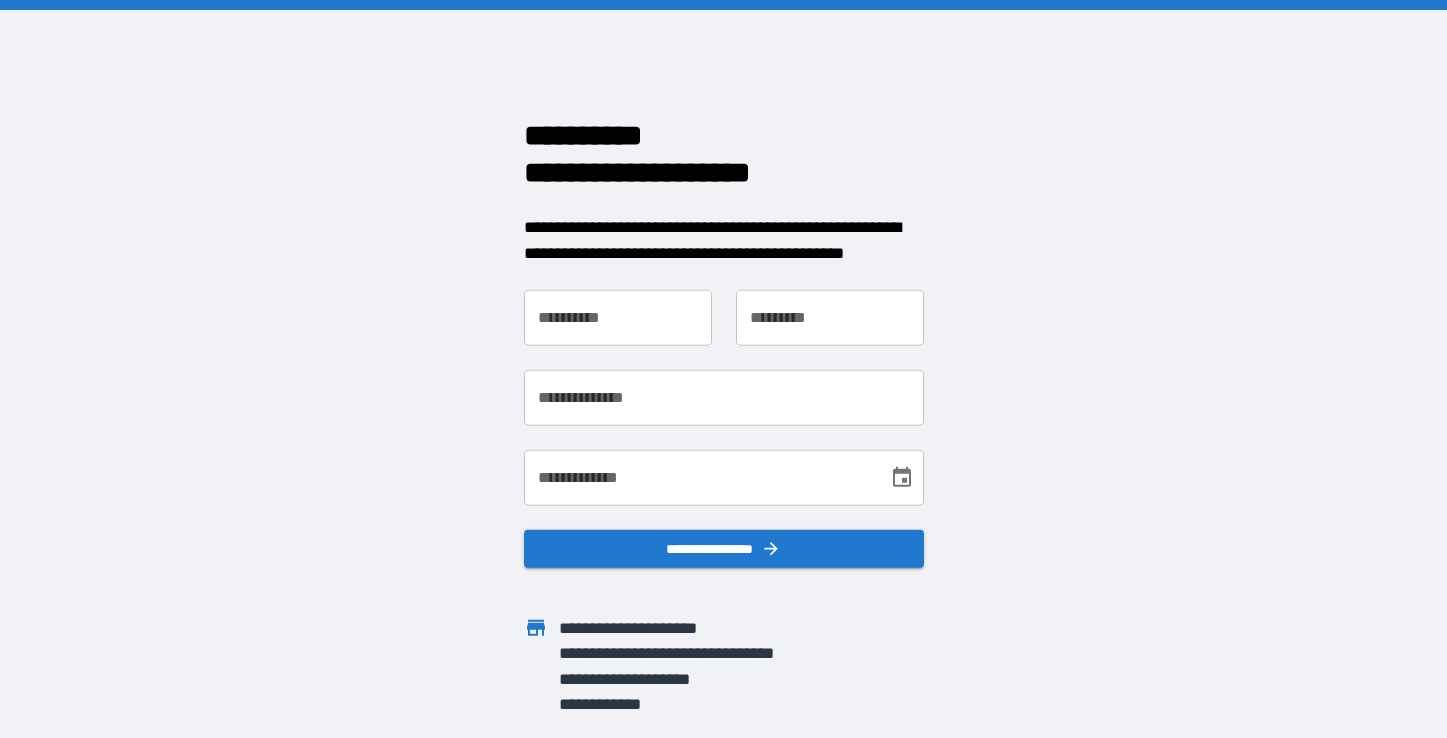 click on "**********" at bounding box center (618, 318) 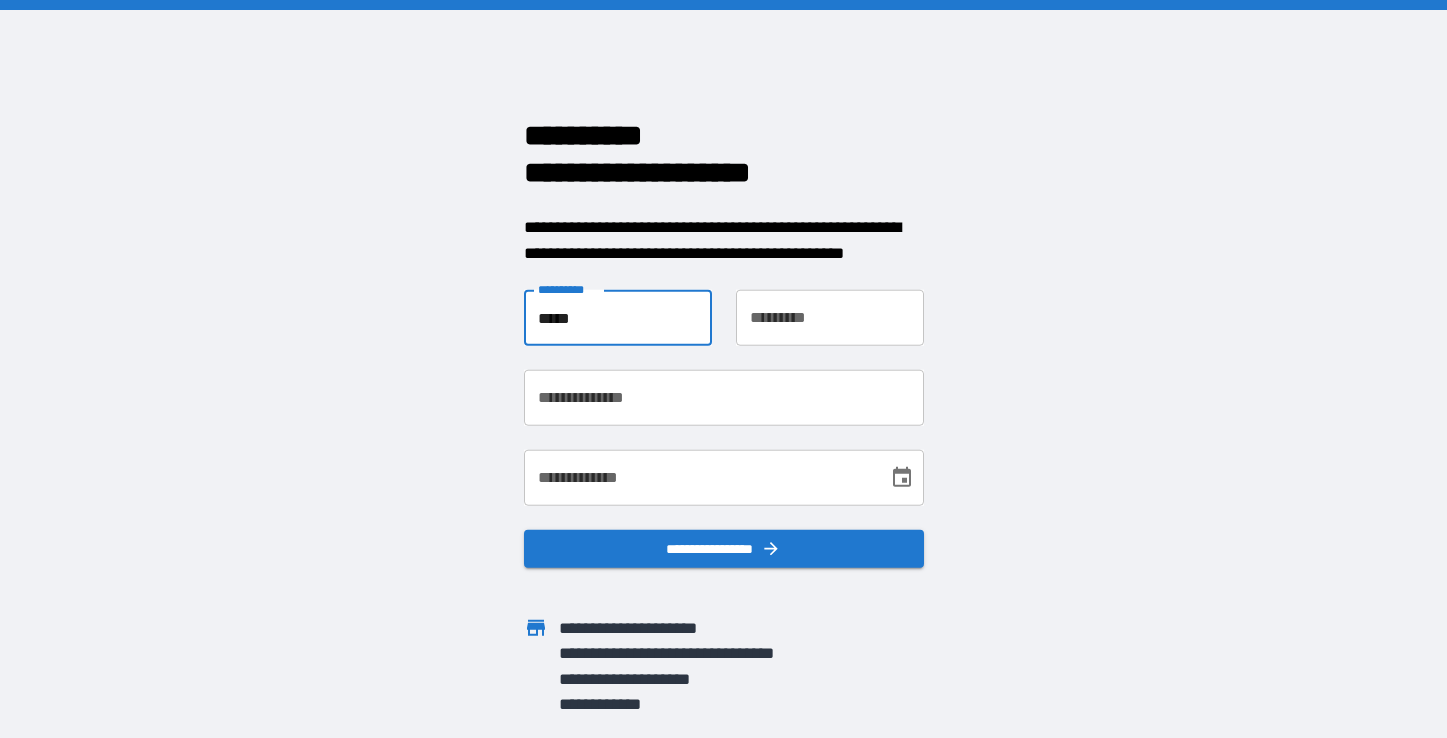 type on "*****" 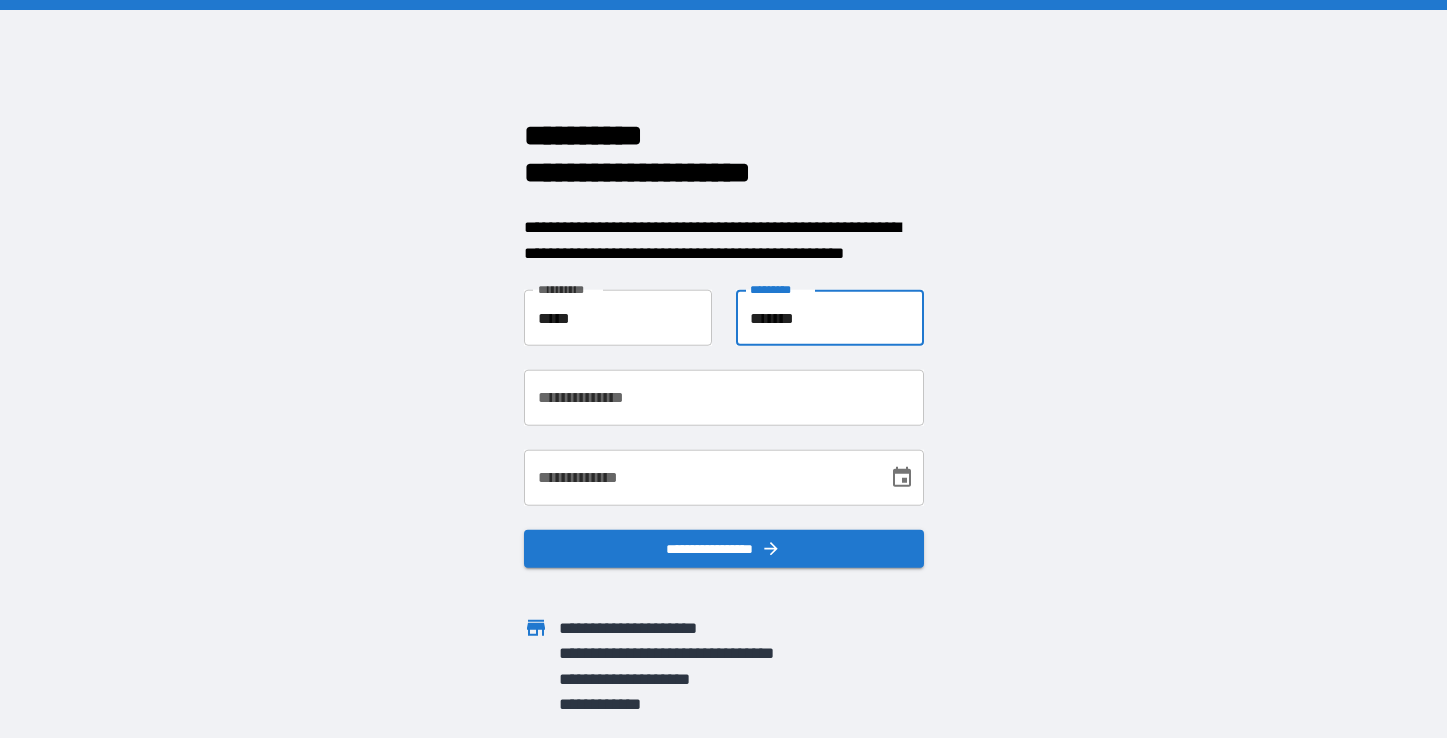 type on "*******" 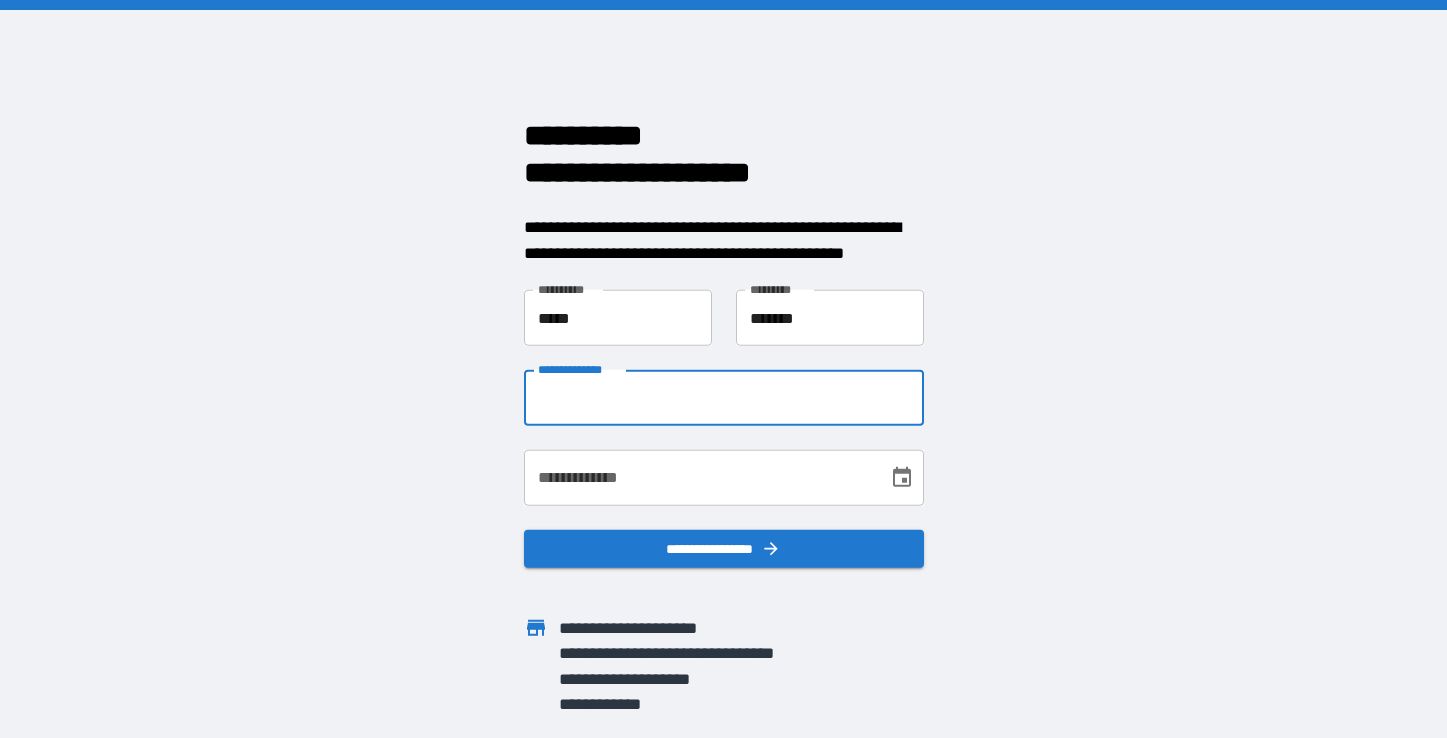 click on "**********" at bounding box center (724, 398) 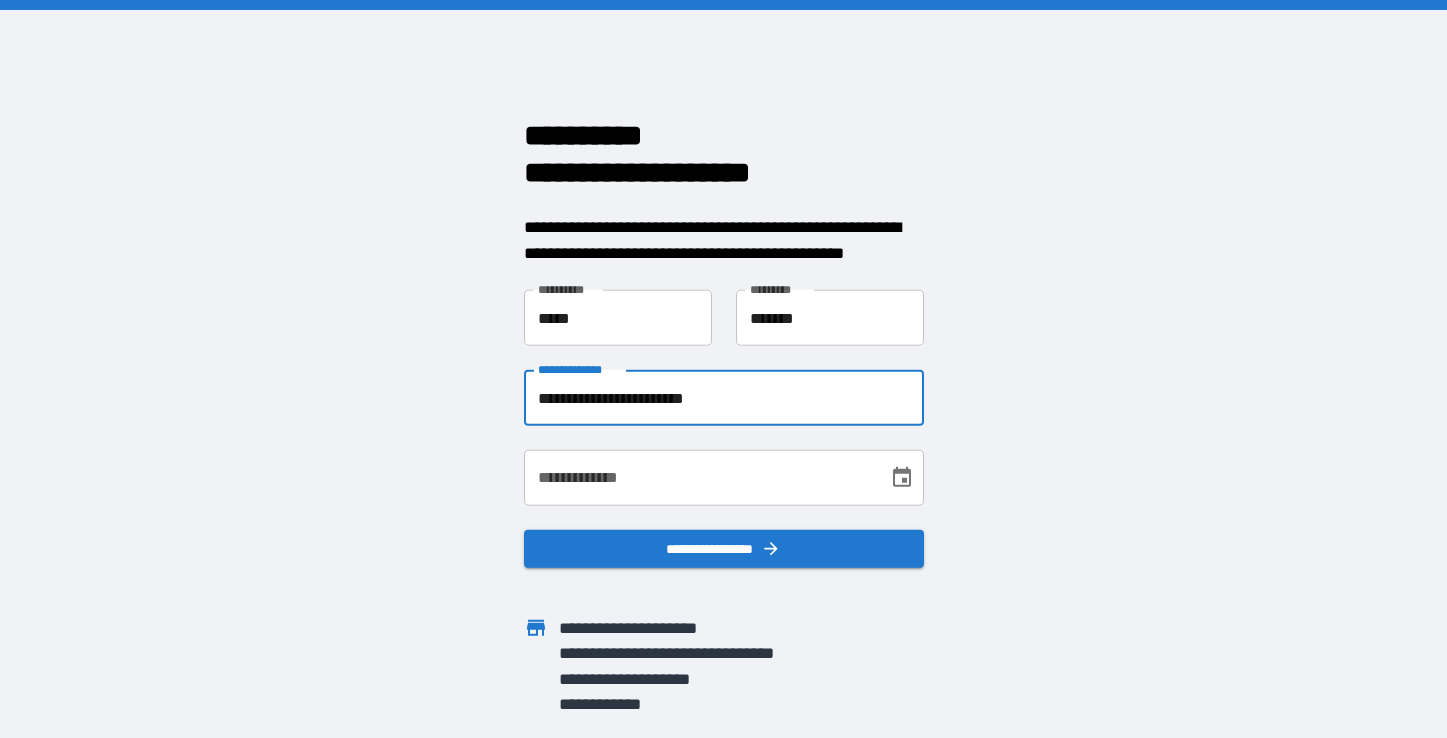 type on "**********" 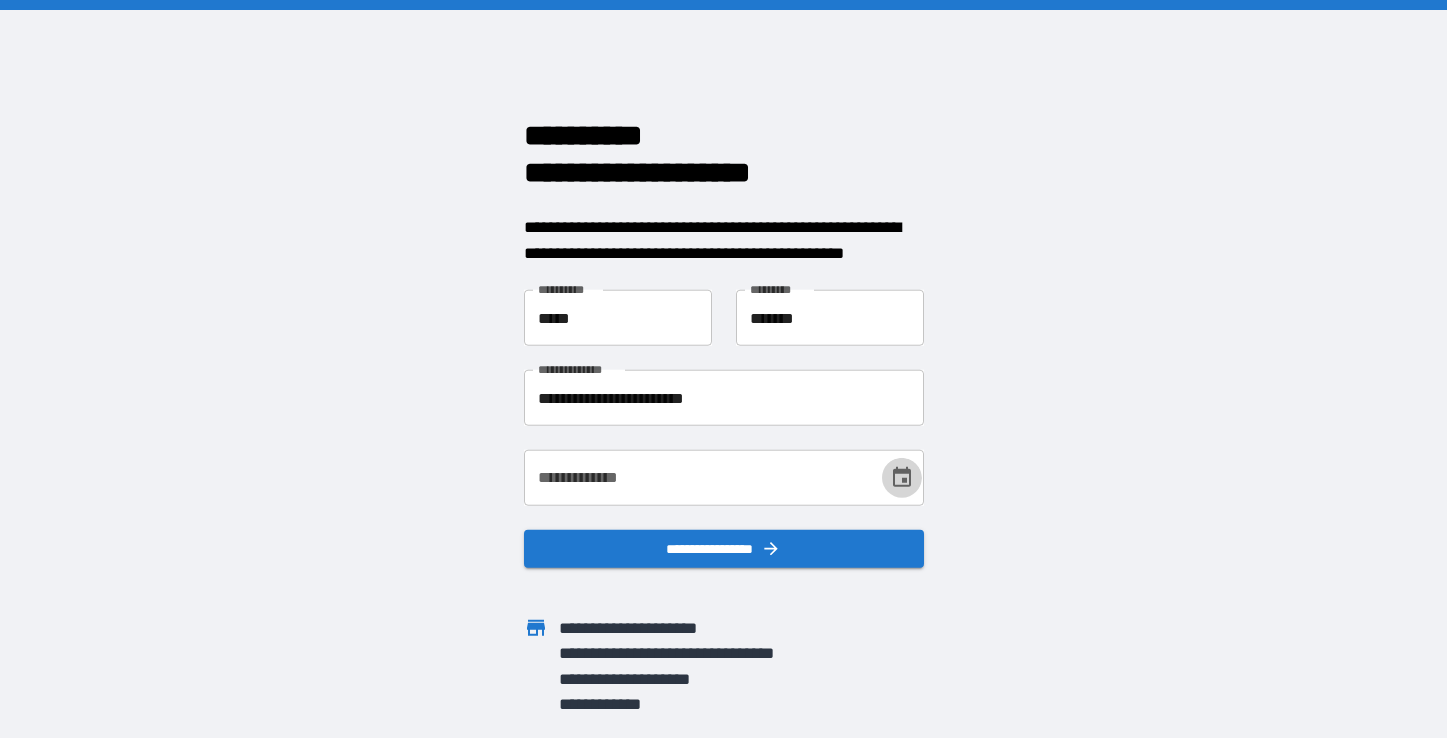 click at bounding box center (902, 478) 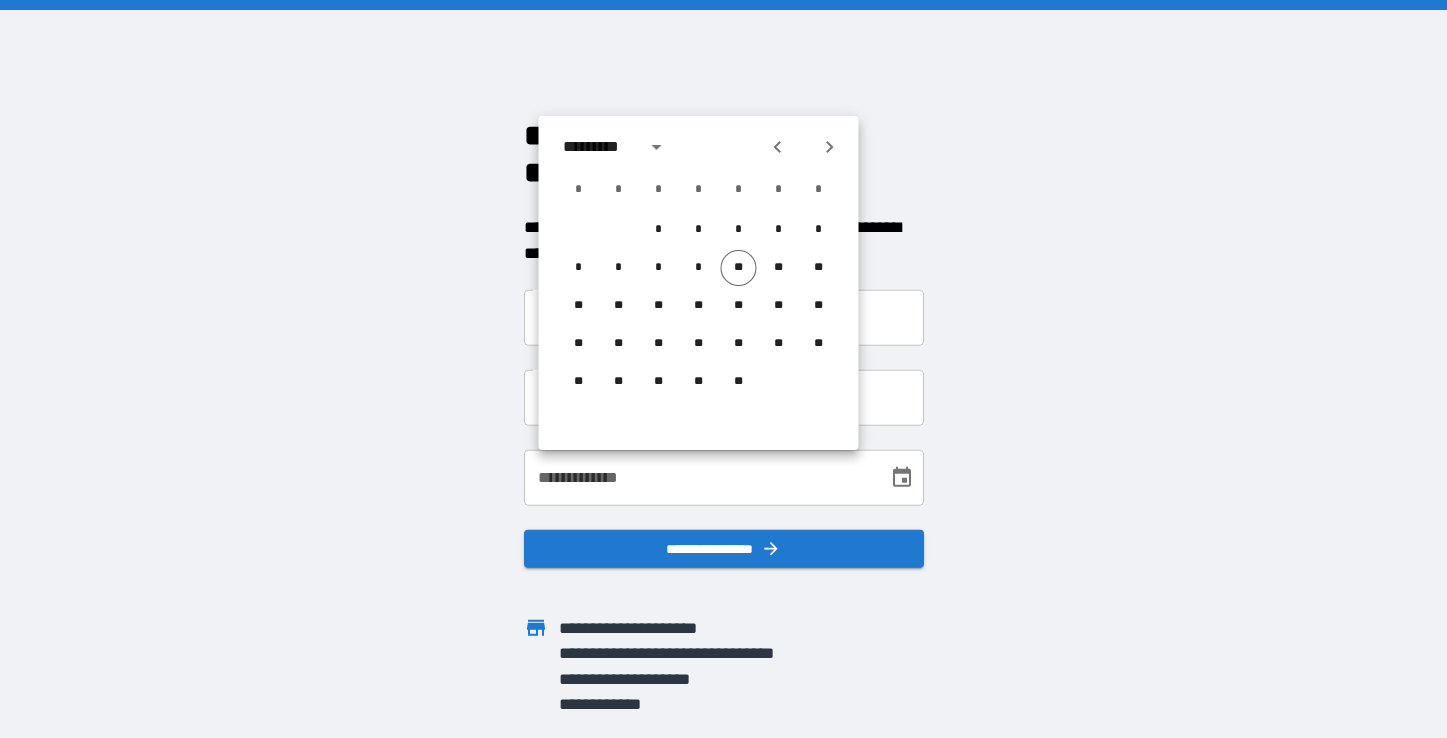 click on "**********" at bounding box center (699, 478) 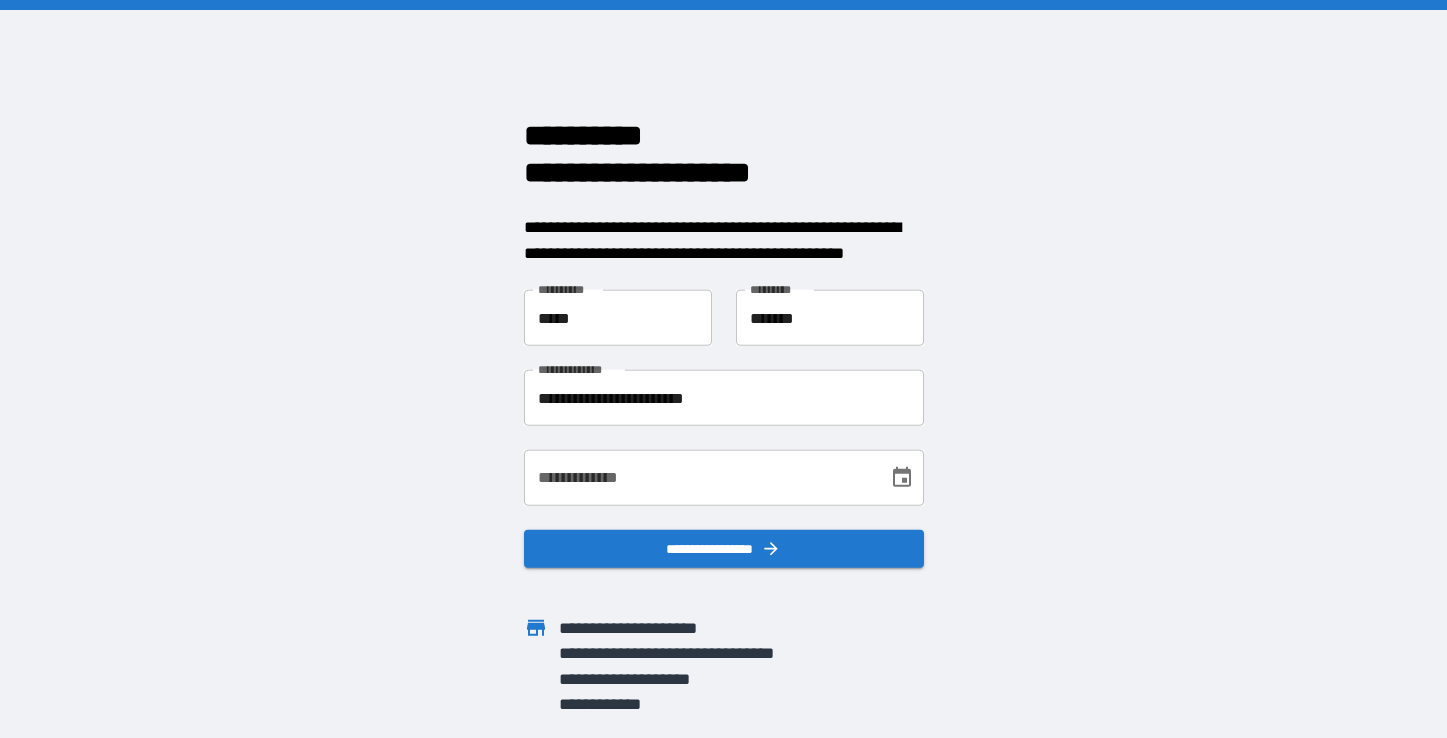 type 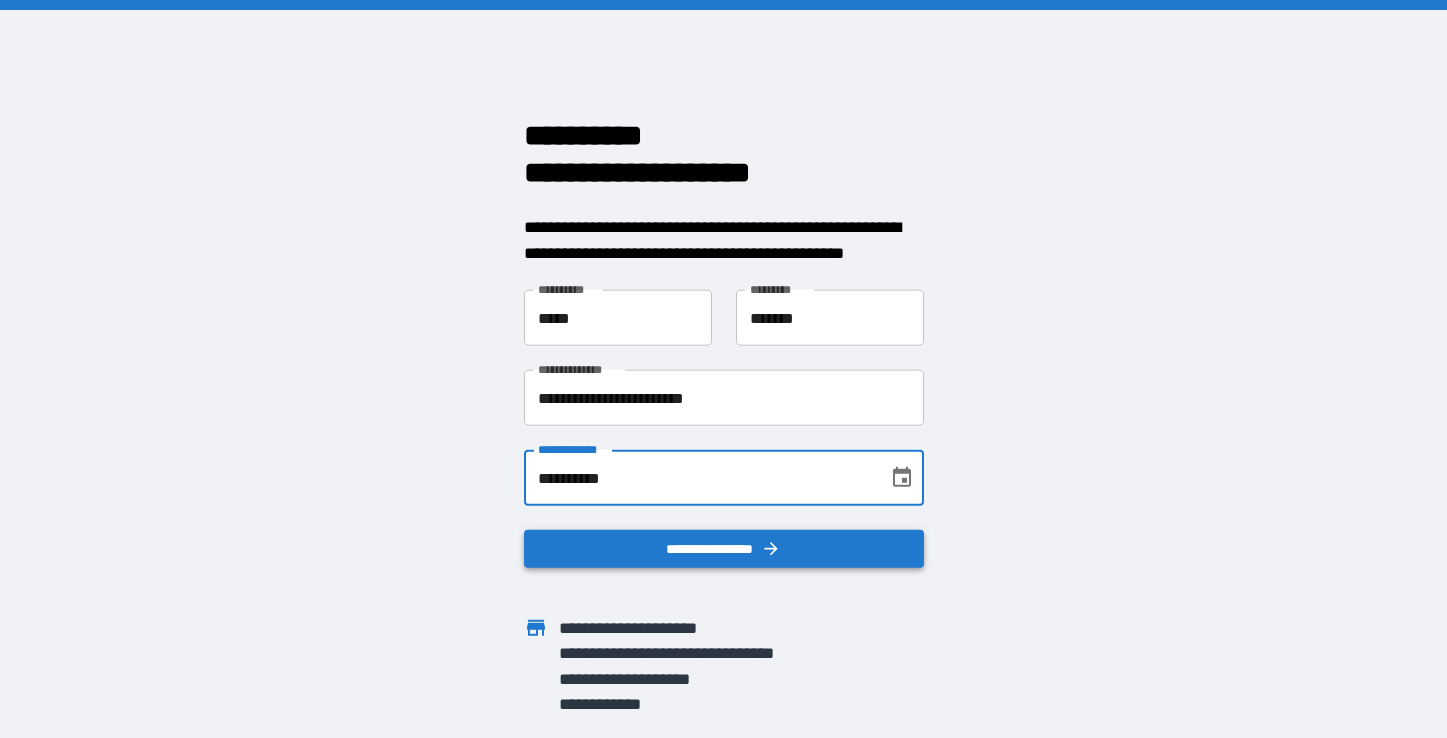 type on "**********" 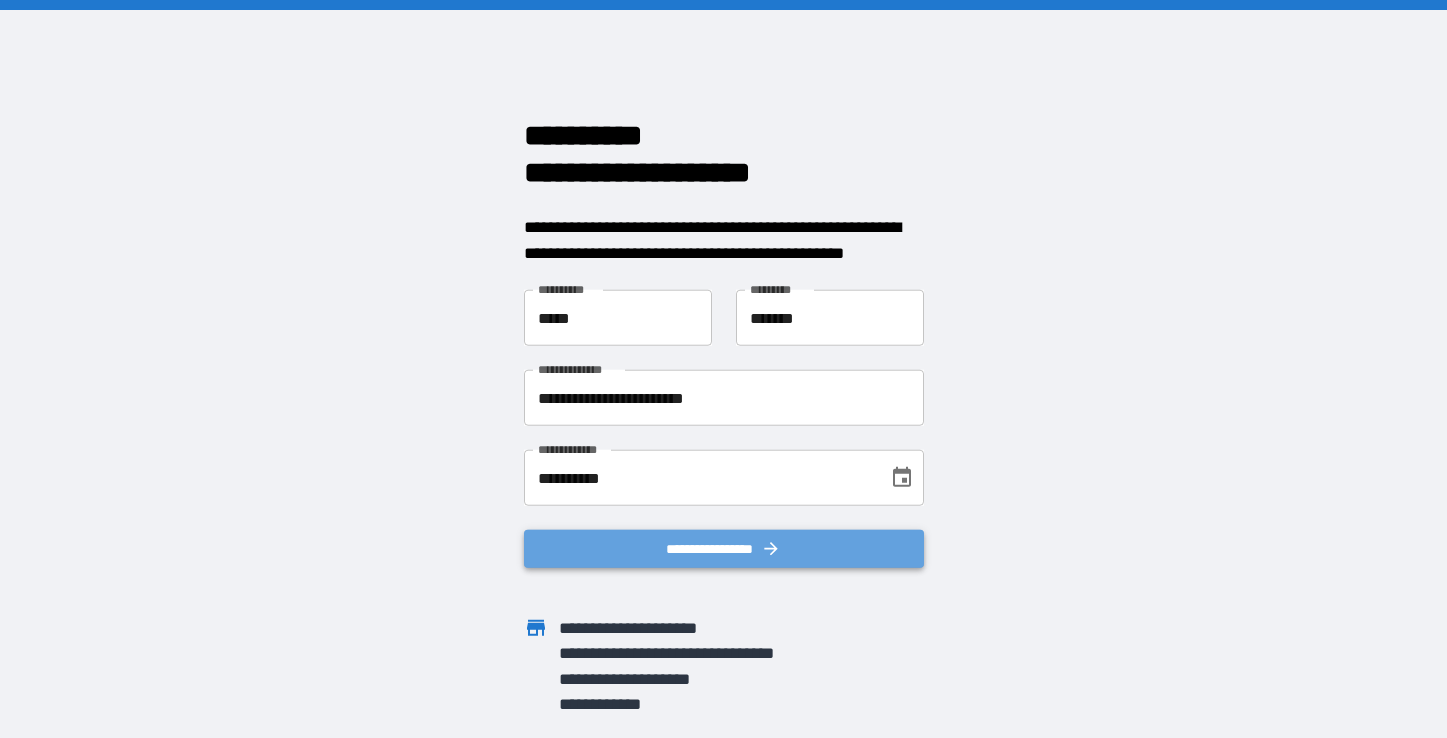 click on "**********" at bounding box center (724, 549) 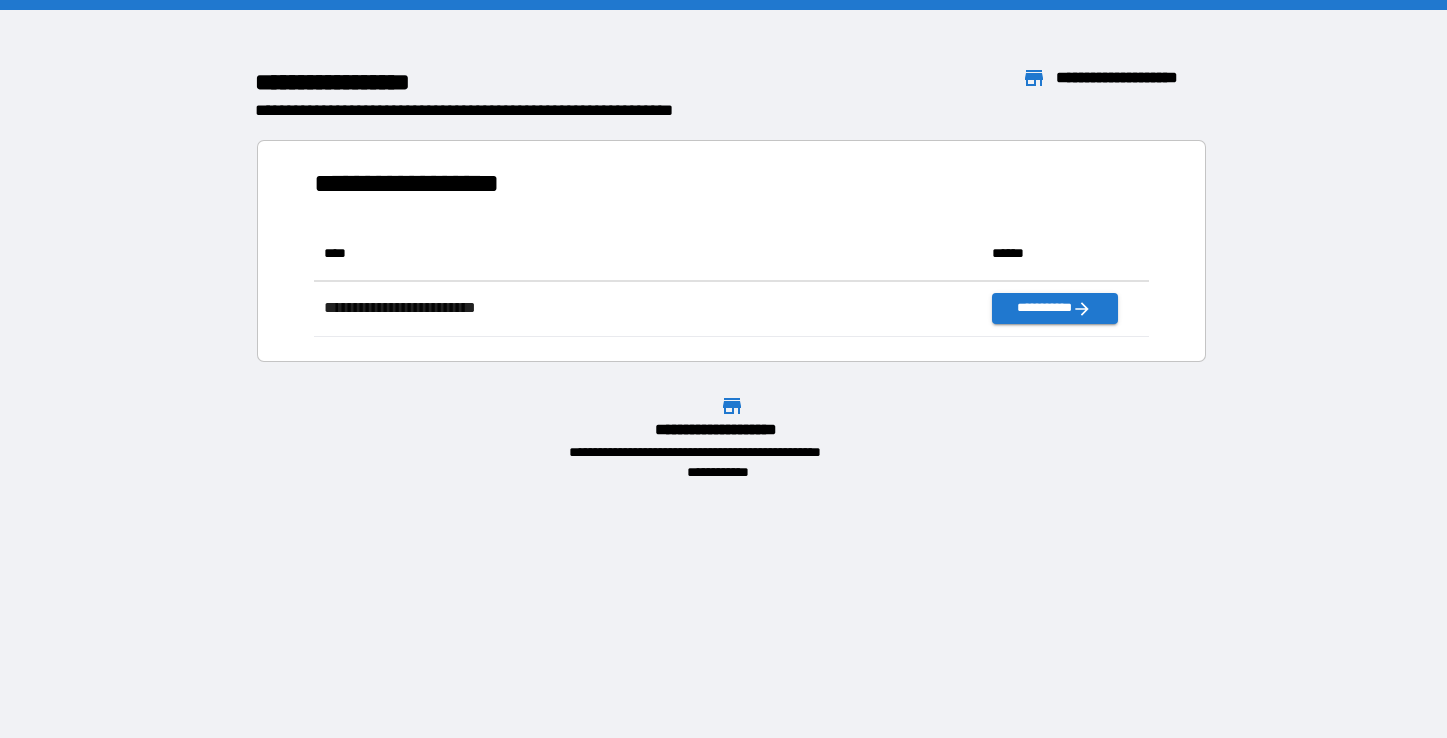 scroll, scrollTop: 1, scrollLeft: 1, axis: both 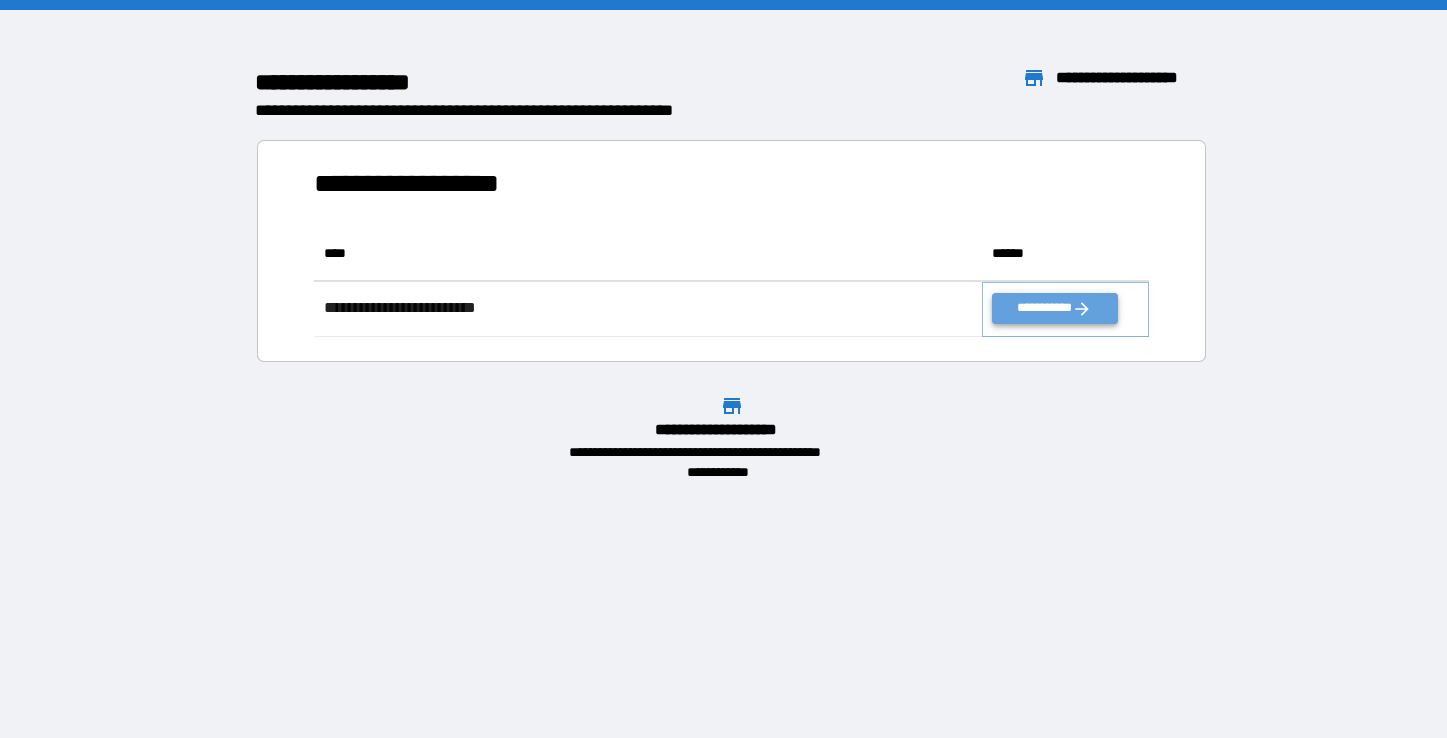 click on "**********" at bounding box center [1054, 308] 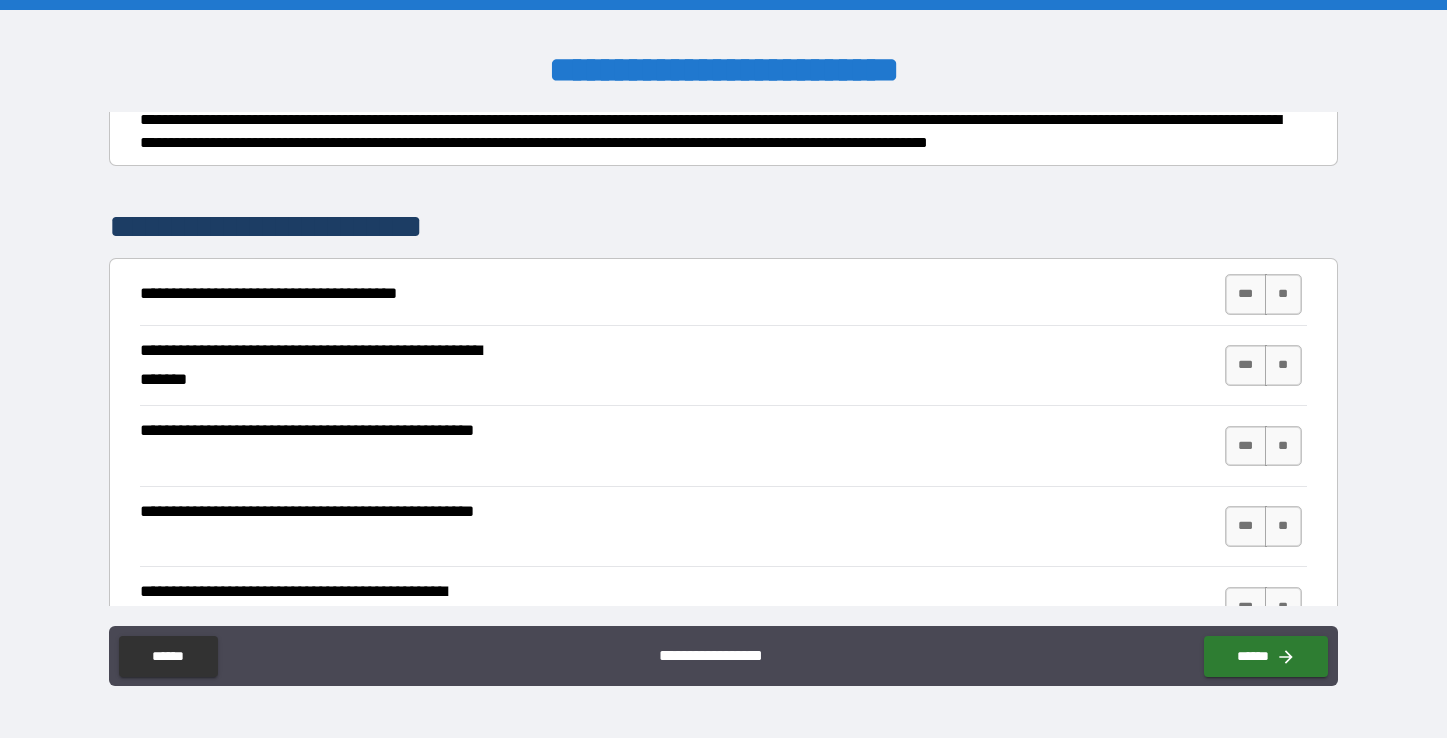 scroll, scrollTop: 251, scrollLeft: 0, axis: vertical 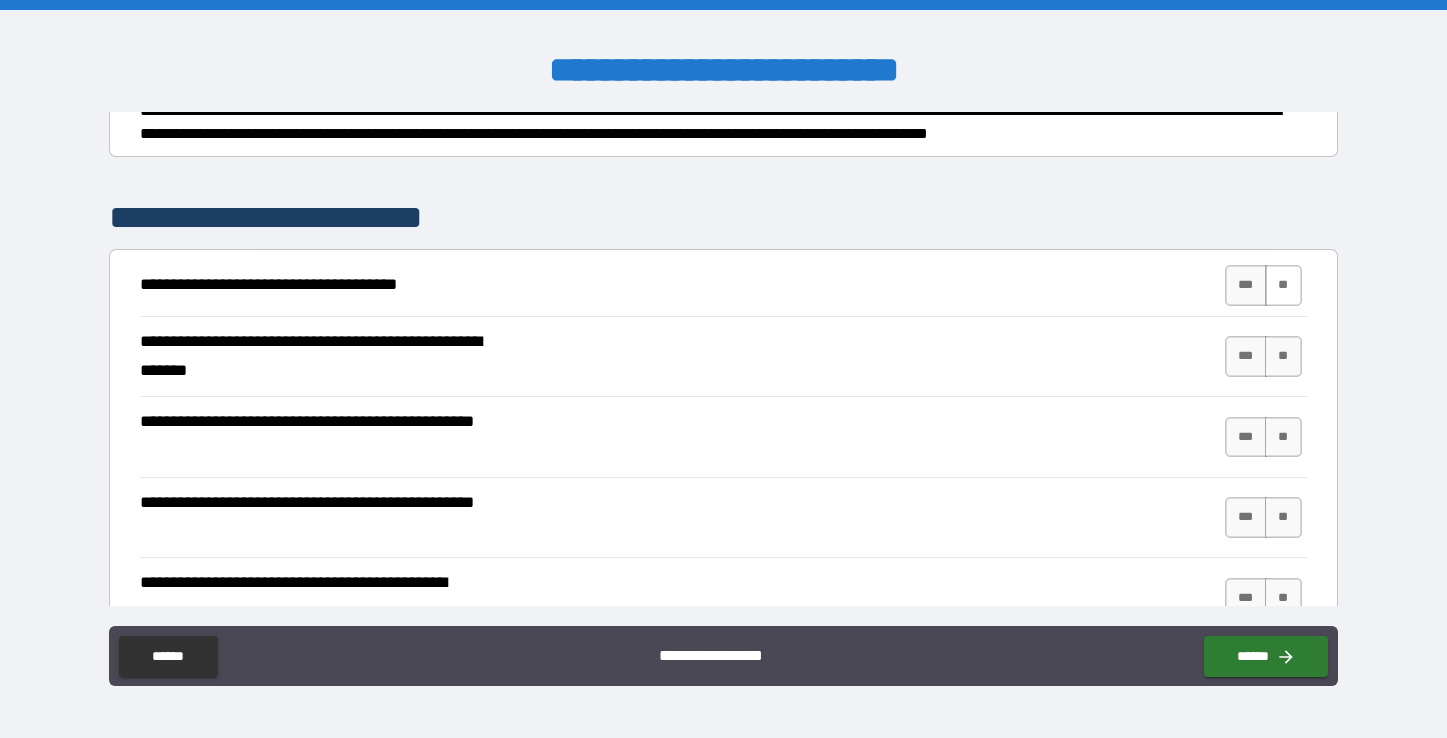 click on "**" at bounding box center [1283, 285] 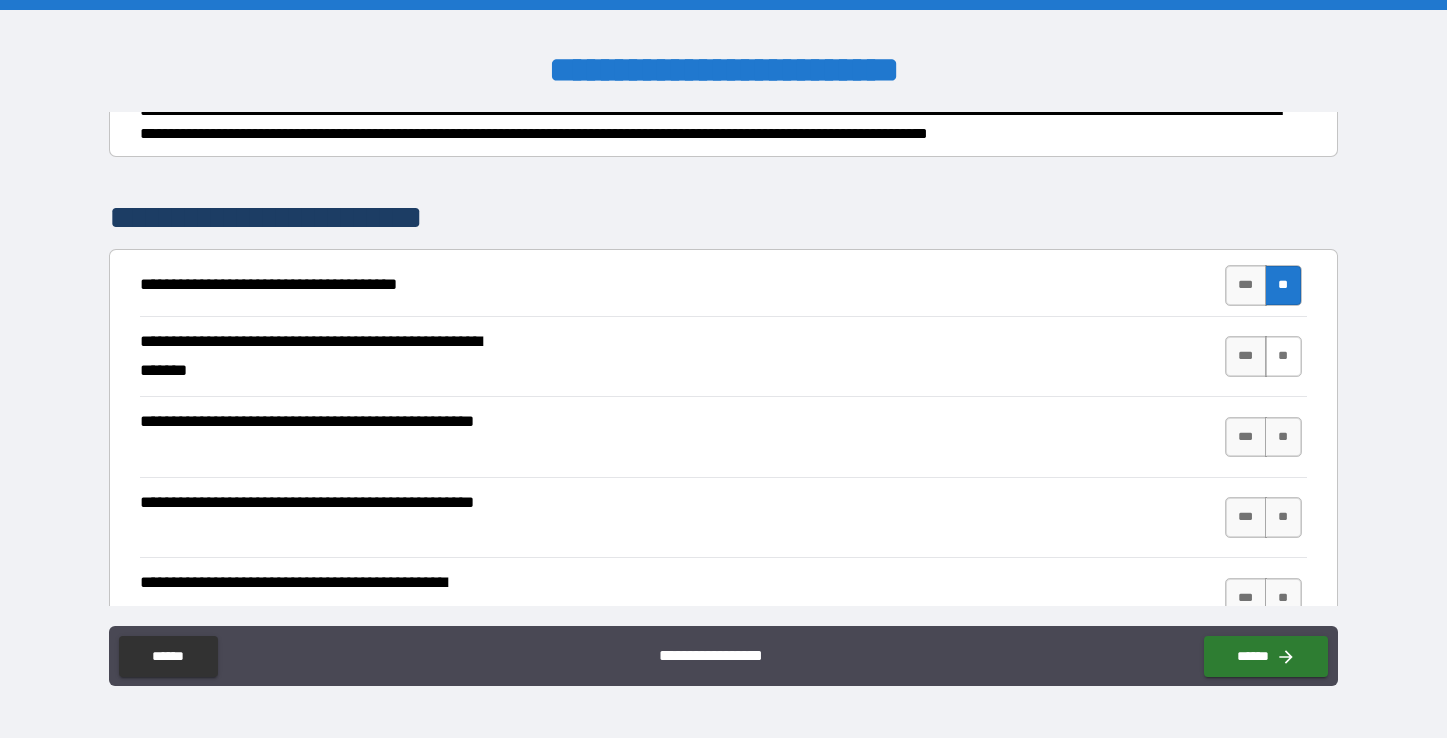 click on "**" at bounding box center [1283, 356] 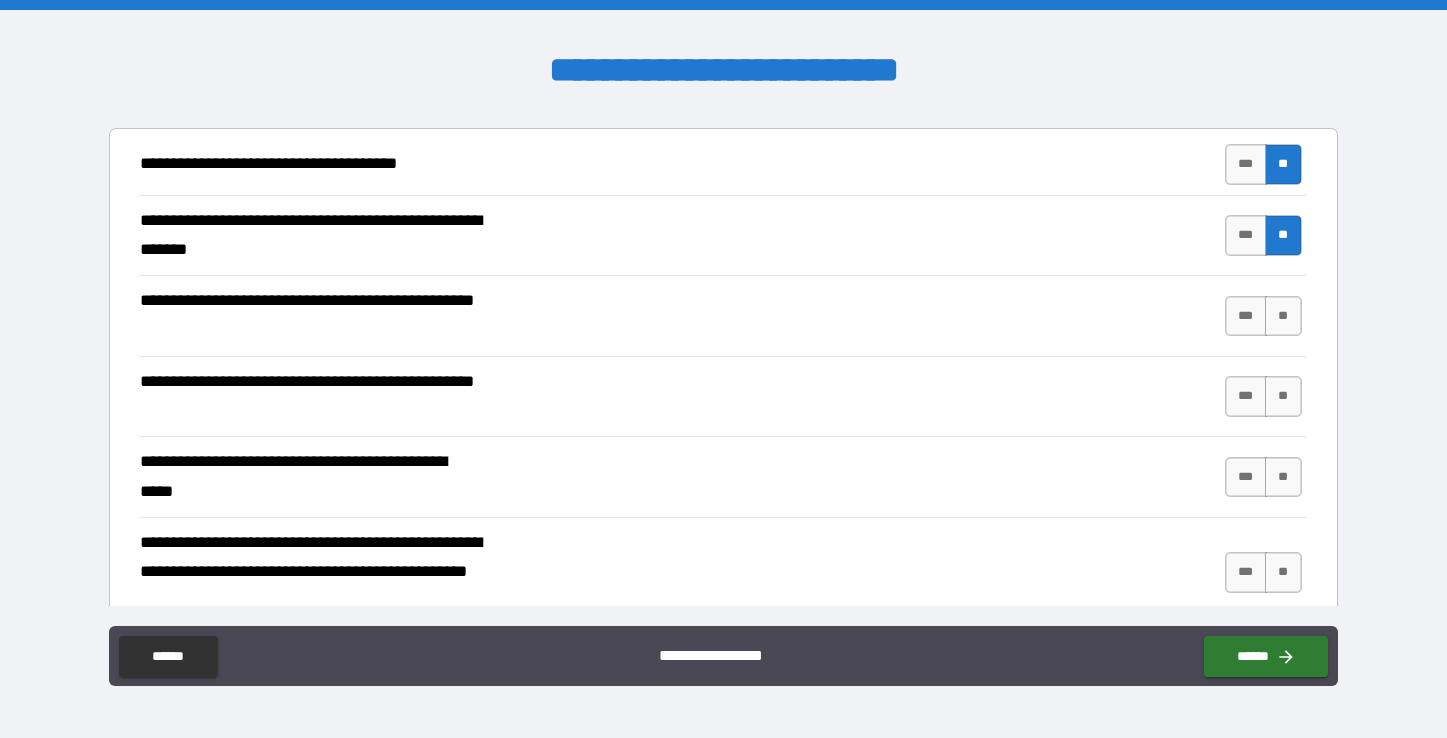 scroll, scrollTop: 377, scrollLeft: 0, axis: vertical 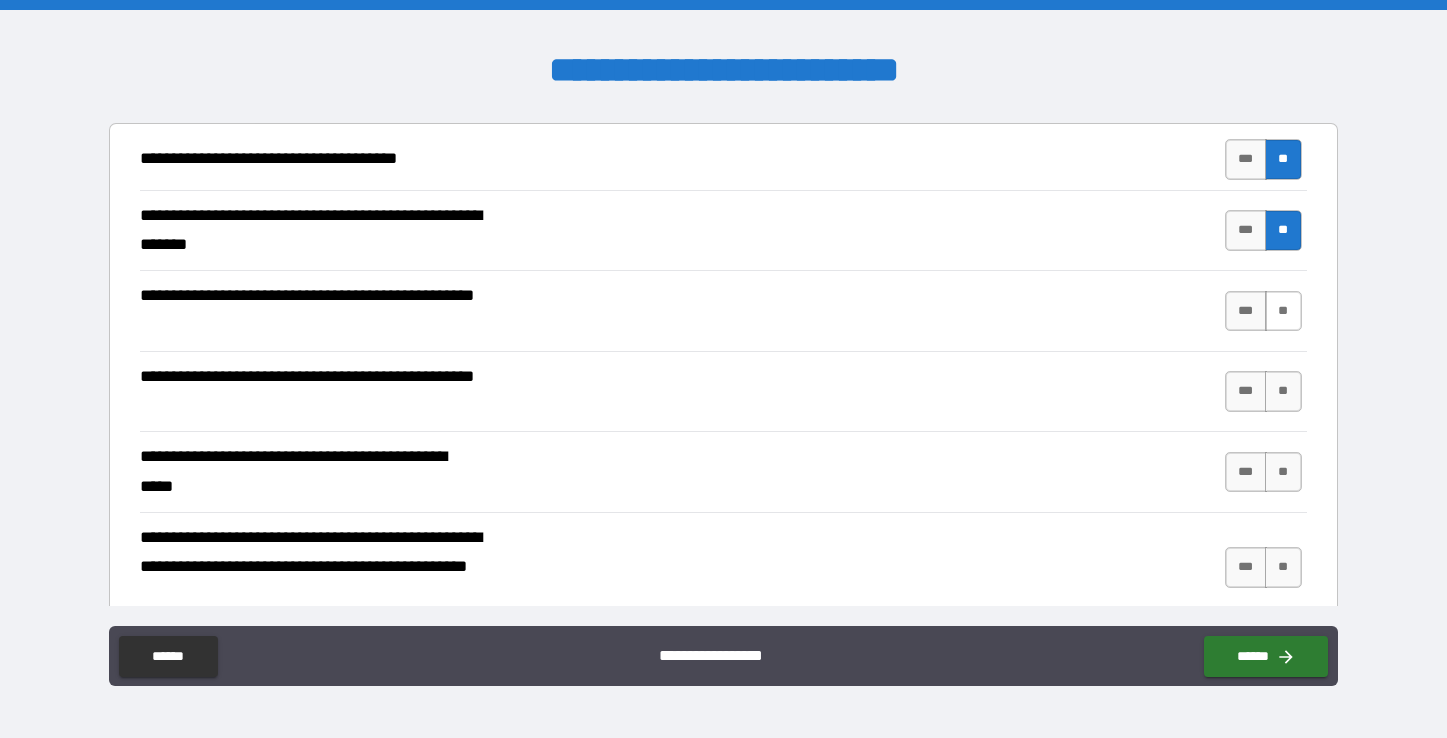 click on "**" at bounding box center [1283, 311] 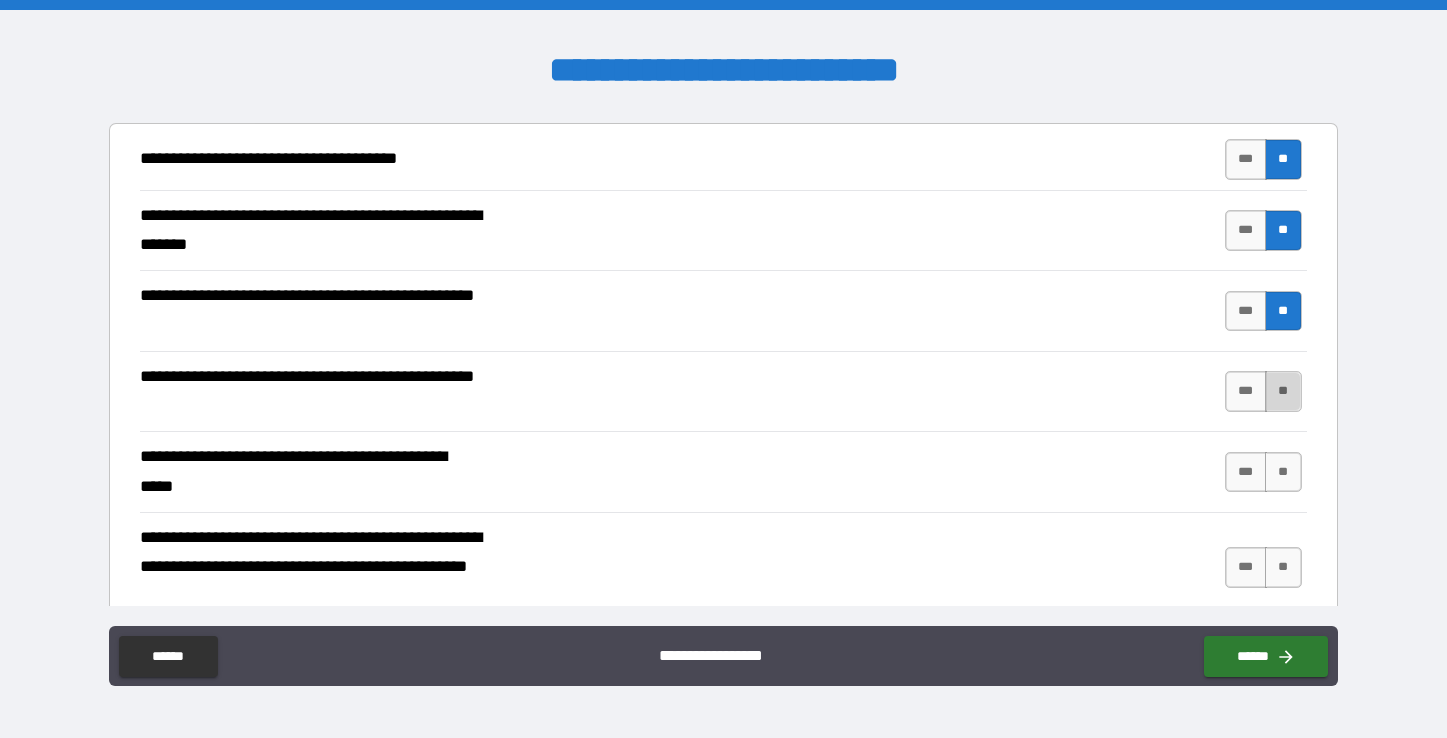 click on "**" at bounding box center [1283, 391] 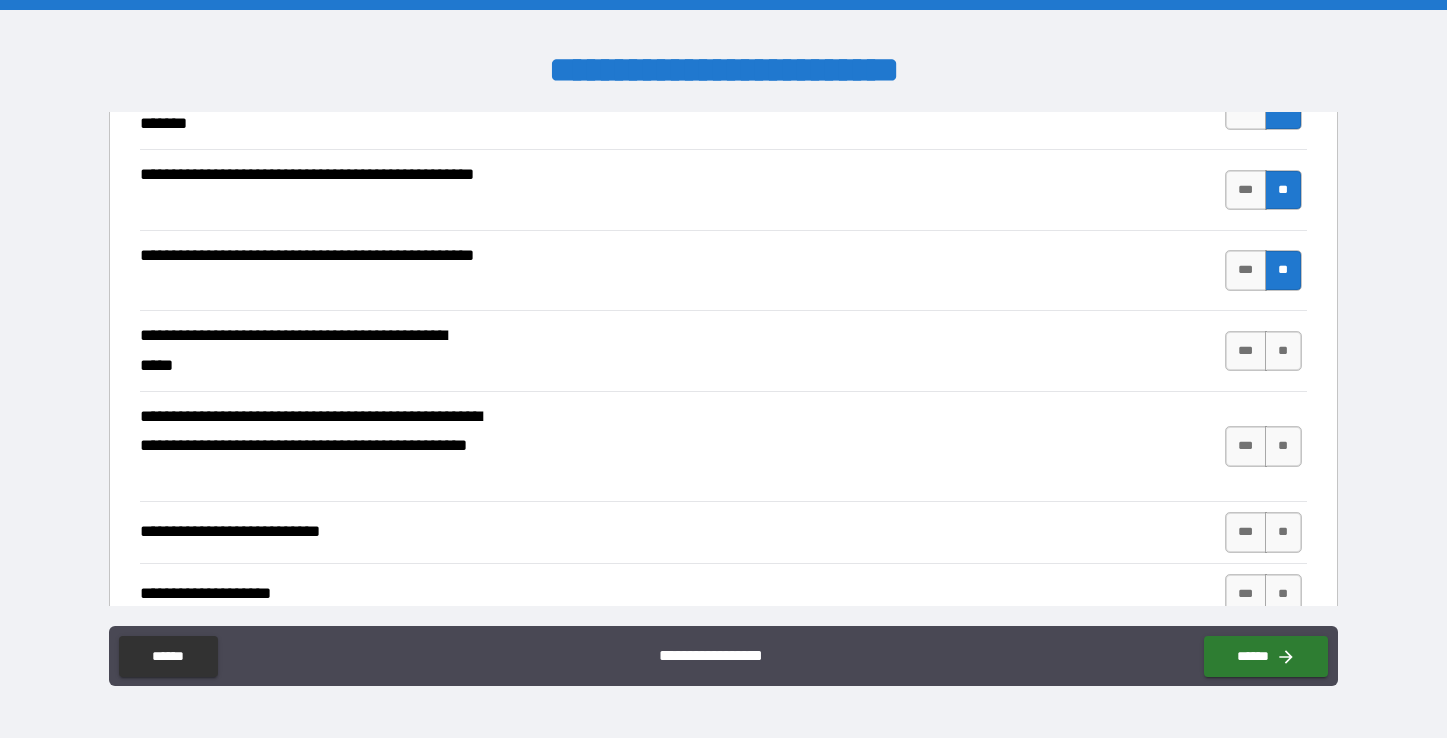 scroll, scrollTop: 501, scrollLeft: 0, axis: vertical 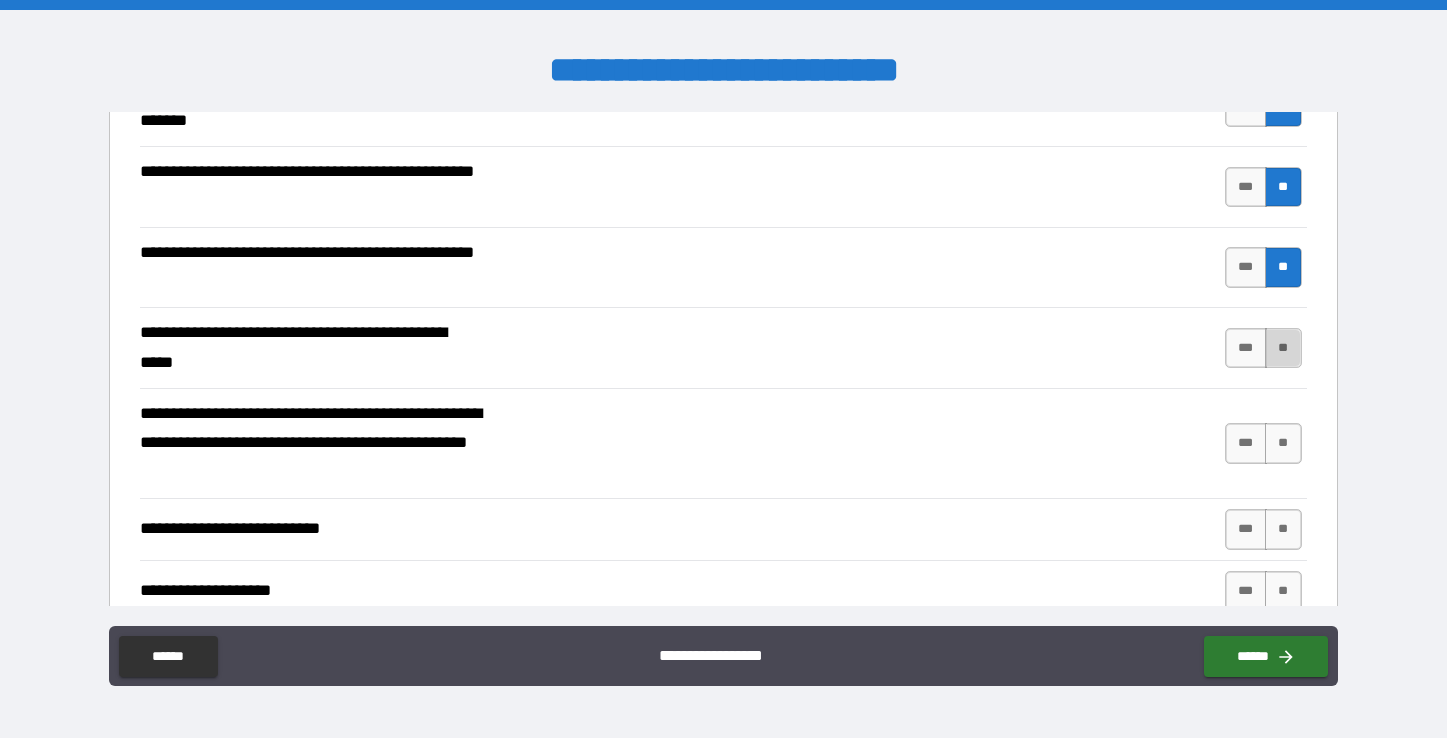 click on "**" at bounding box center [1283, 348] 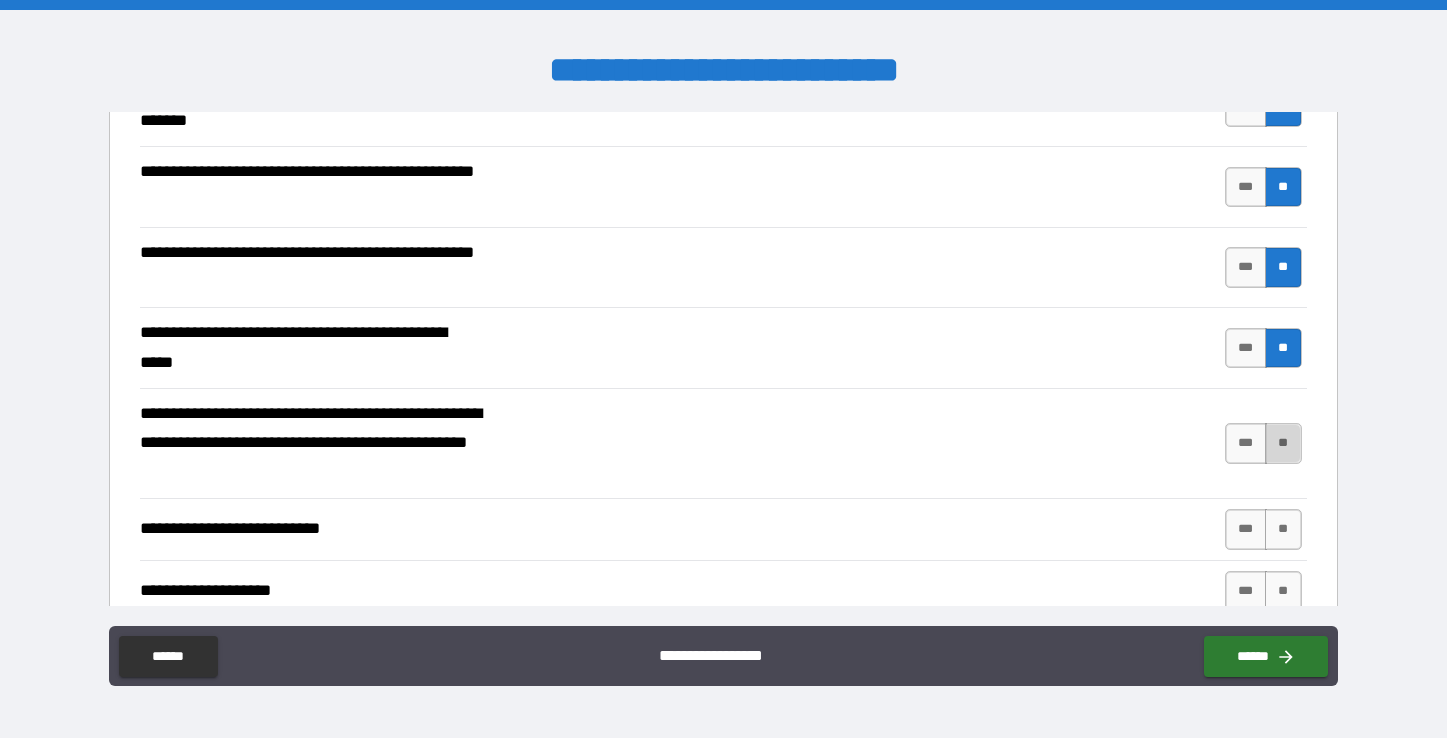 click on "**" at bounding box center [1283, 443] 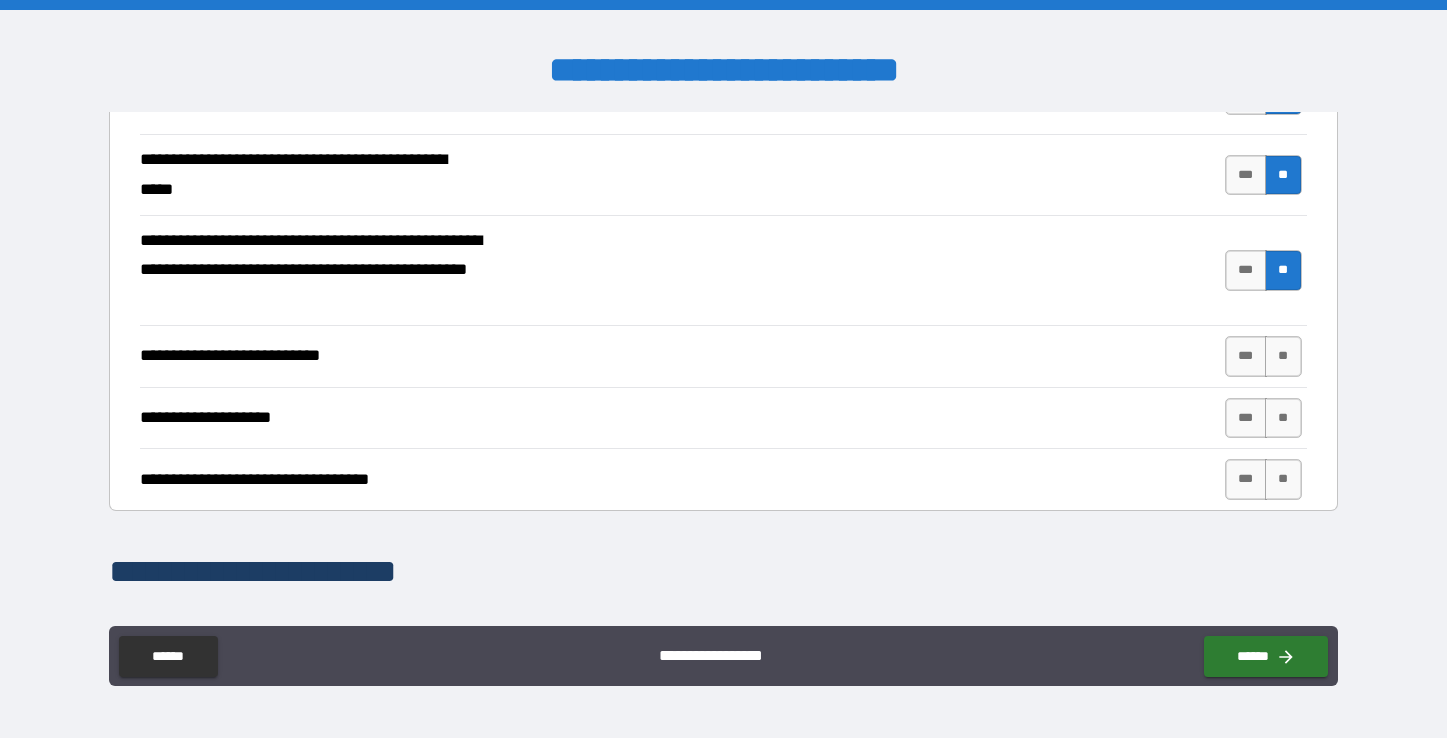 scroll, scrollTop: 685, scrollLeft: 0, axis: vertical 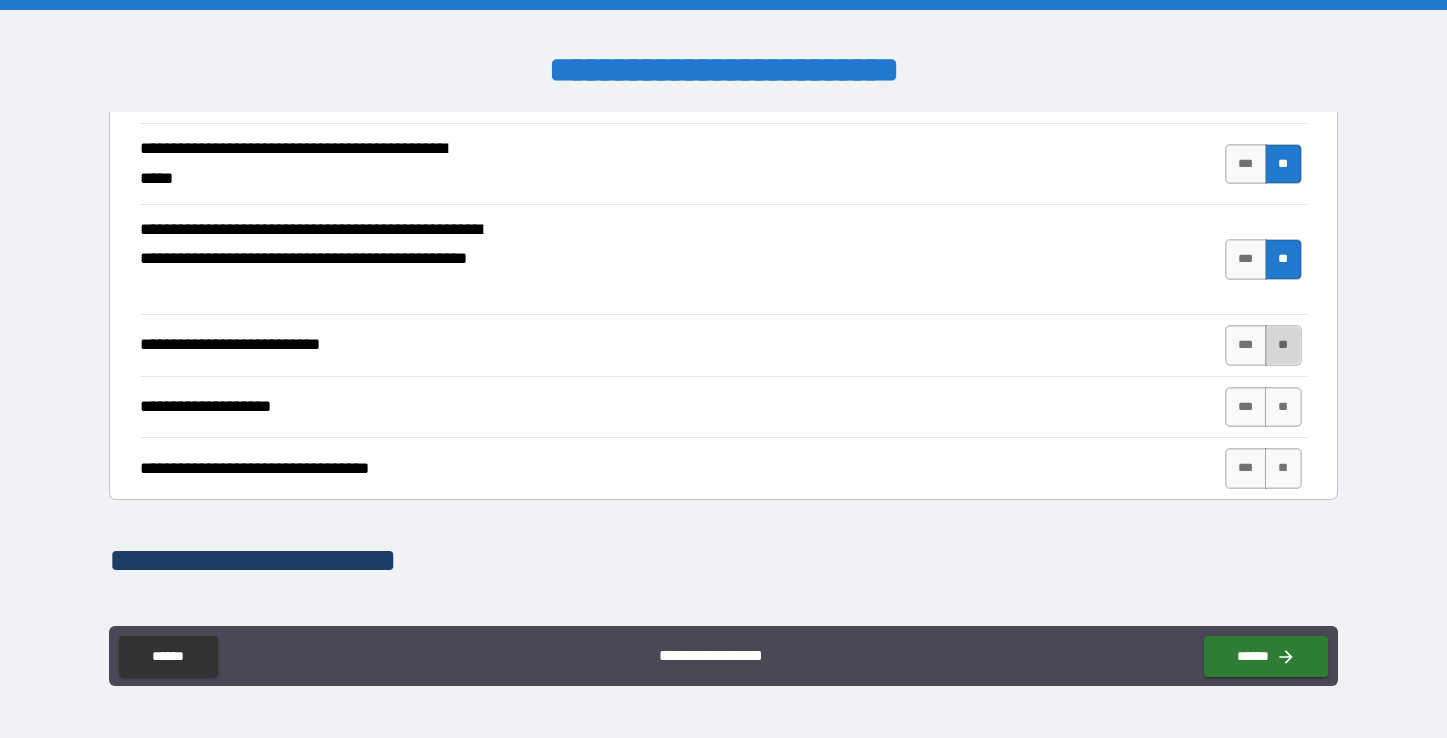 click on "**" at bounding box center (1283, 345) 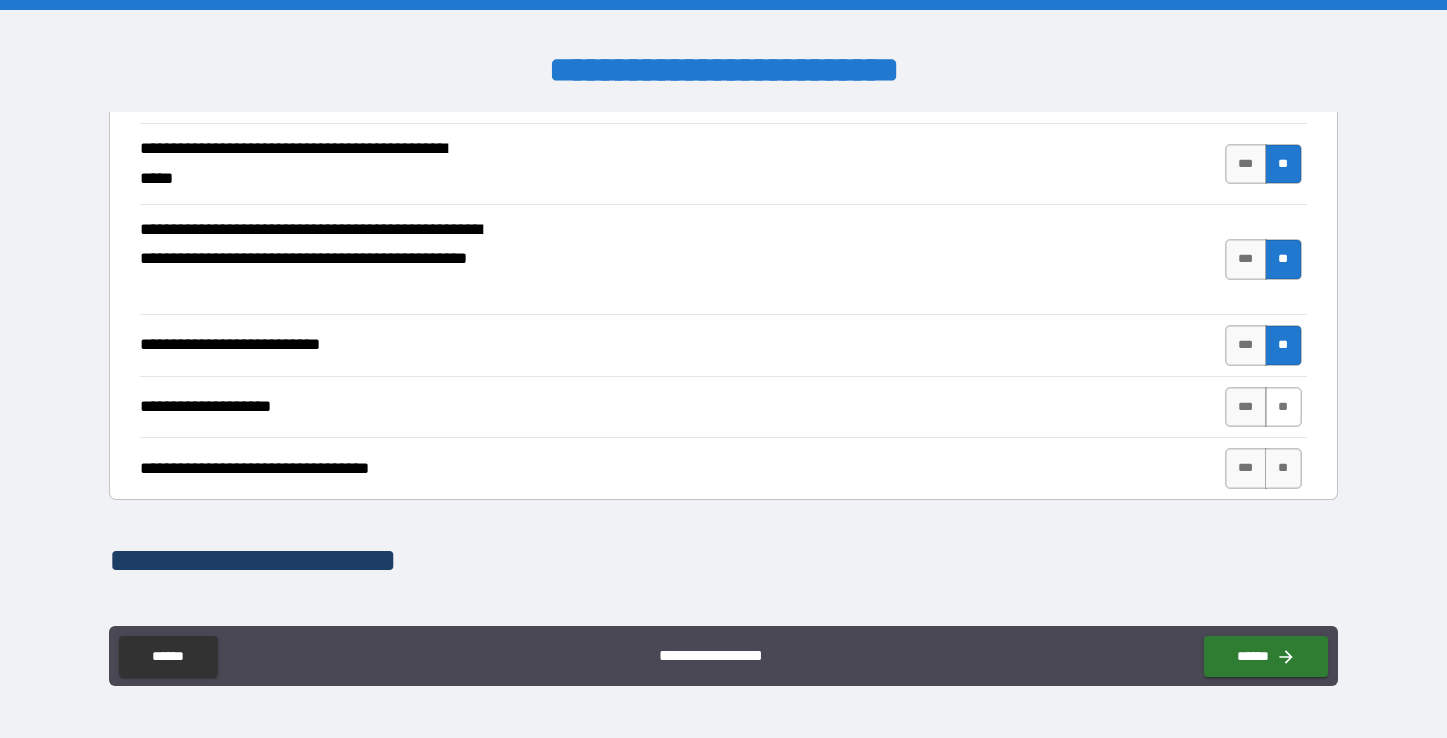click on "**" at bounding box center [1283, 407] 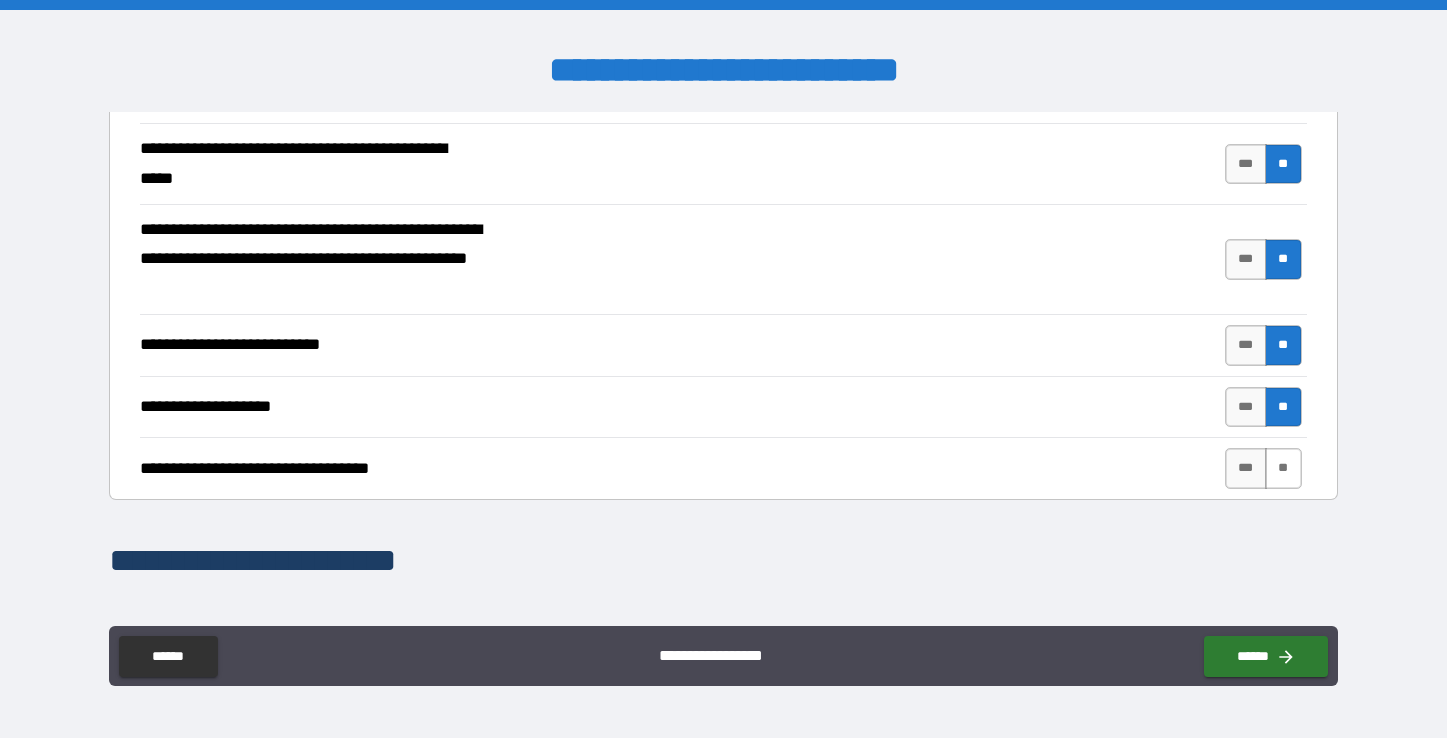 click on "**" at bounding box center (1283, 468) 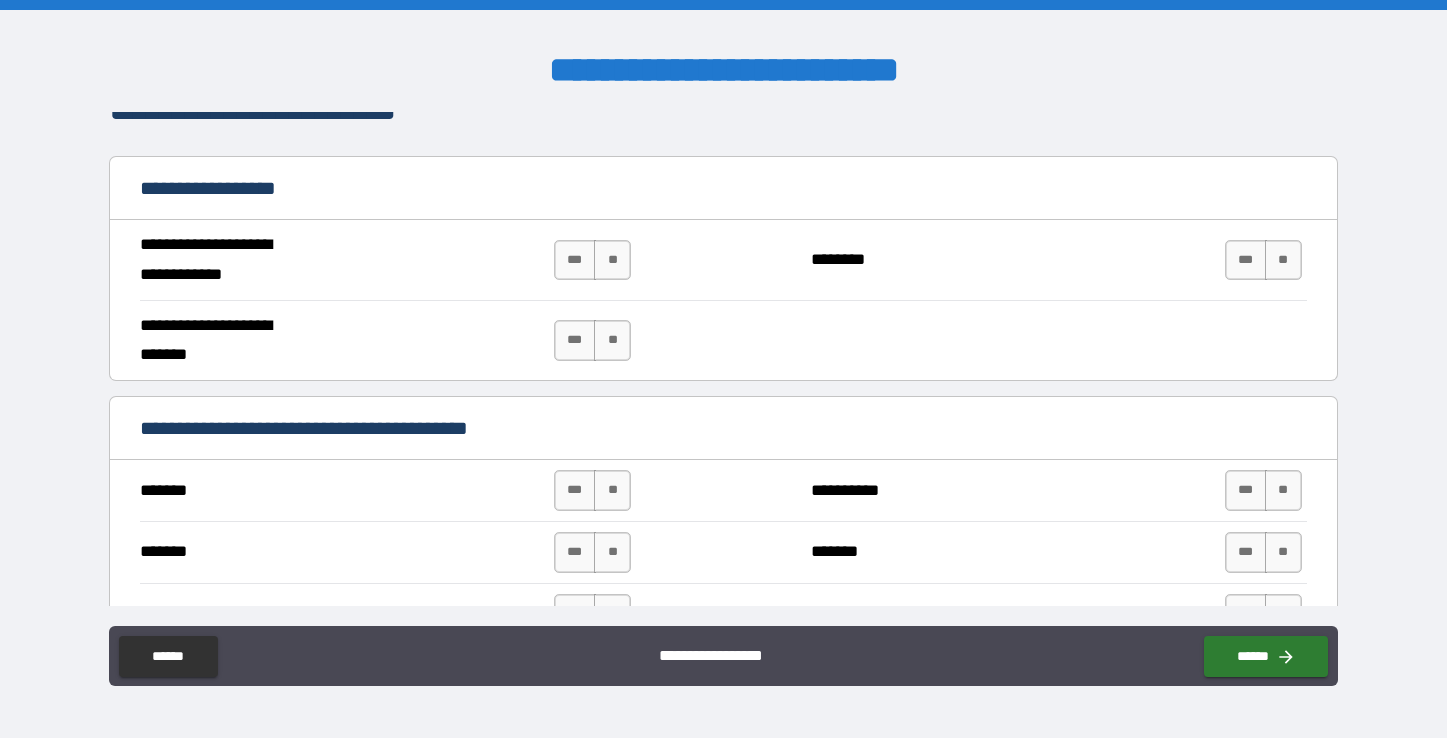 scroll, scrollTop: 1140, scrollLeft: 0, axis: vertical 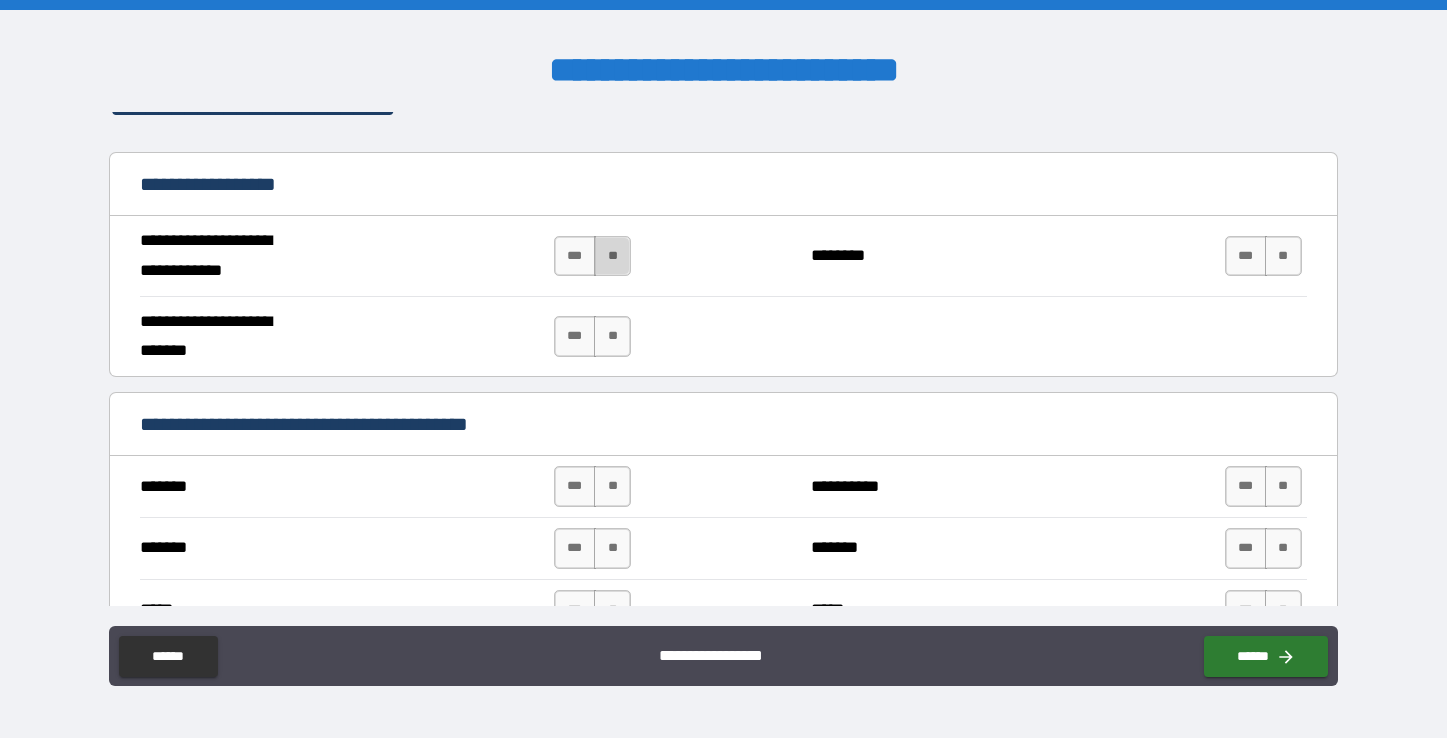 click on "**" at bounding box center (612, 256) 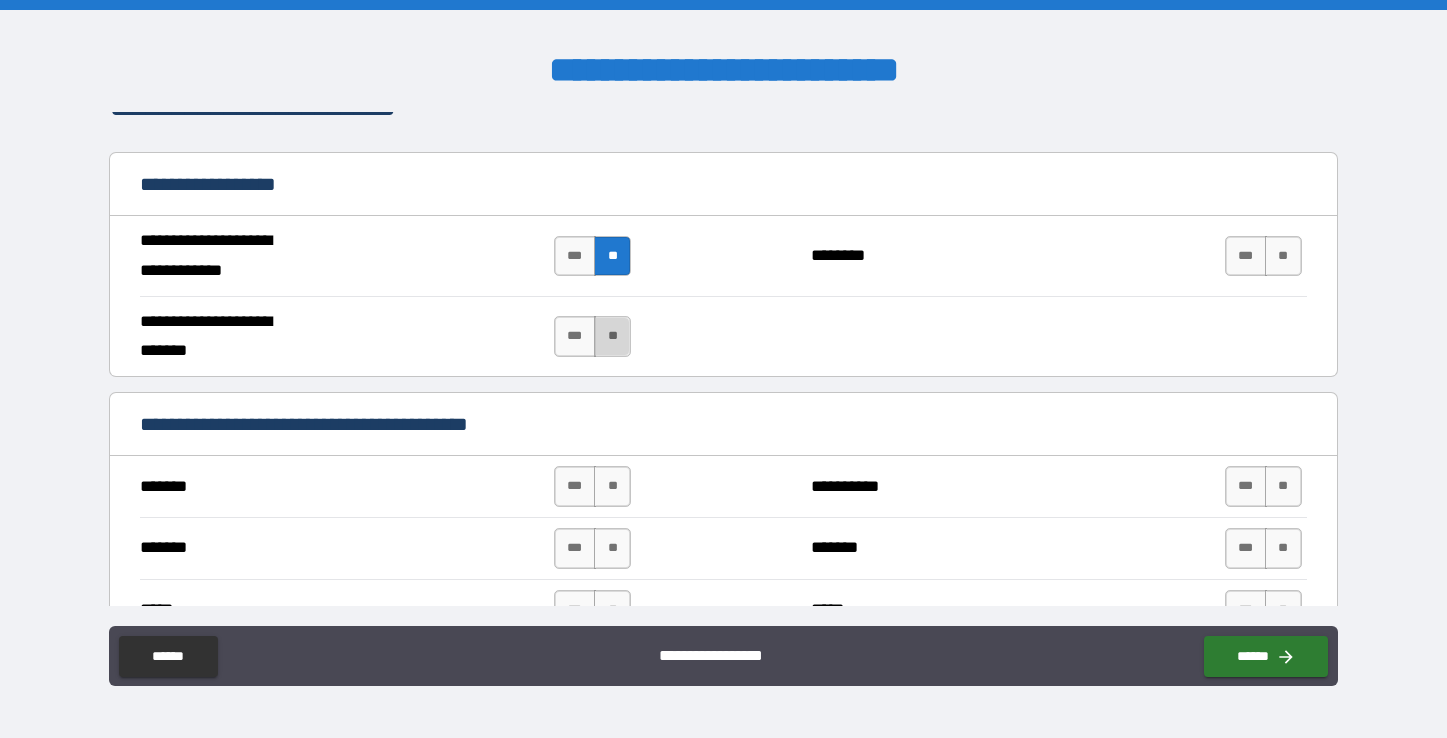 click on "**" at bounding box center [612, 336] 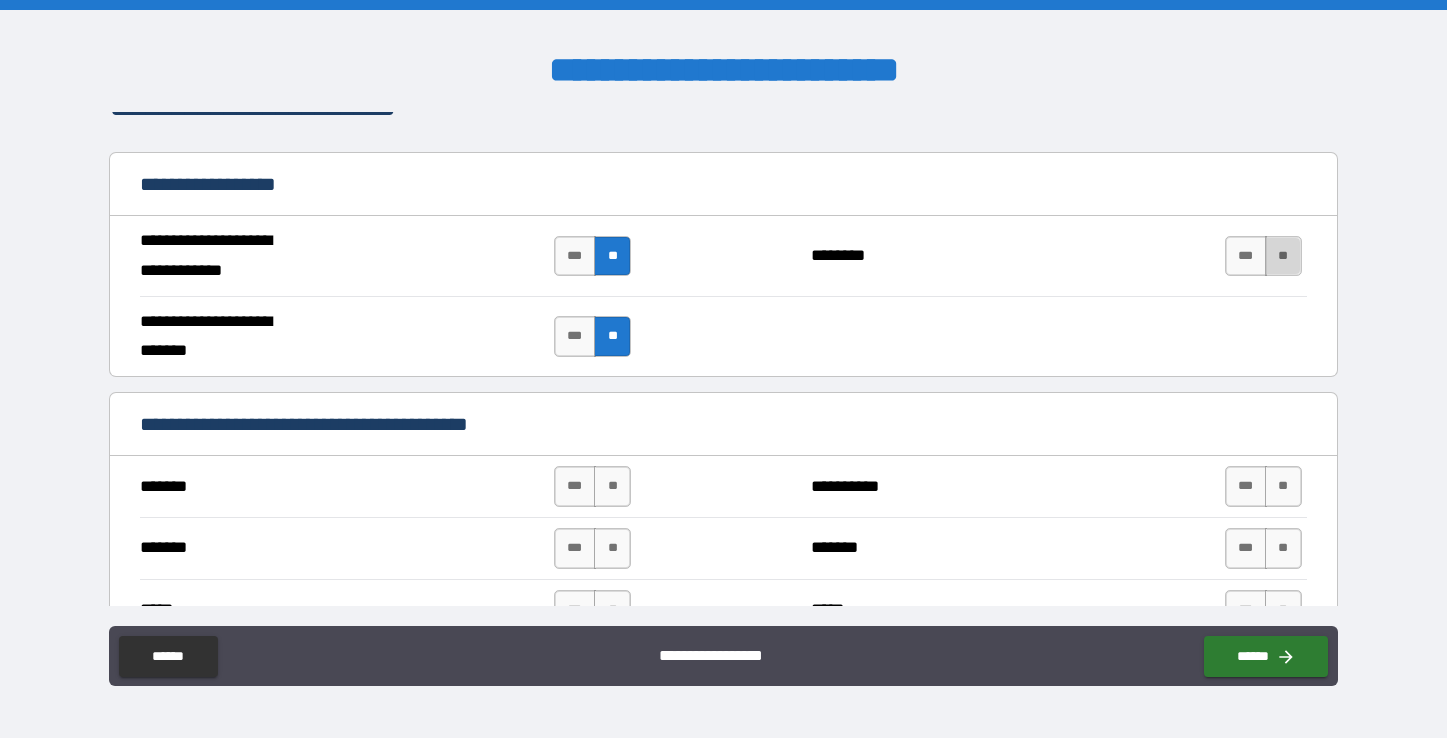 click on "**" at bounding box center [1283, 256] 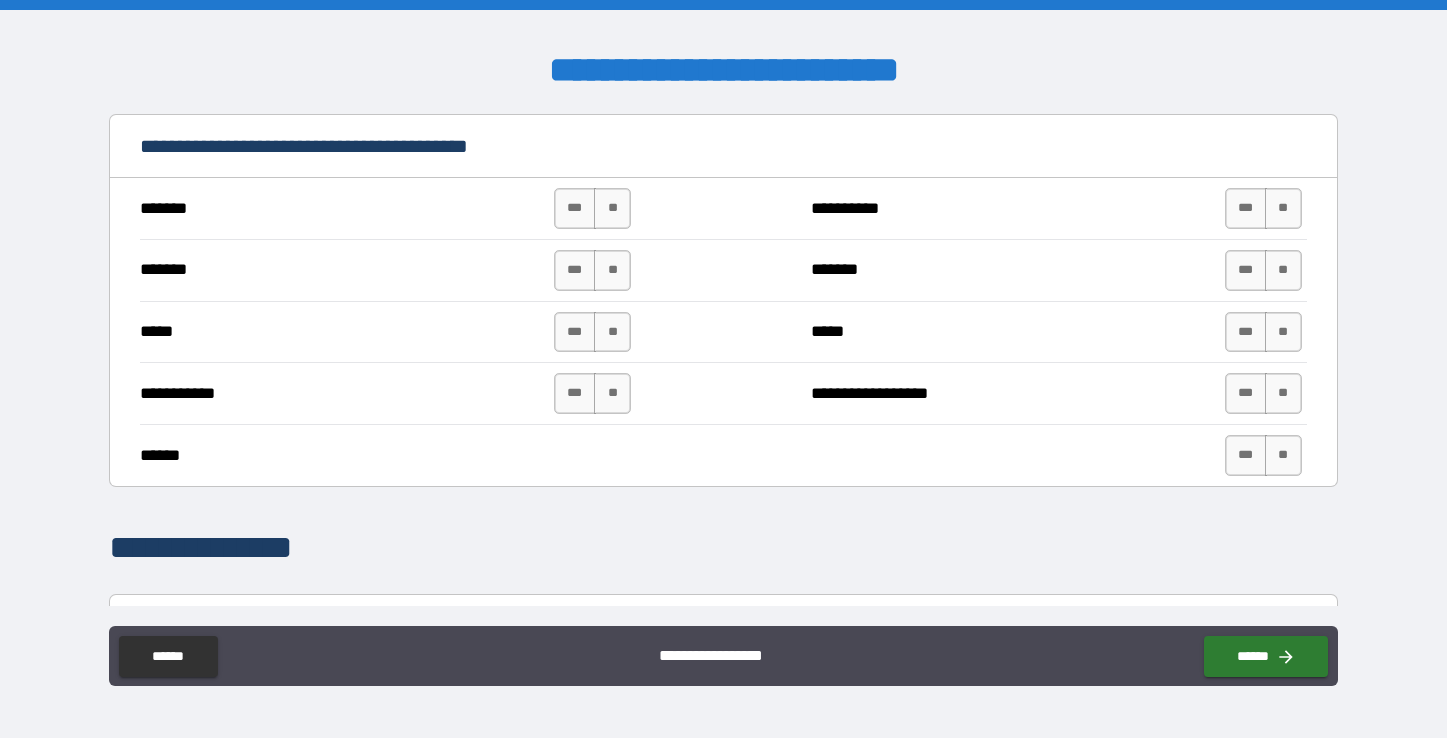 scroll, scrollTop: 1427, scrollLeft: 0, axis: vertical 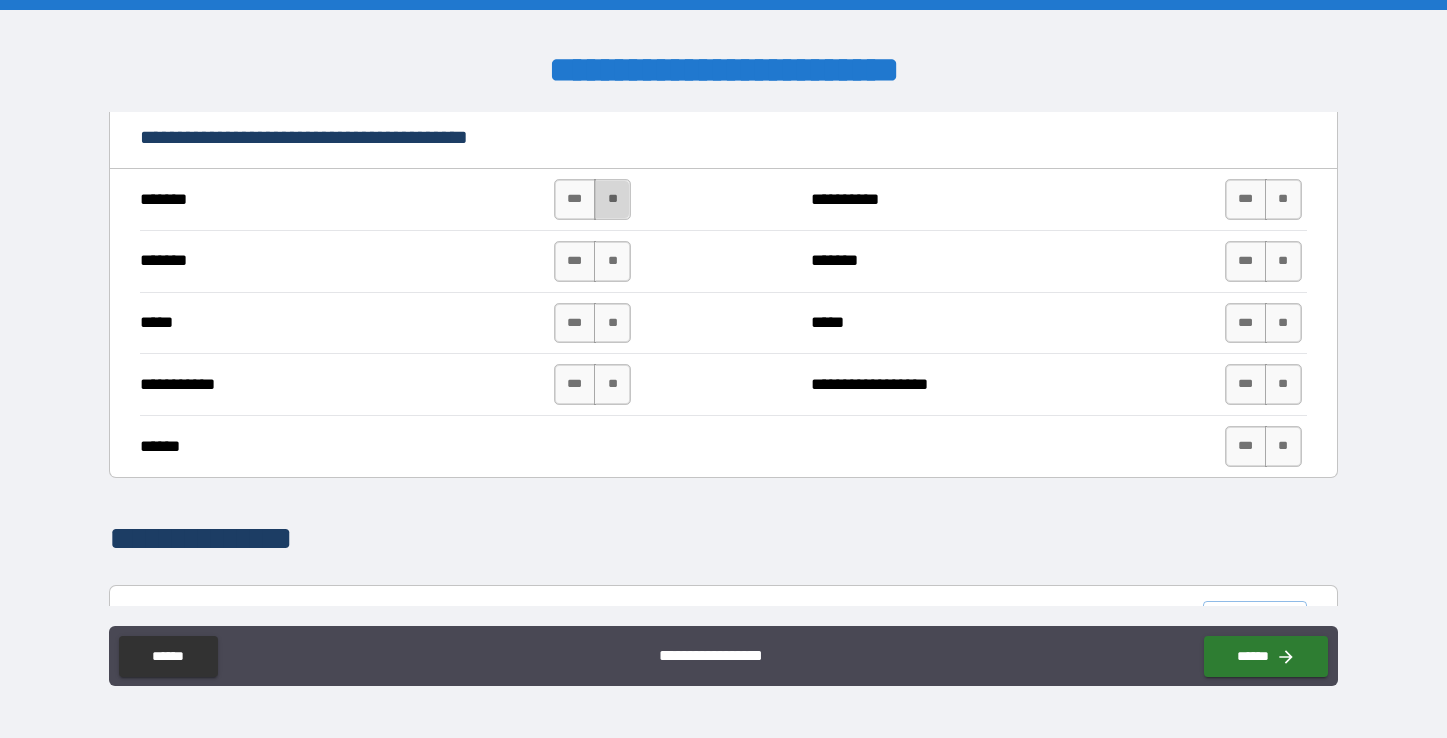 click on "**" at bounding box center (612, 199) 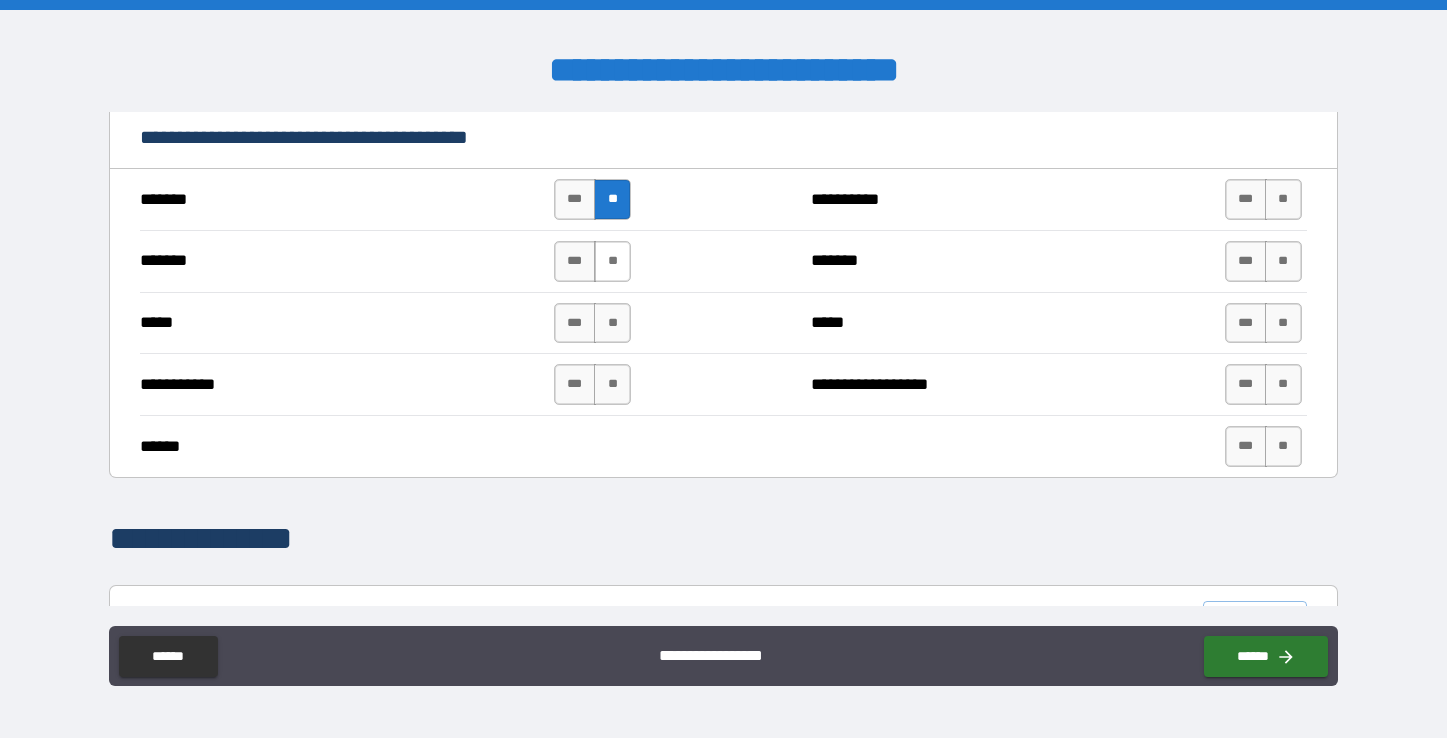 click on "**" at bounding box center [612, 261] 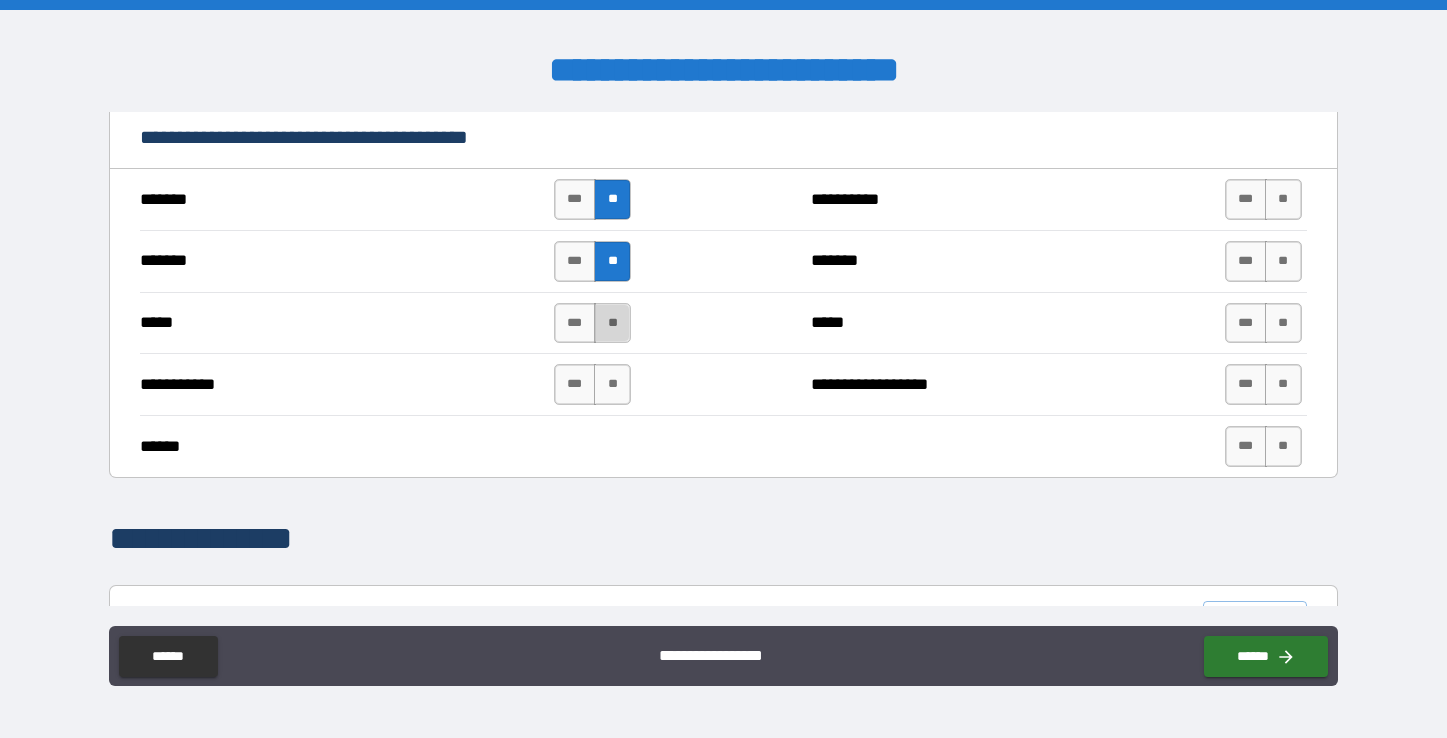 click on "**" at bounding box center [612, 323] 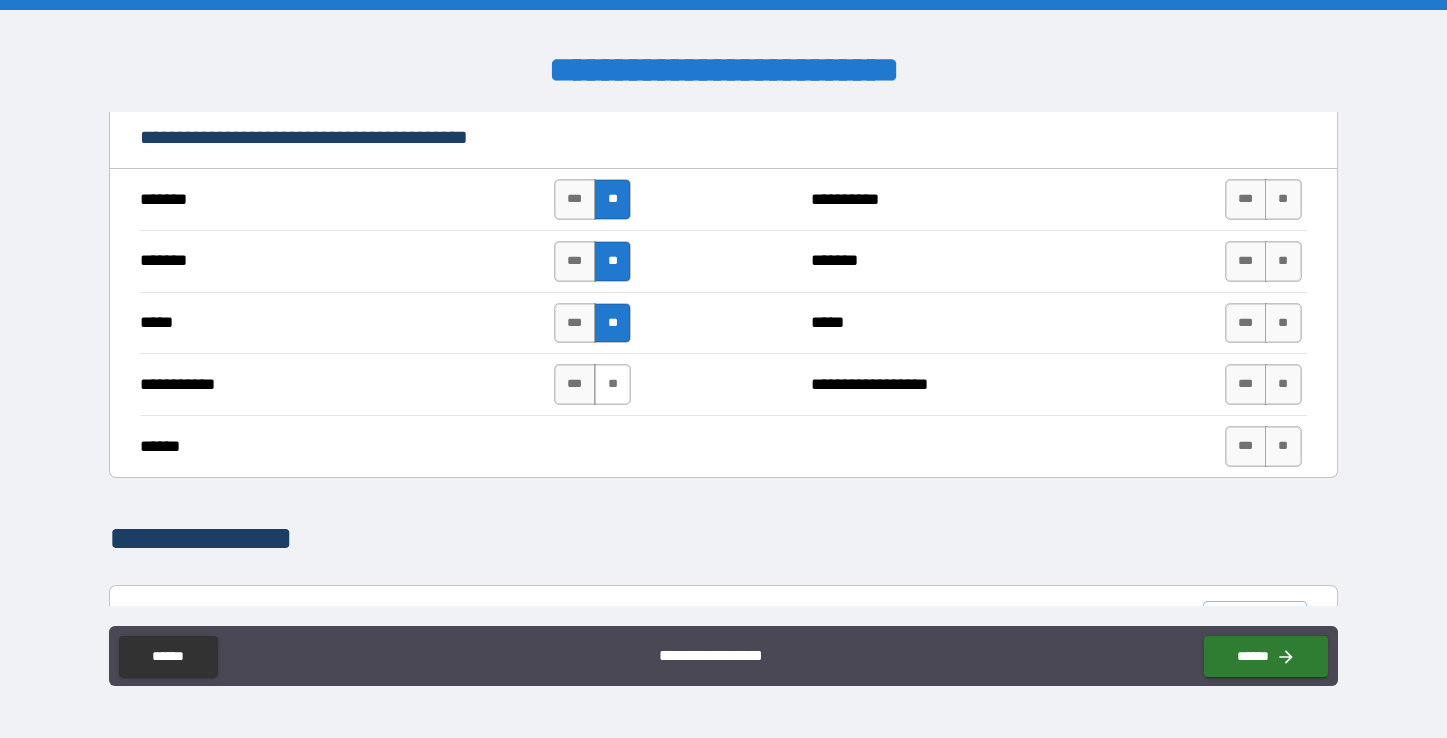click on "**" at bounding box center (612, 384) 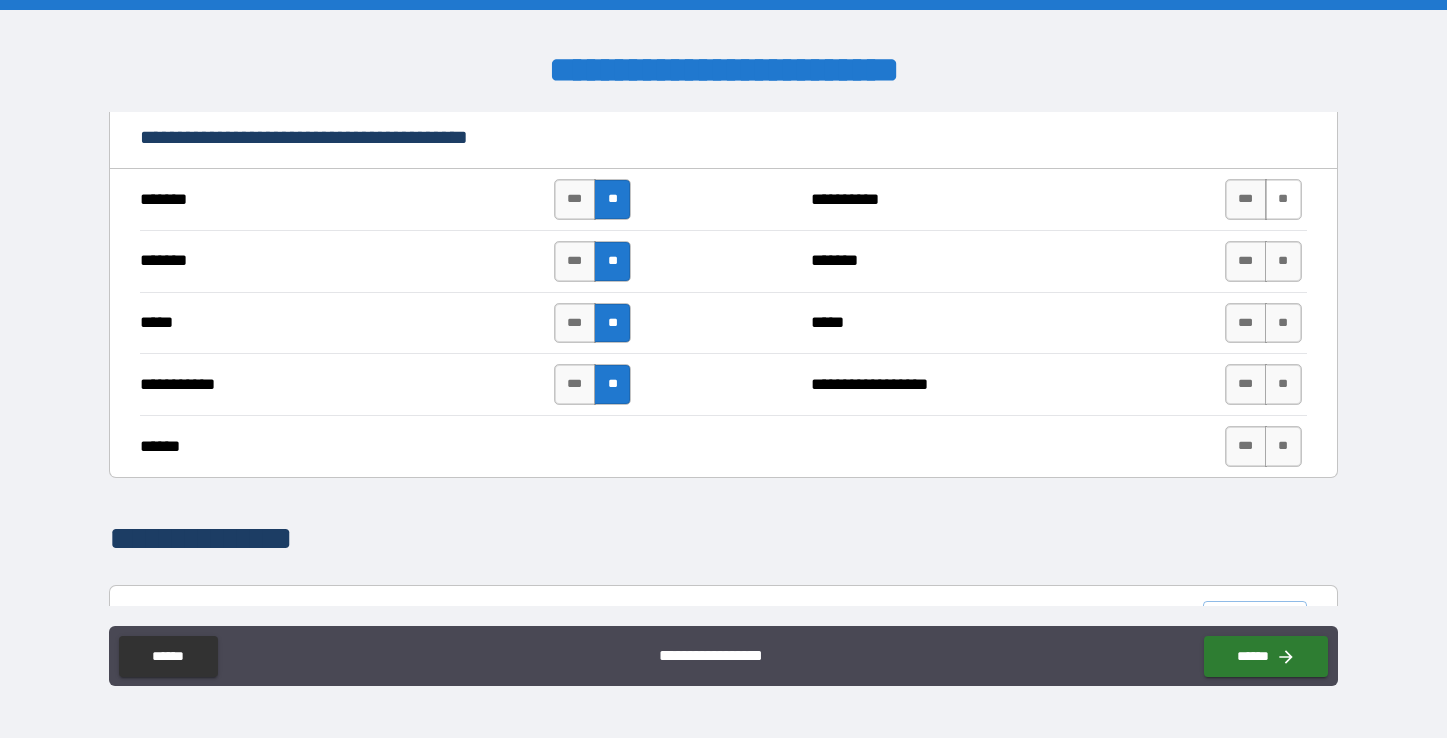 click on "**" at bounding box center (1283, 199) 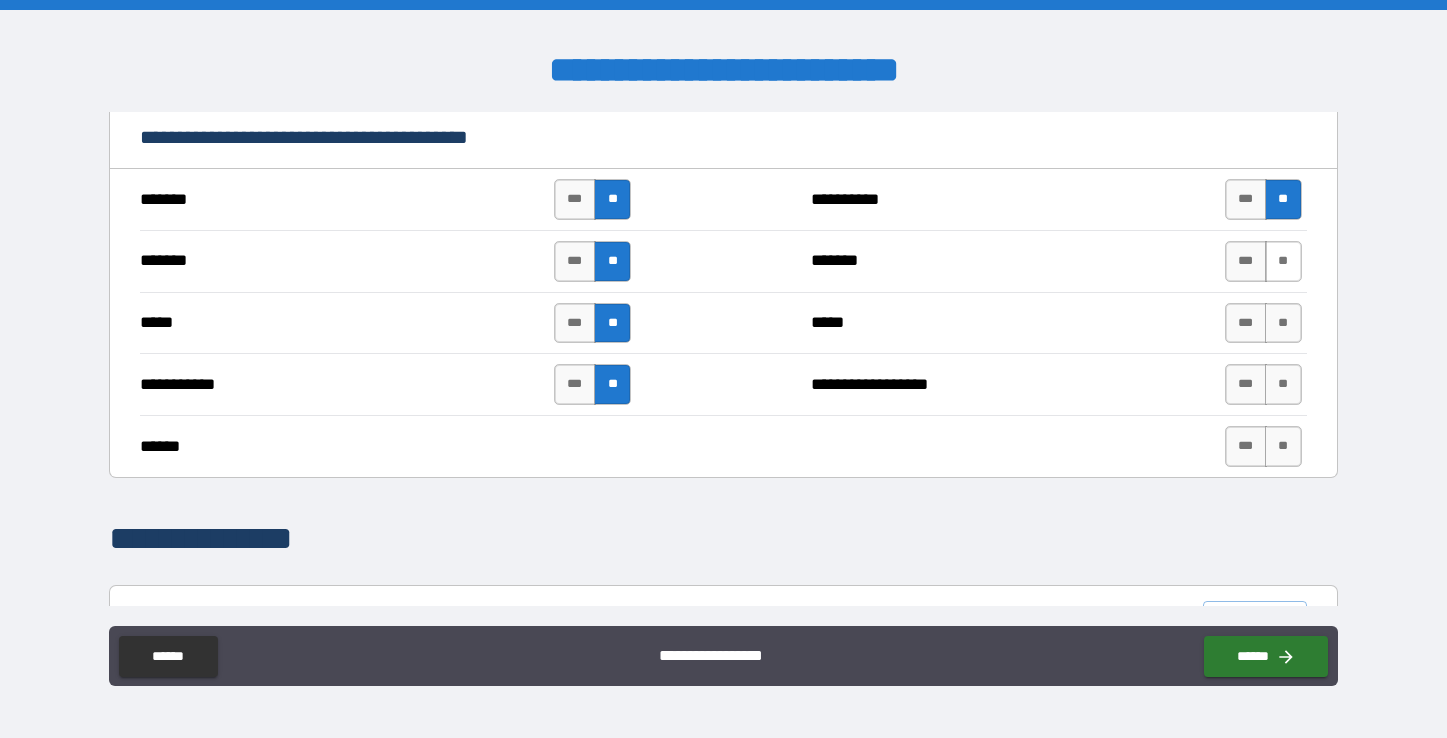 click on "**" at bounding box center (1283, 261) 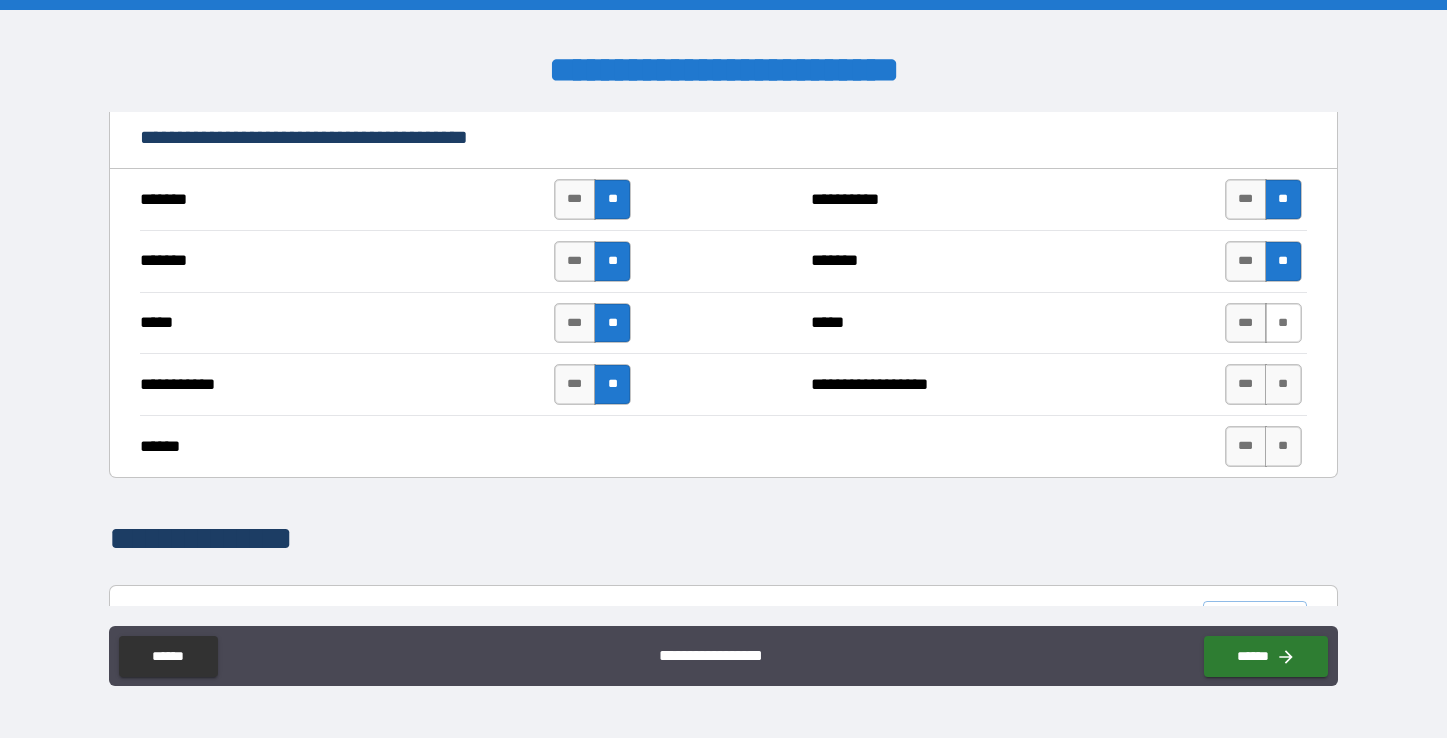 click on "**" at bounding box center (1283, 323) 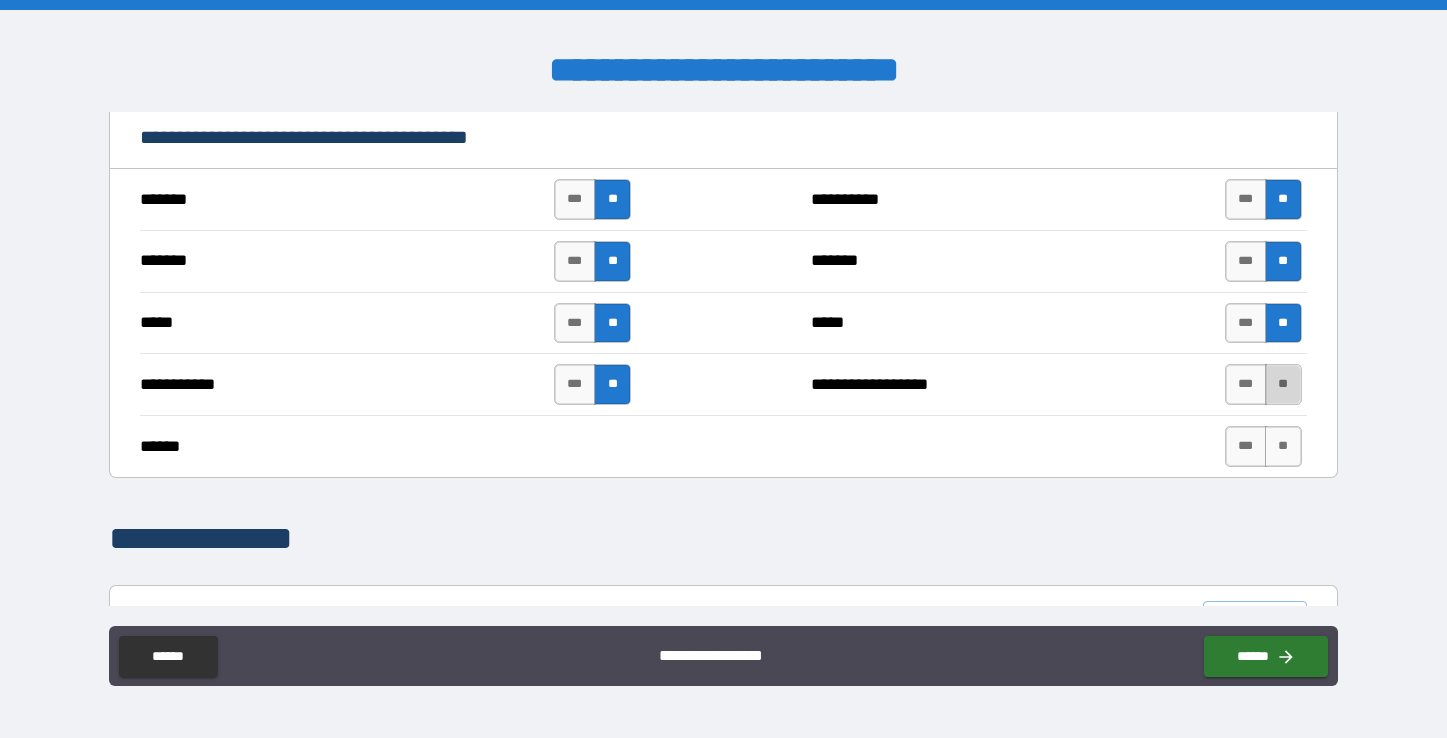 click on "**" at bounding box center [1283, 384] 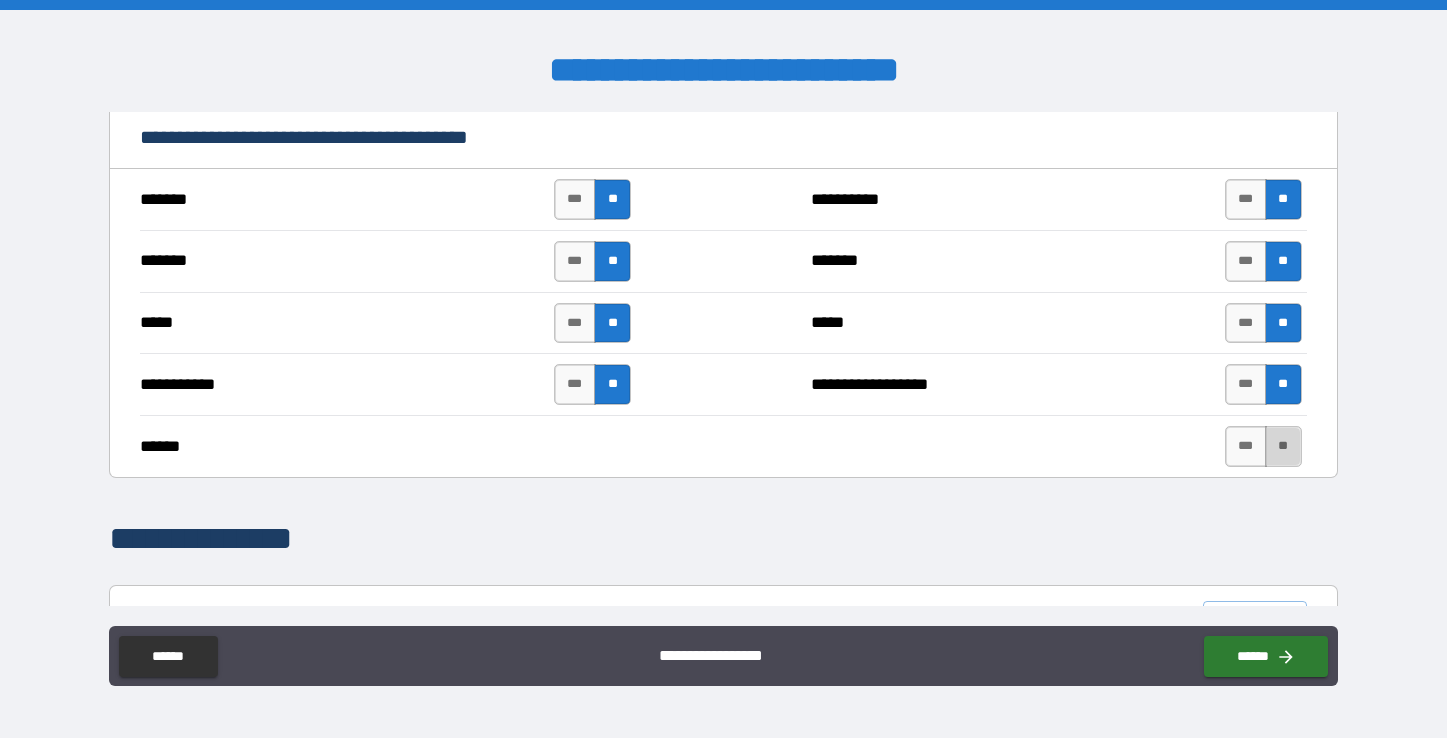 click on "**" at bounding box center (1283, 446) 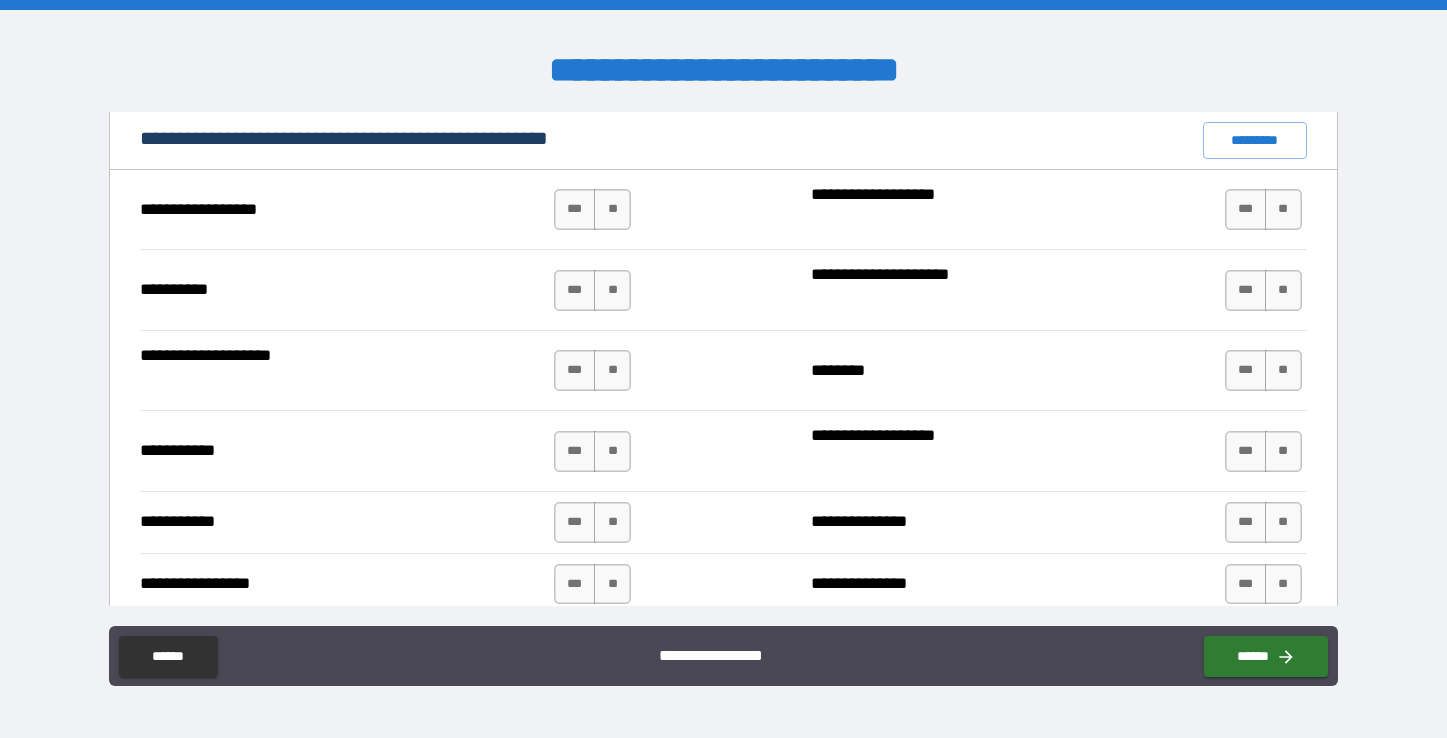 scroll, scrollTop: 1910, scrollLeft: 0, axis: vertical 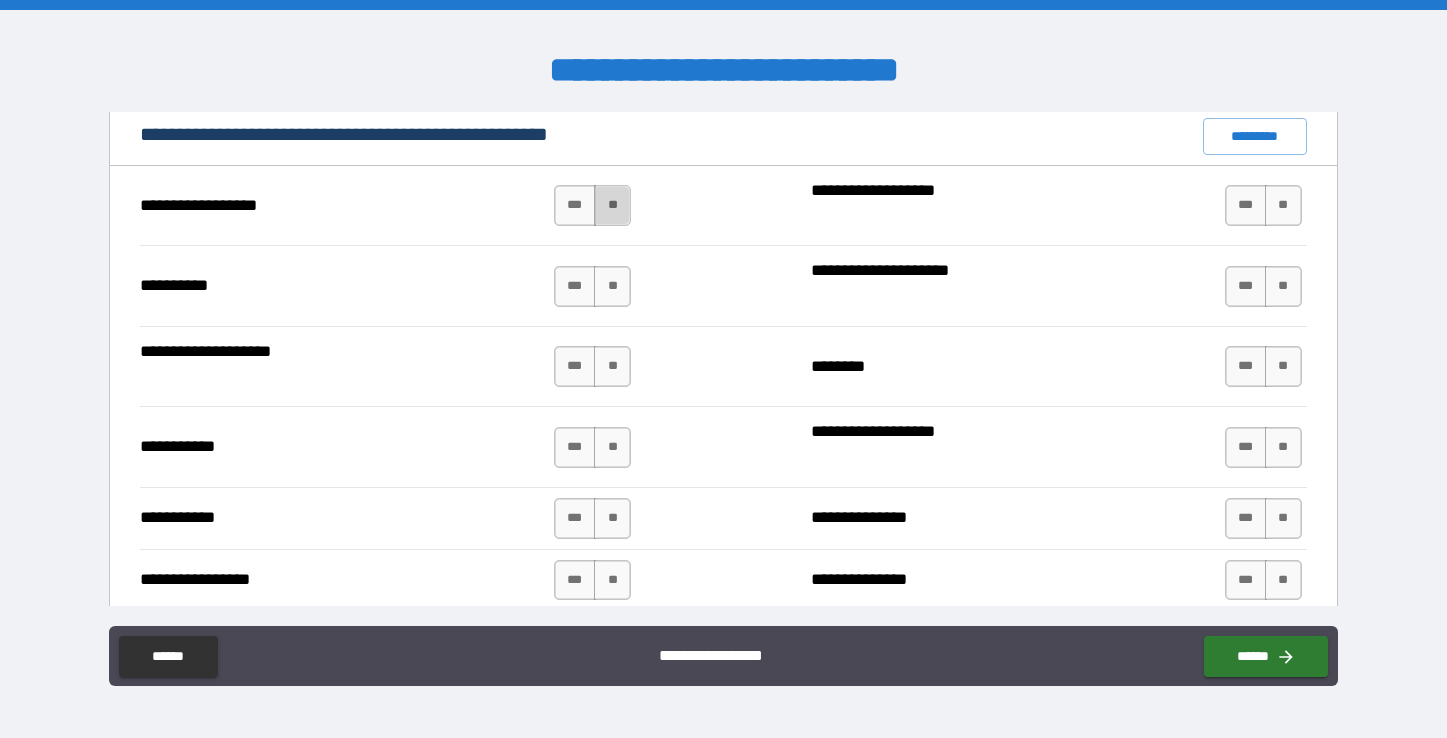 click on "**" at bounding box center [612, 205] 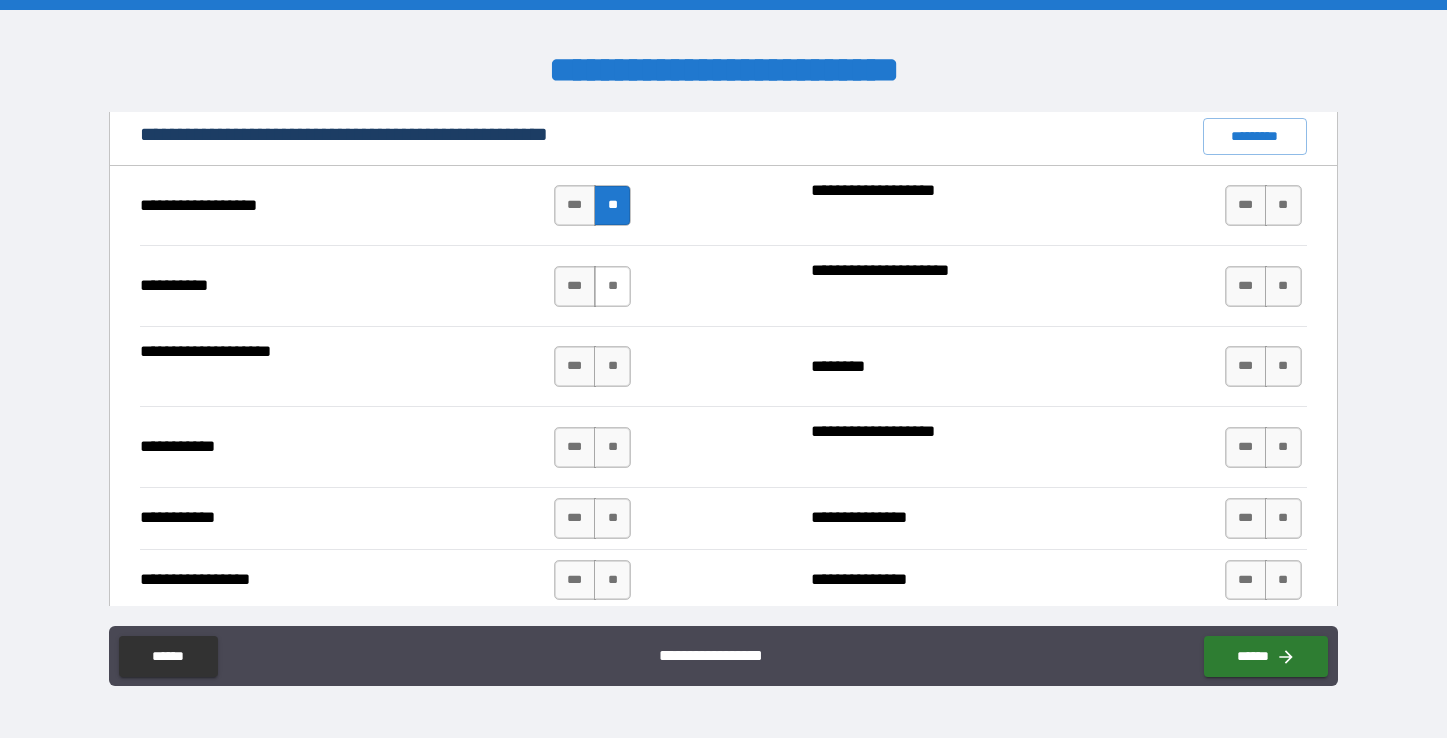 click on "**" at bounding box center [612, 286] 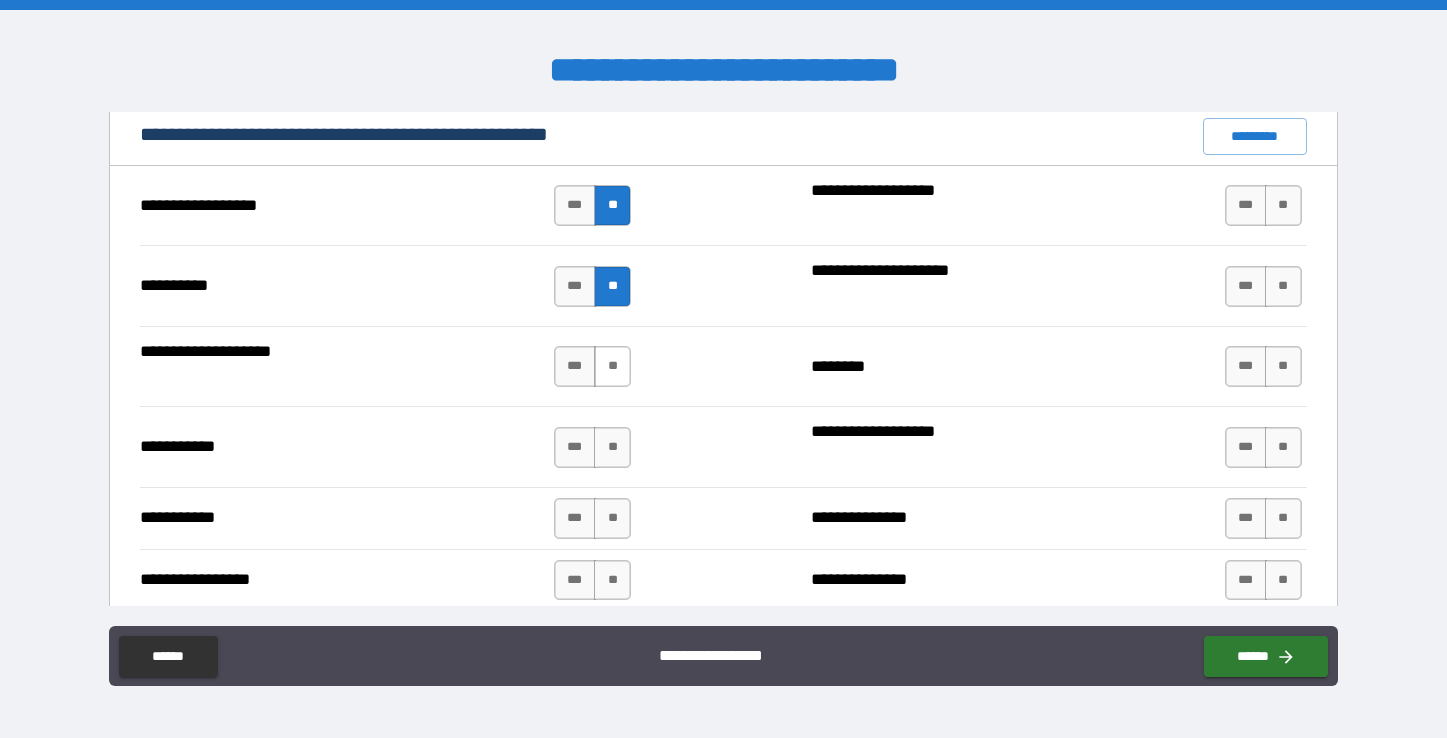 click on "**" at bounding box center [612, 366] 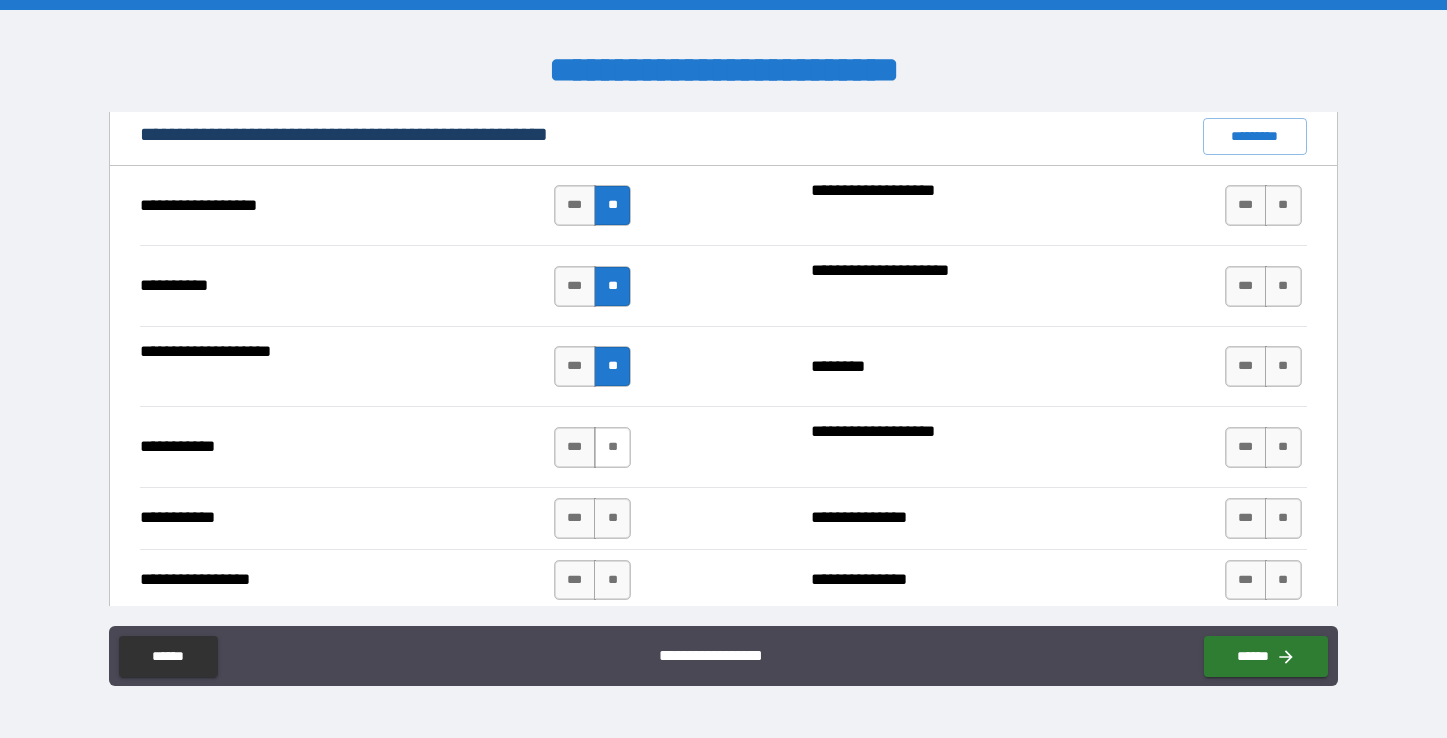 click on "**" at bounding box center (612, 447) 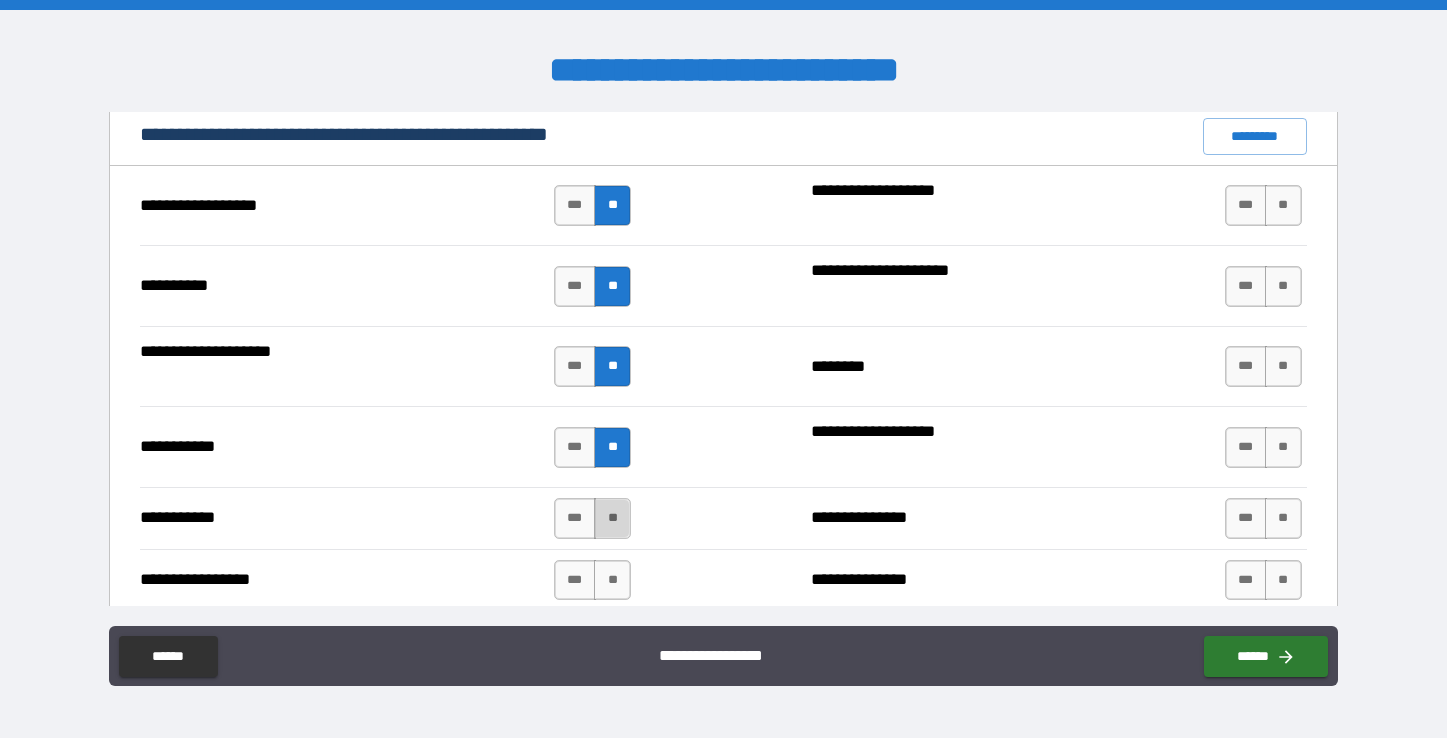 click on "**" at bounding box center (612, 518) 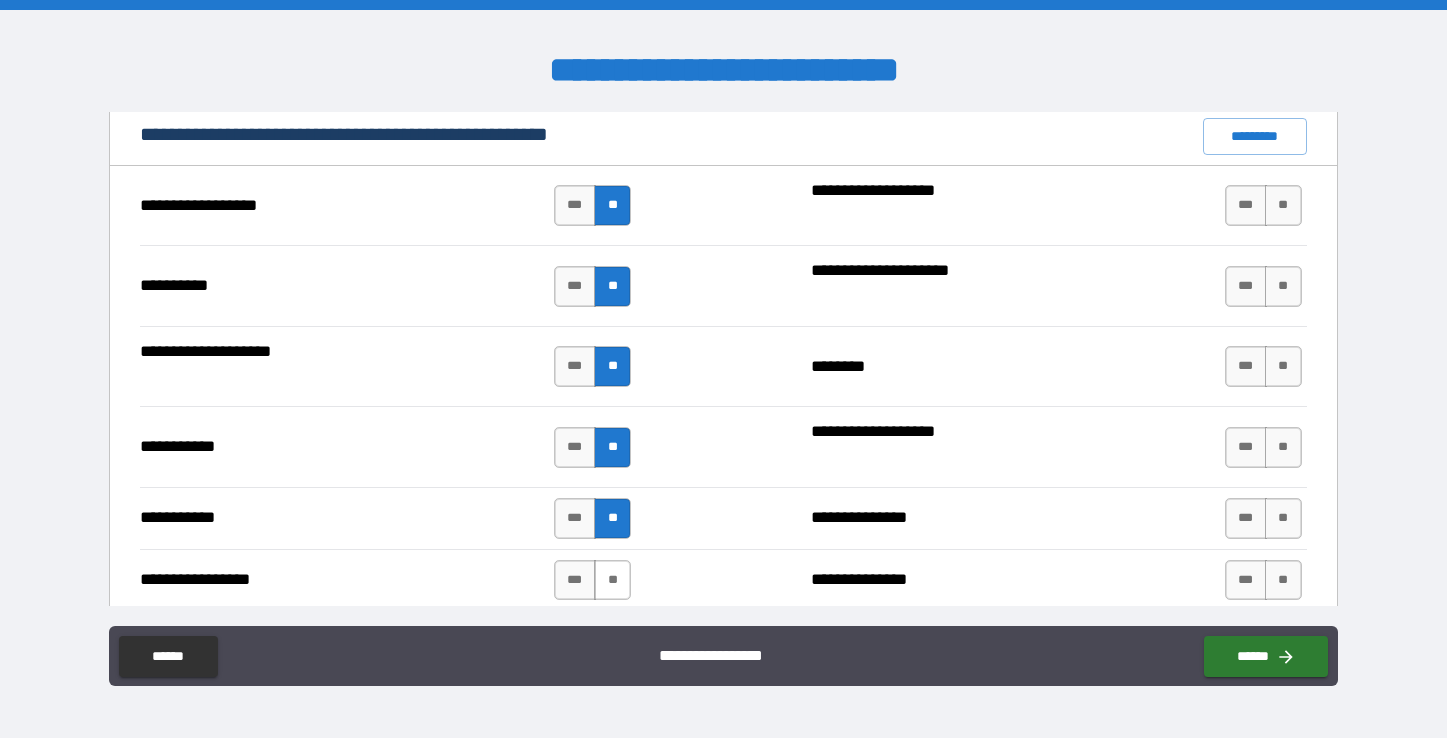 click on "**" at bounding box center [612, 580] 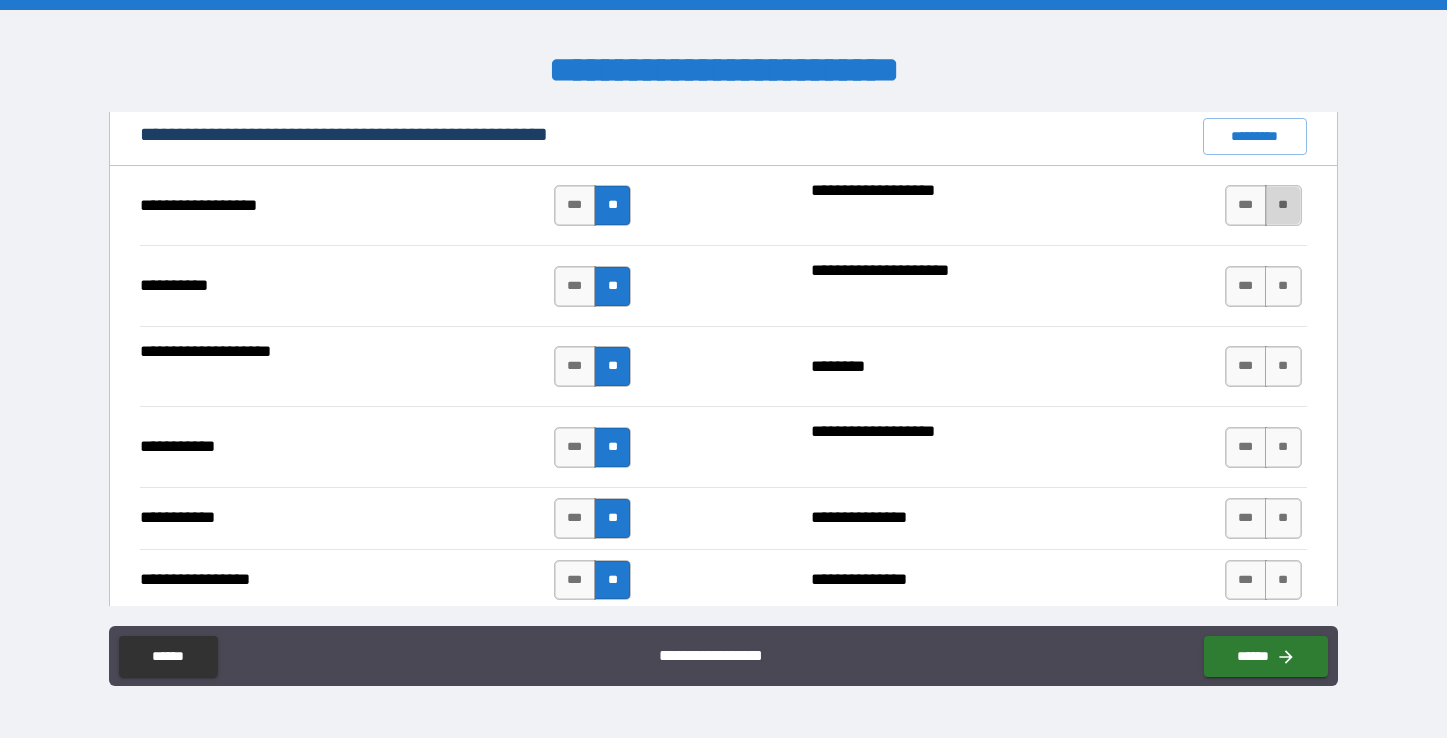 click on "**" at bounding box center (1283, 205) 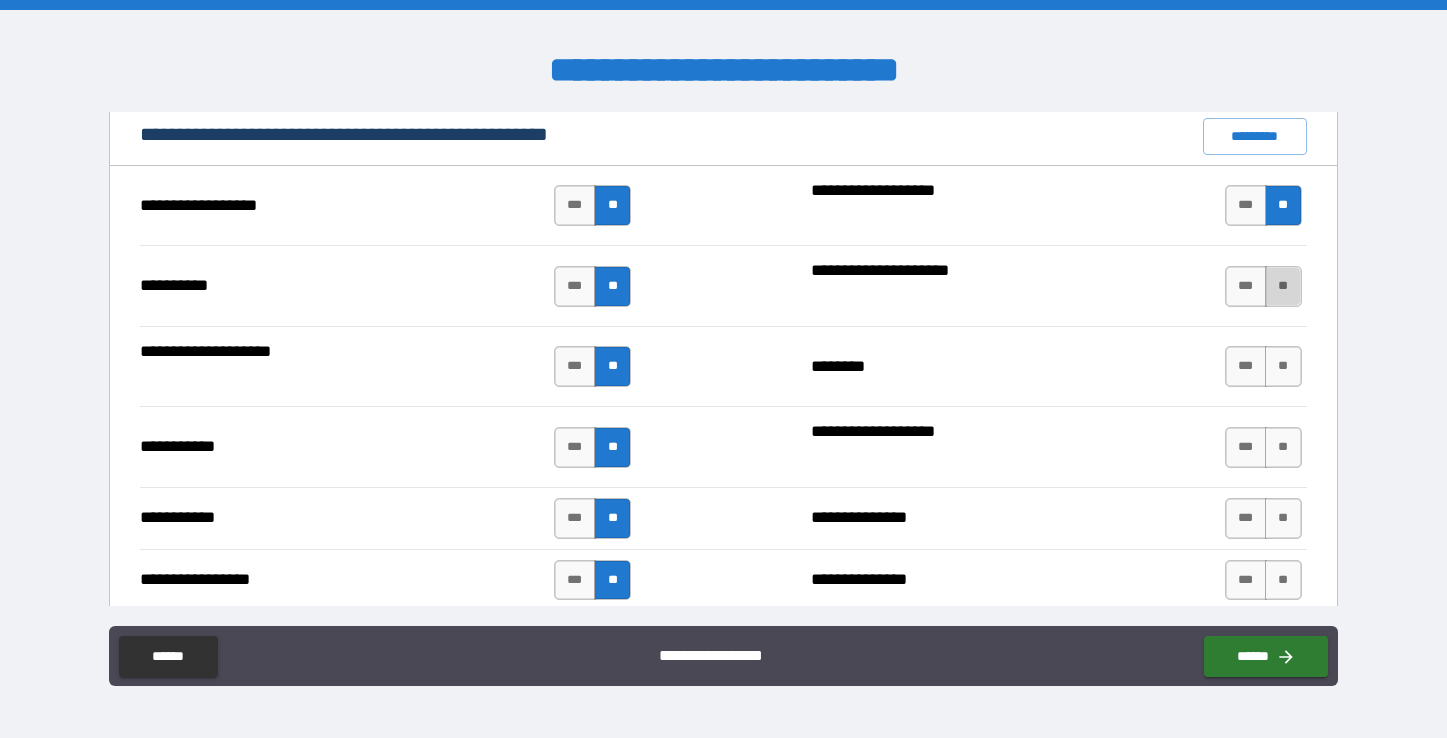 click on "**" at bounding box center [1283, 286] 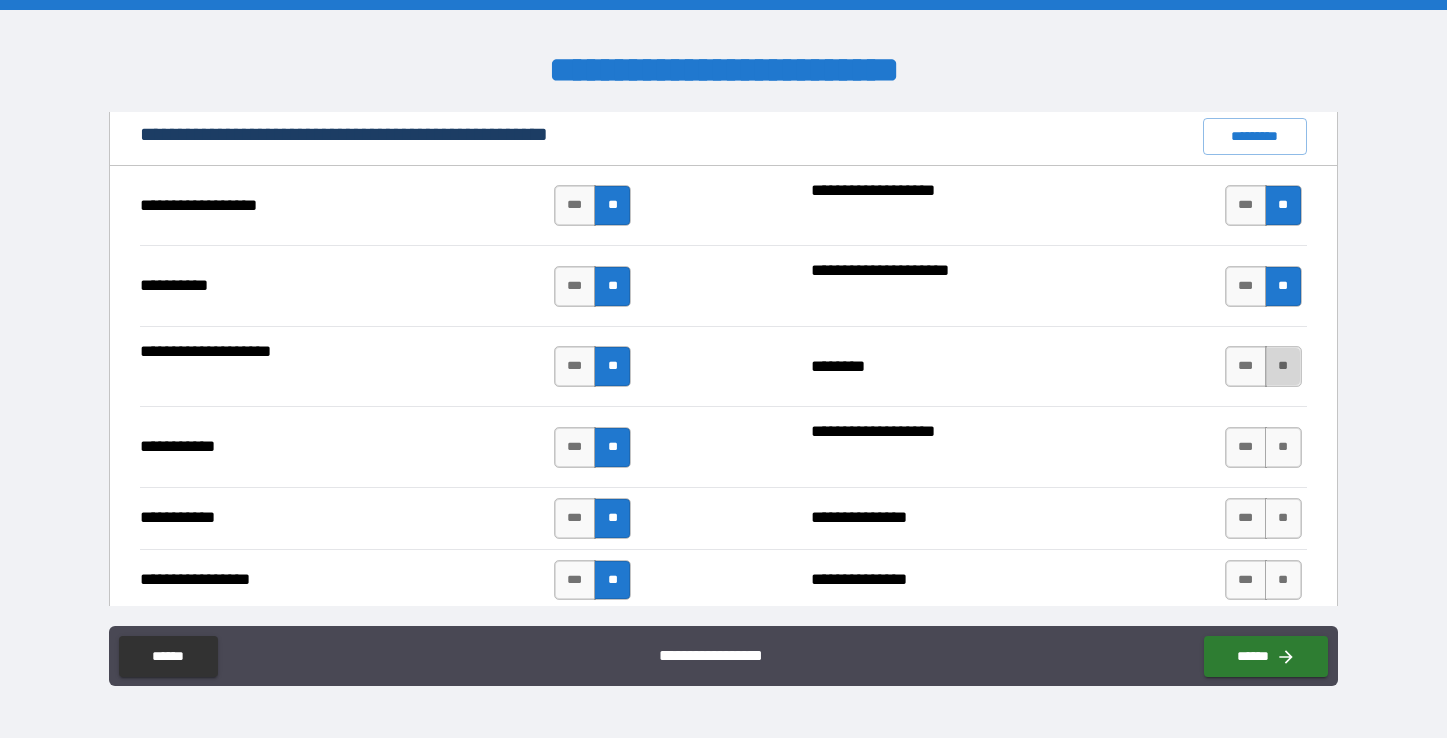 click on "**" at bounding box center [1283, 366] 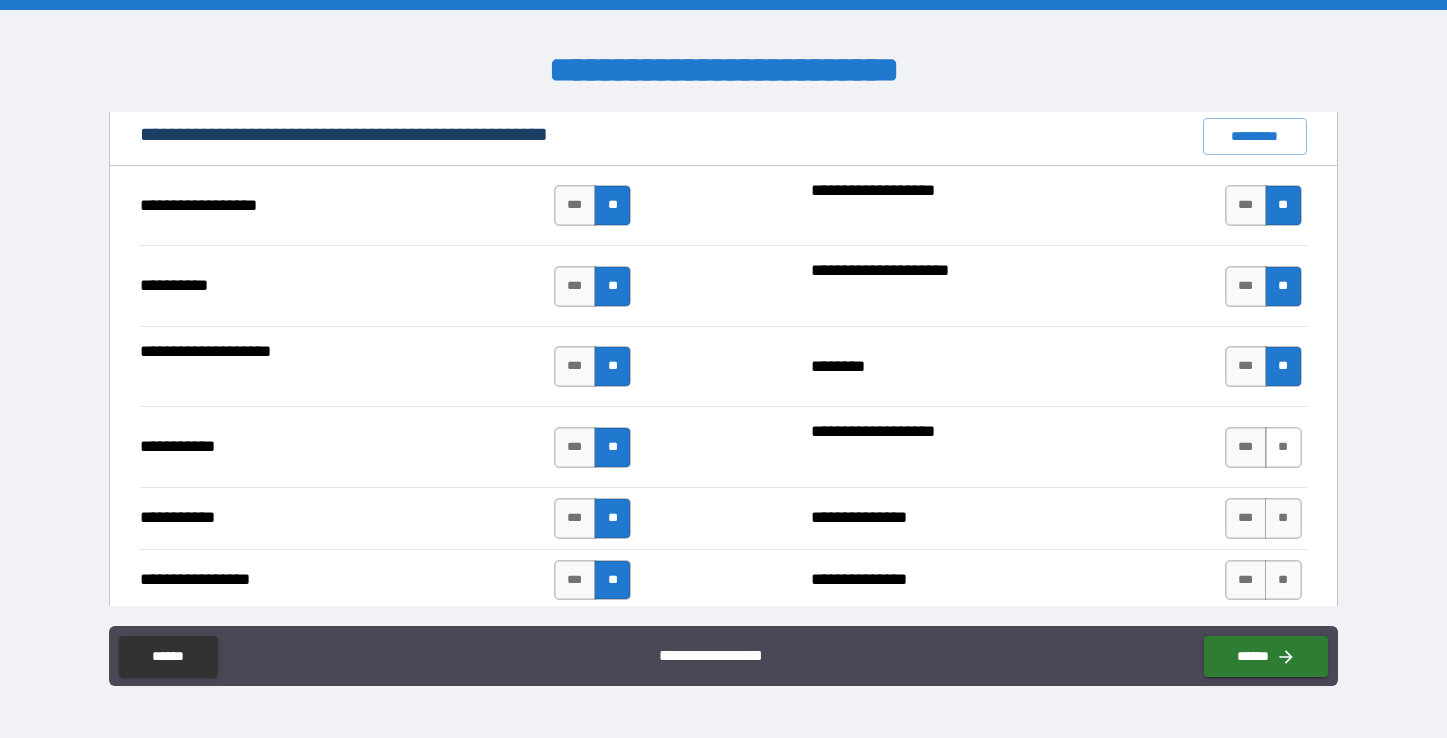 click on "**" at bounding box center (1283, 447) 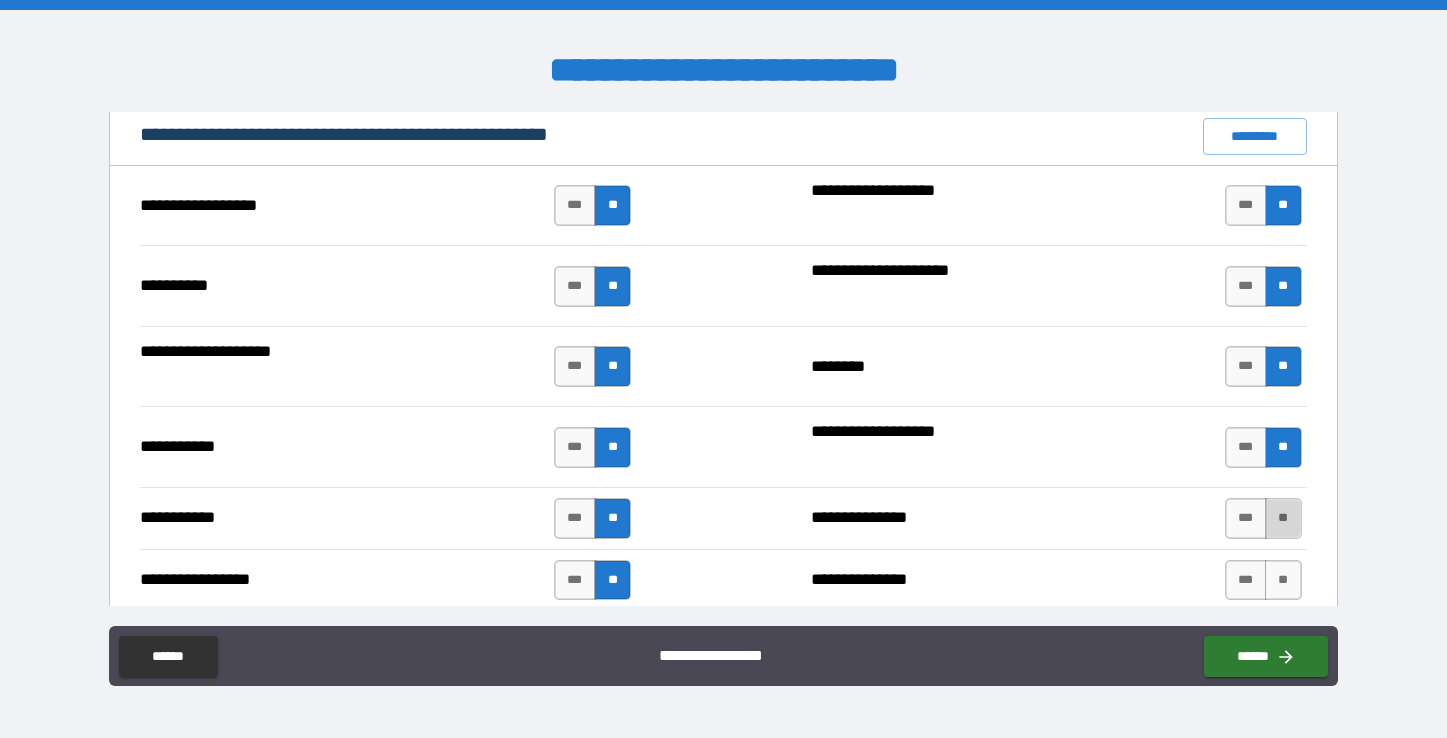 click on "**" at bounding box center (1283, 518) 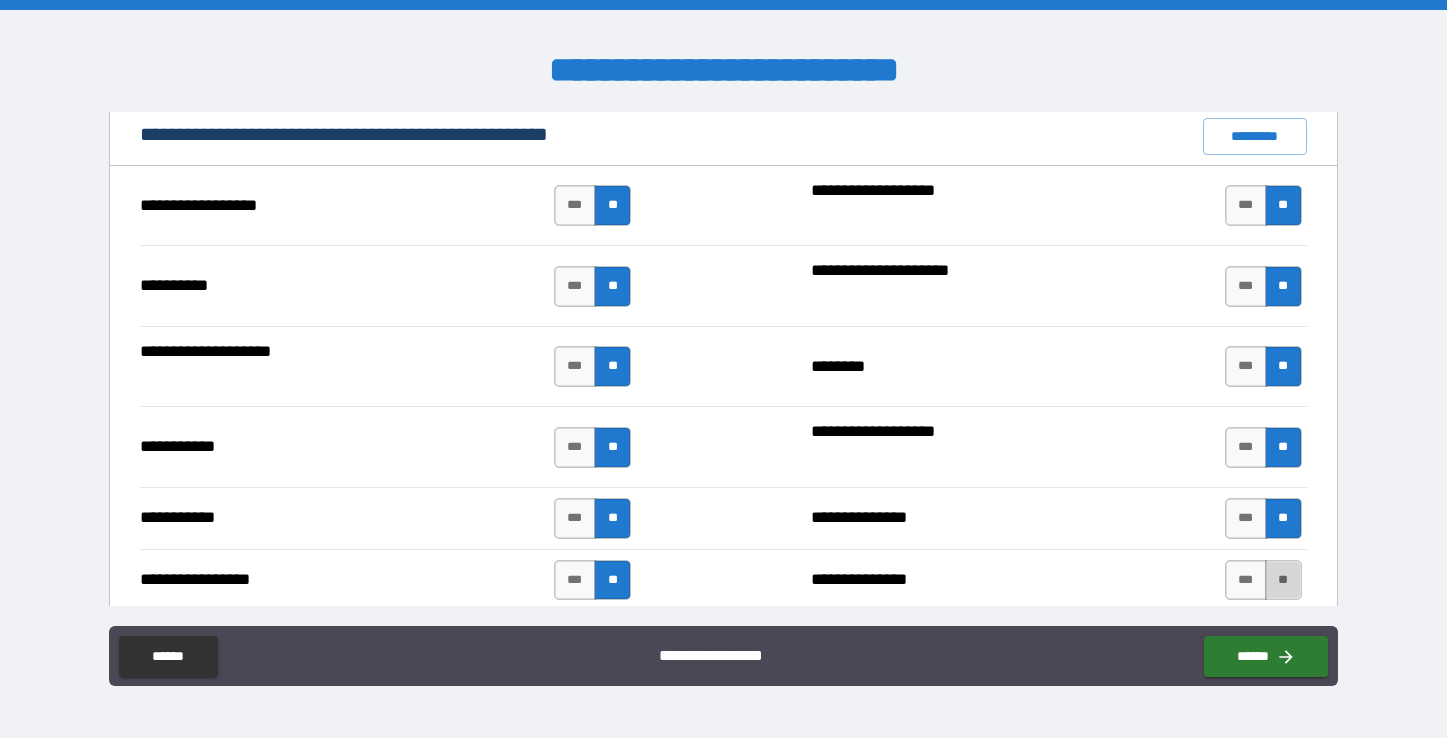 click on "**" at bounding box center (1283, 580) 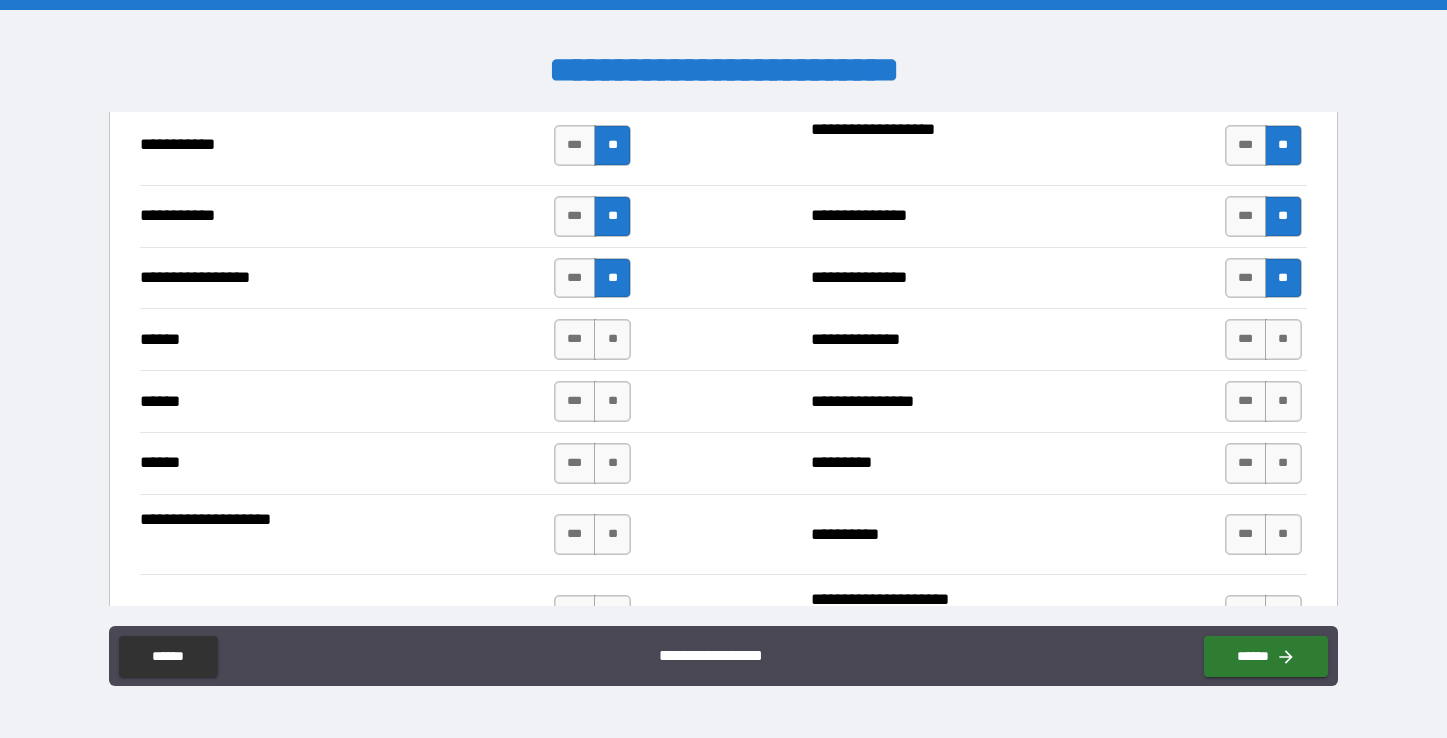 scroll, scrollTop: 2213, scrollLeft: 0, axis: vertical 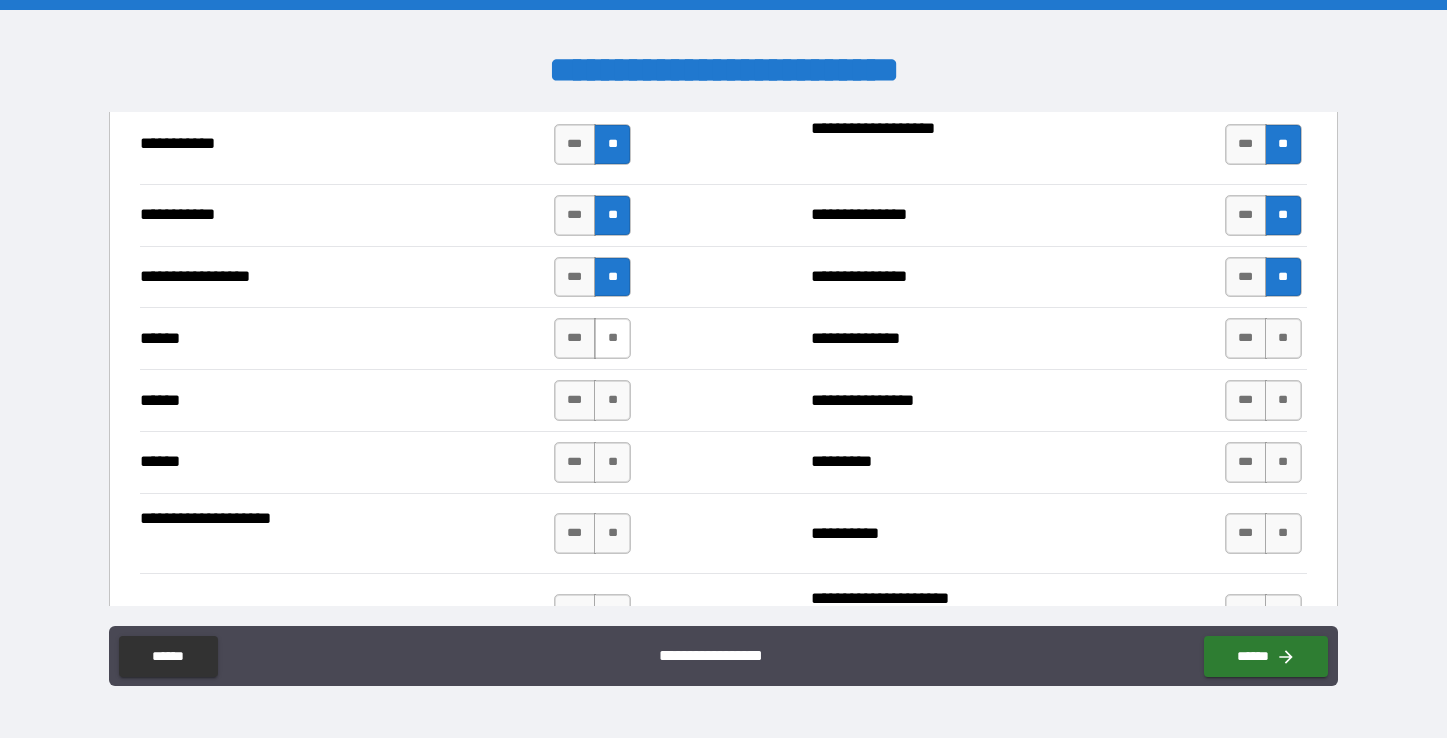 click on "**" at bounding box center (612, 338) 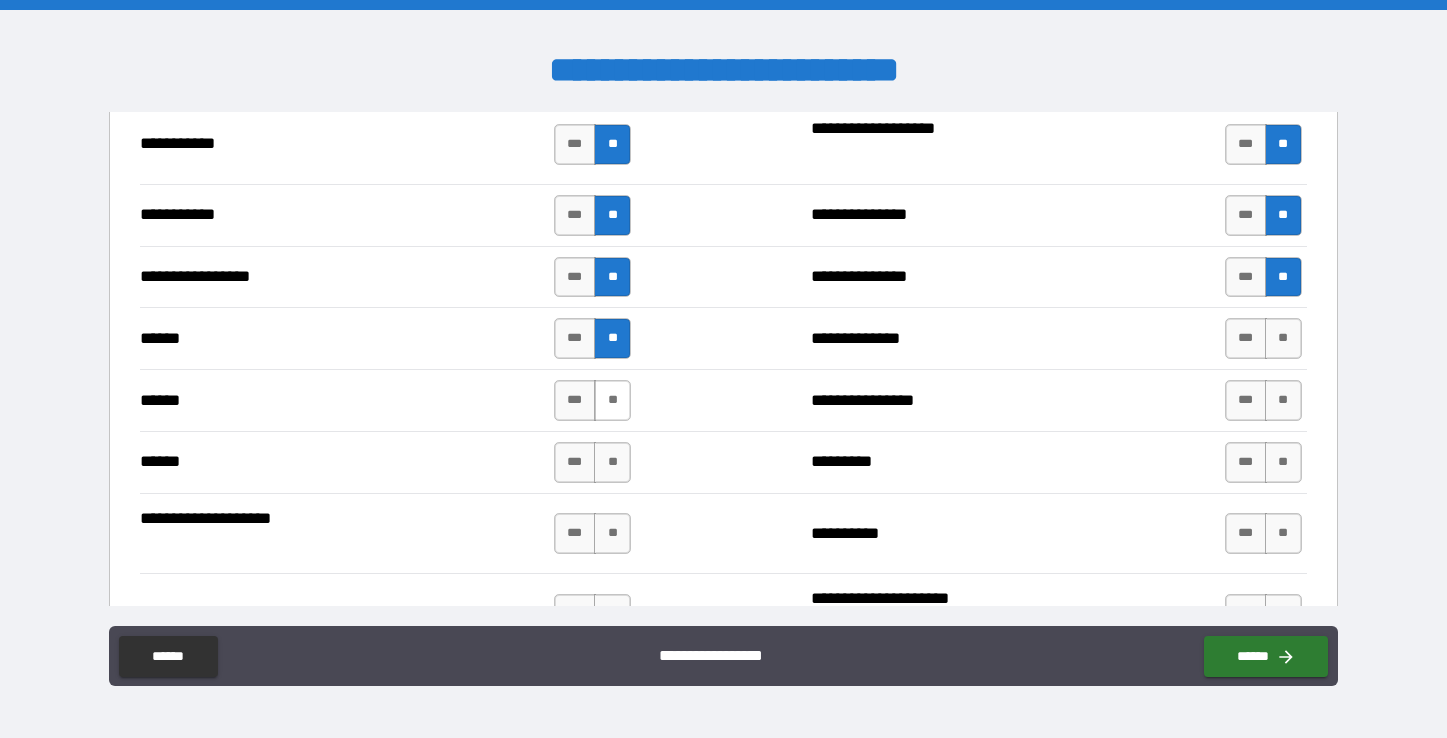 click on "**" at bounding box center [612, 400] 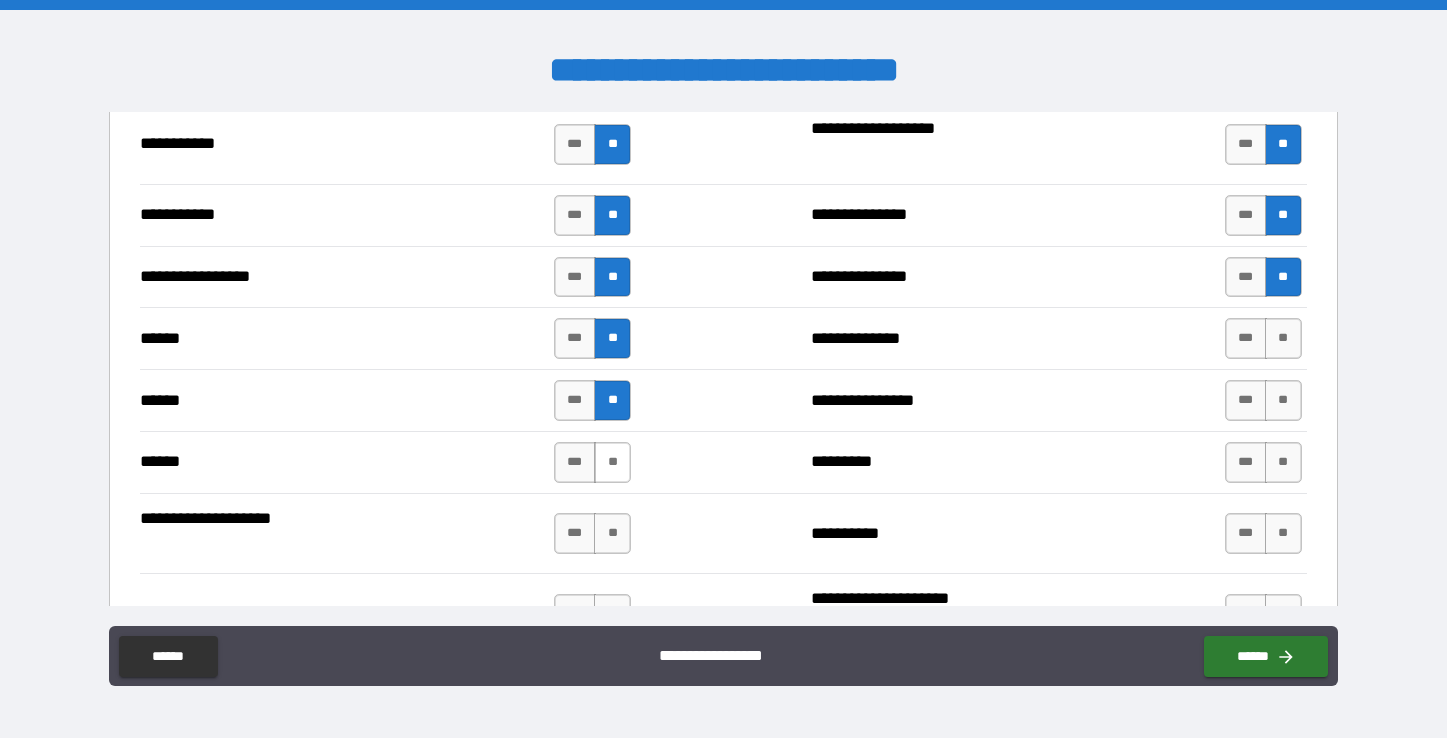 click on "**" at bounding box center (612, 462) 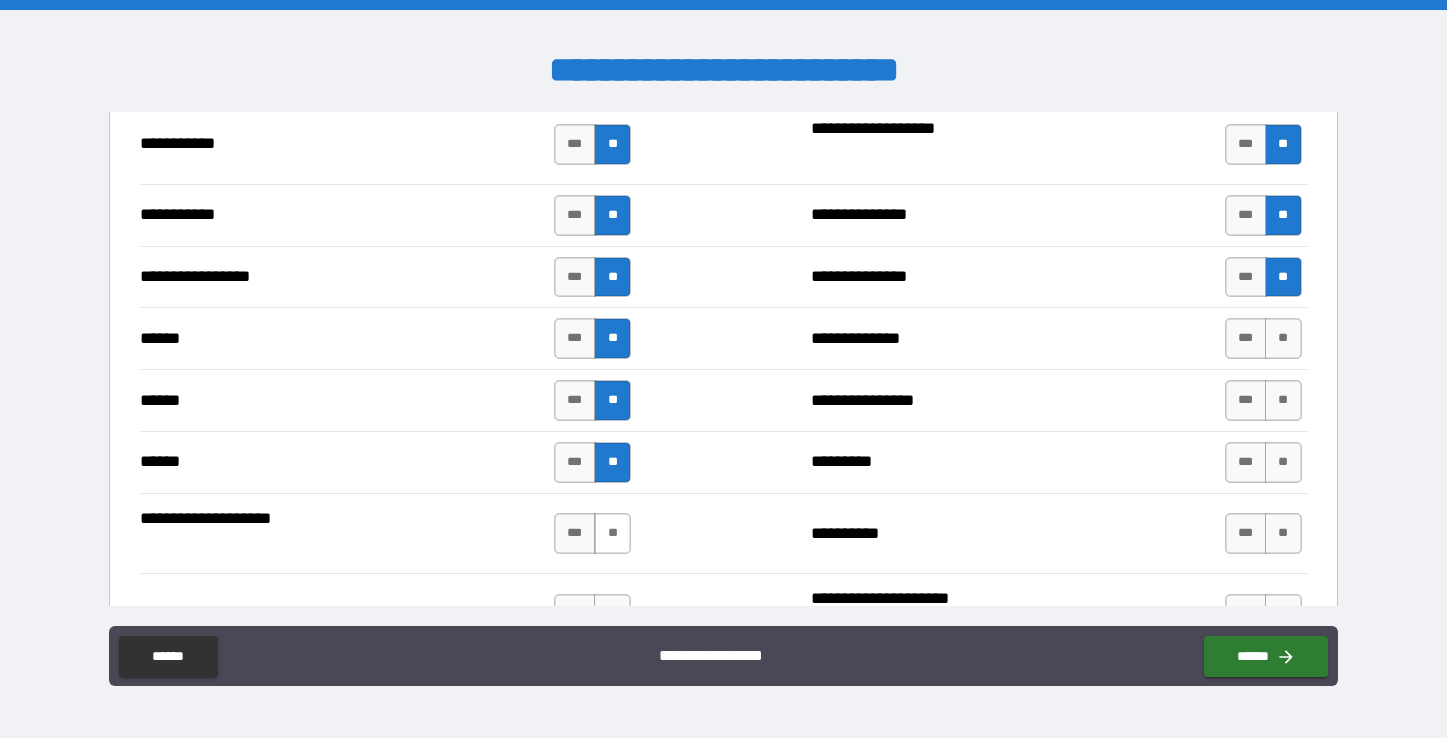 click on "**" at bounding box center [612, 533] 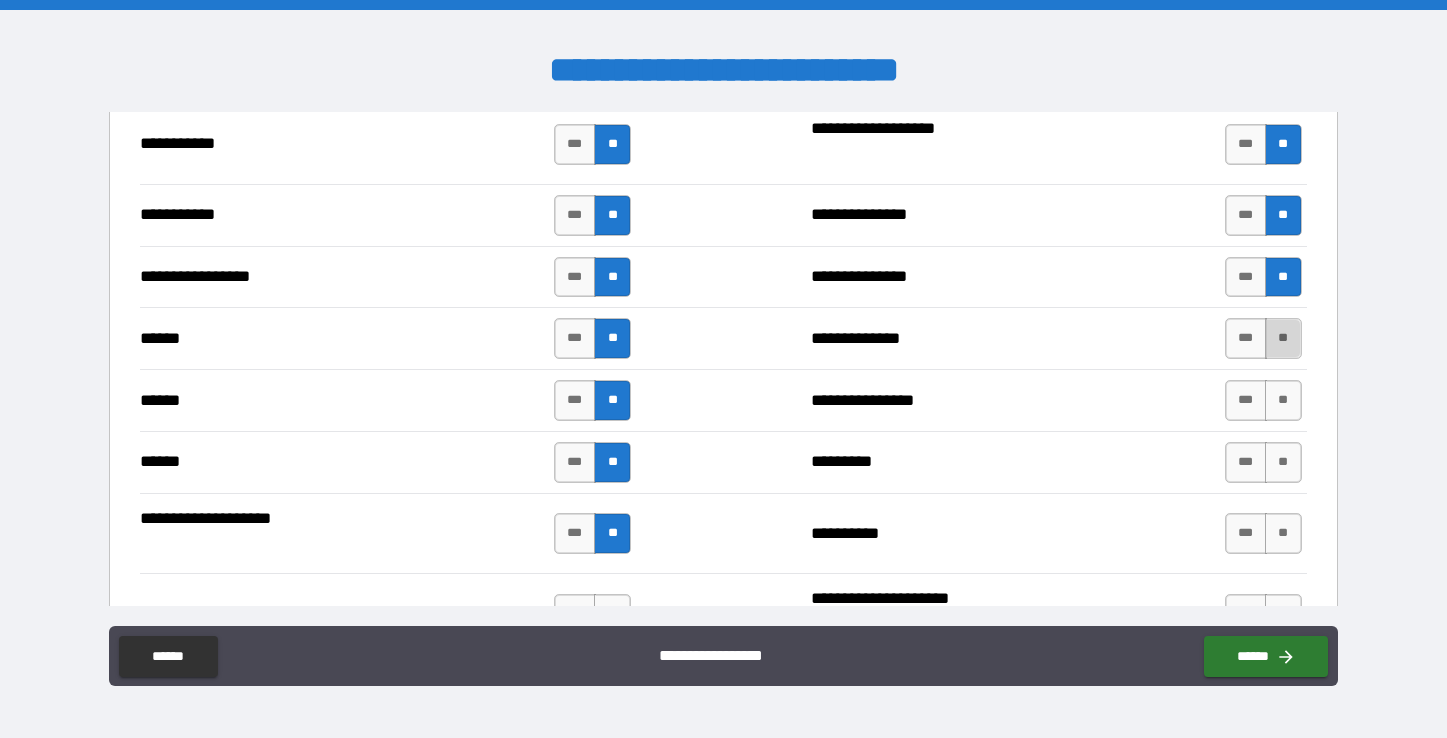 click on "**" at bounding box center [1283, 338] 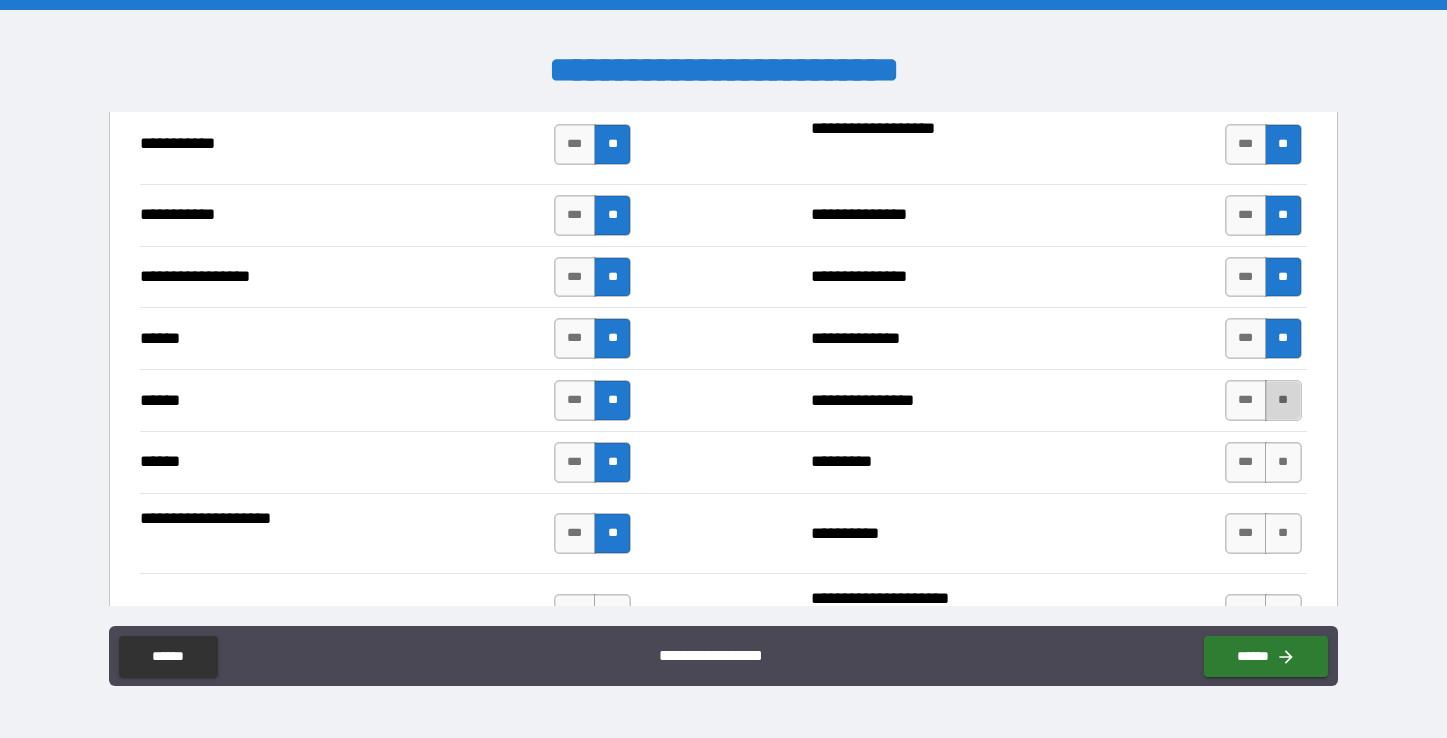 click on "**" at bounding box center (1283, 400) 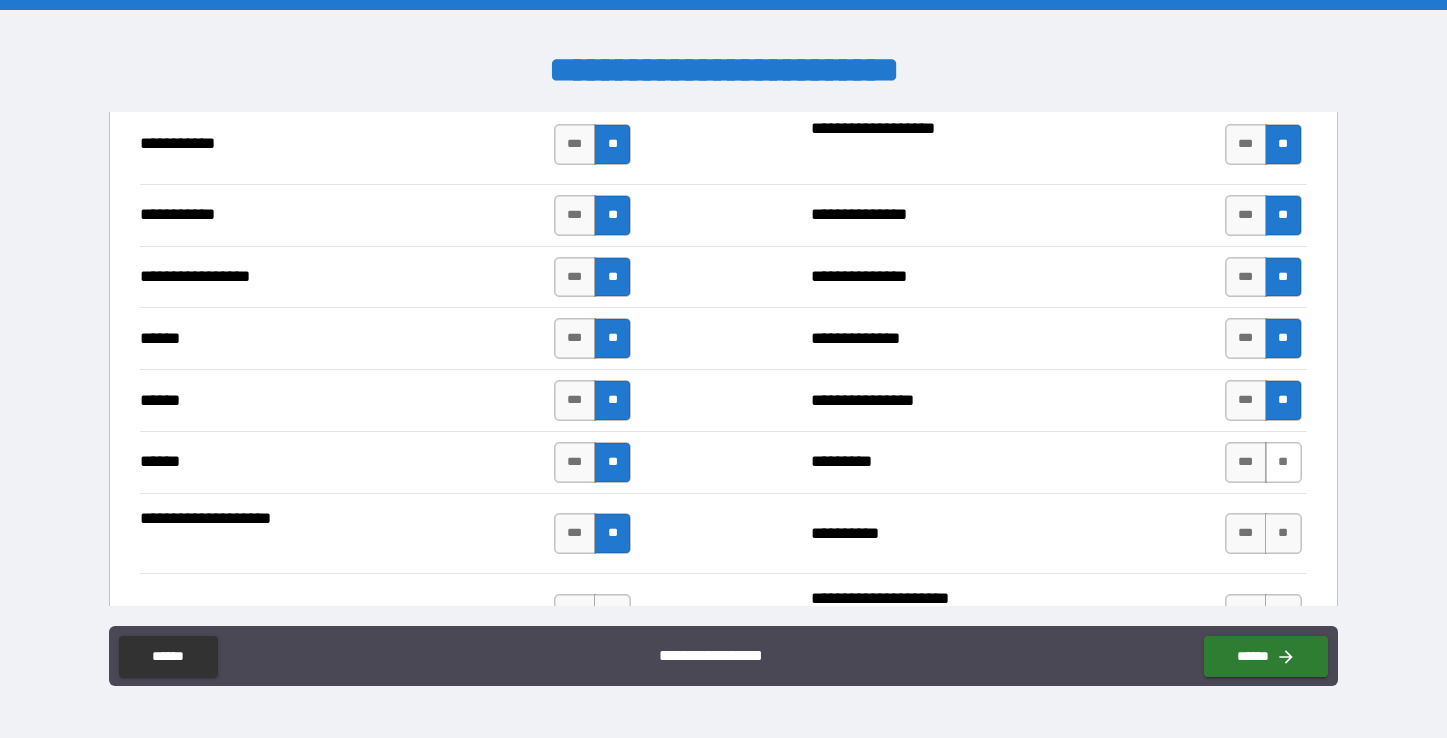 click on "**" at bounding box center (1283, 462) 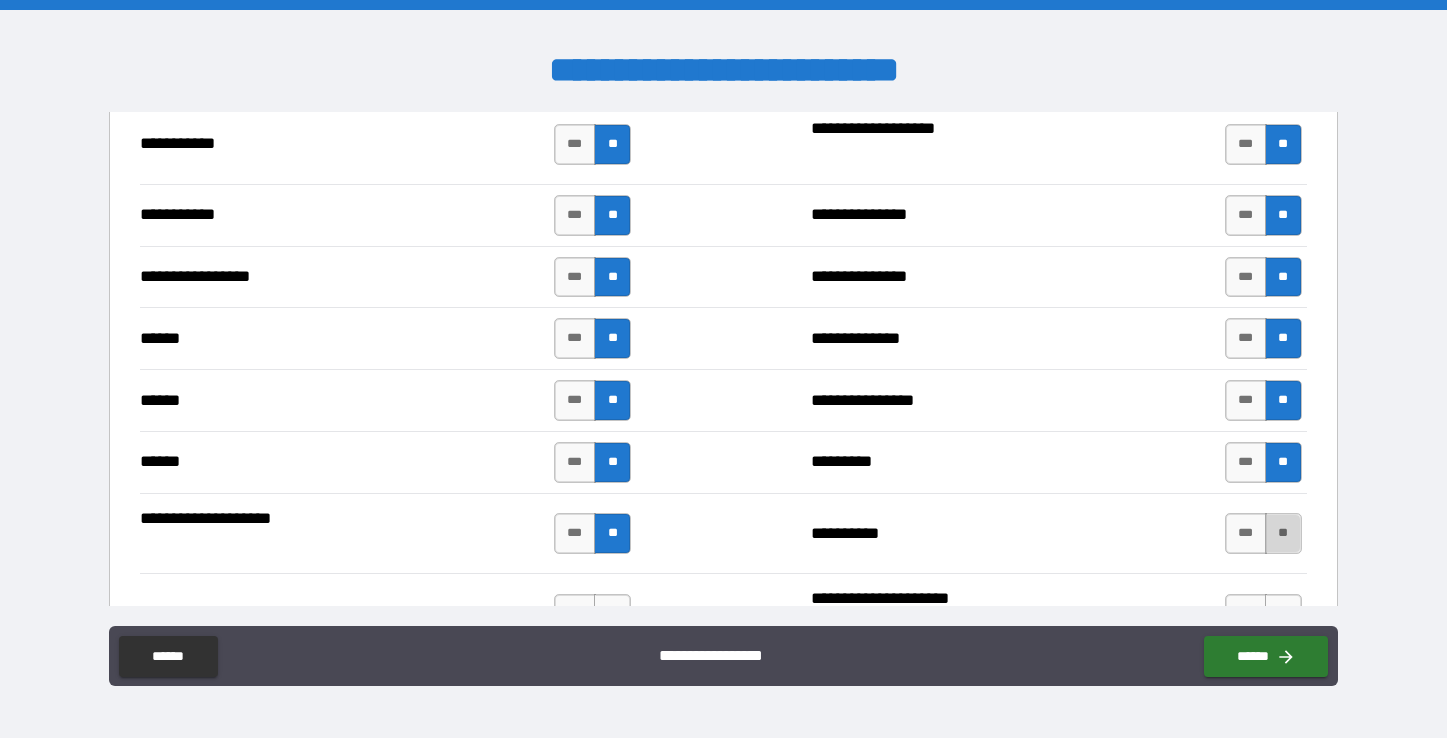 click on "**" at bounding box center [1283, 533] 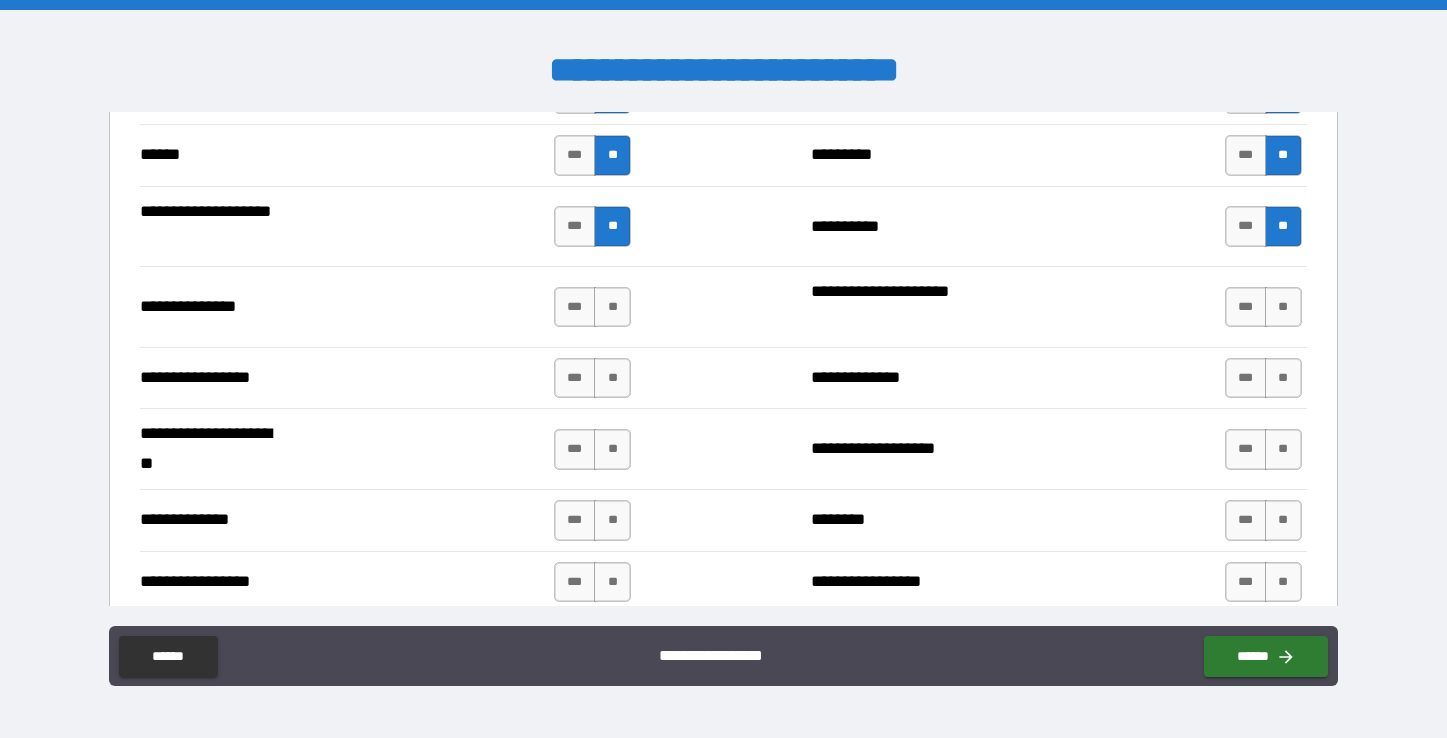 scroll, scrollTop: 2522, scrollLeft: 0, axis: vertical 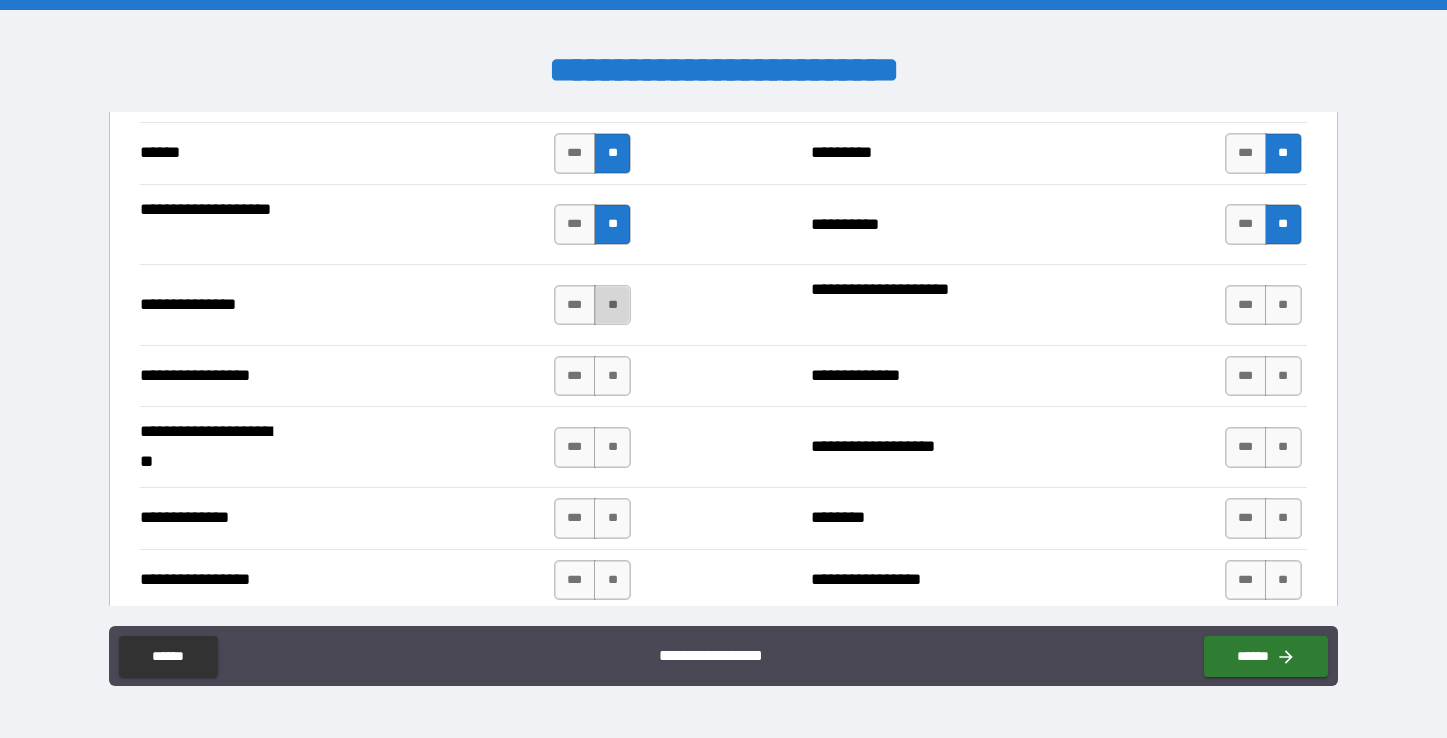 click on "**" at bounding box center (612, 305) 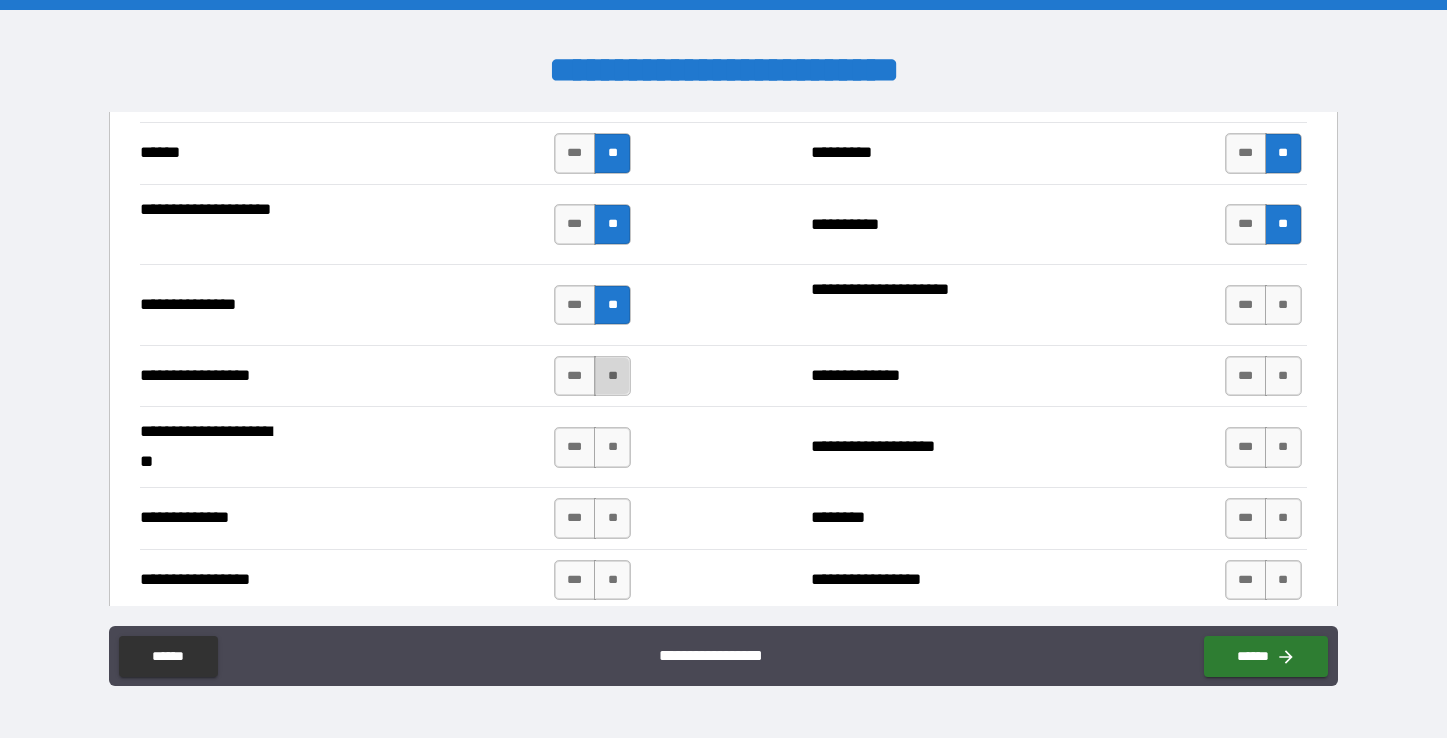 click on "**" at bounding box center (612, 376) 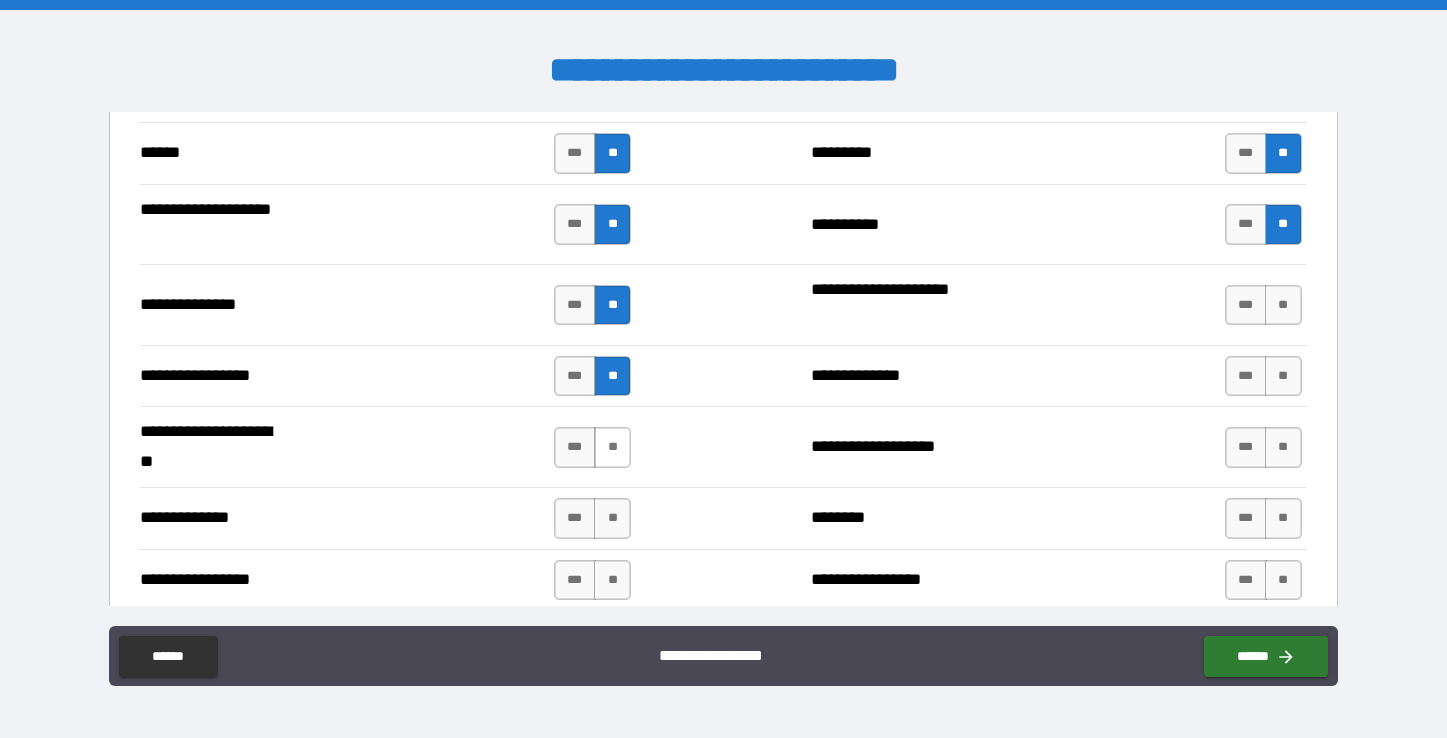 click on "**" at bounding box center (612, 447) 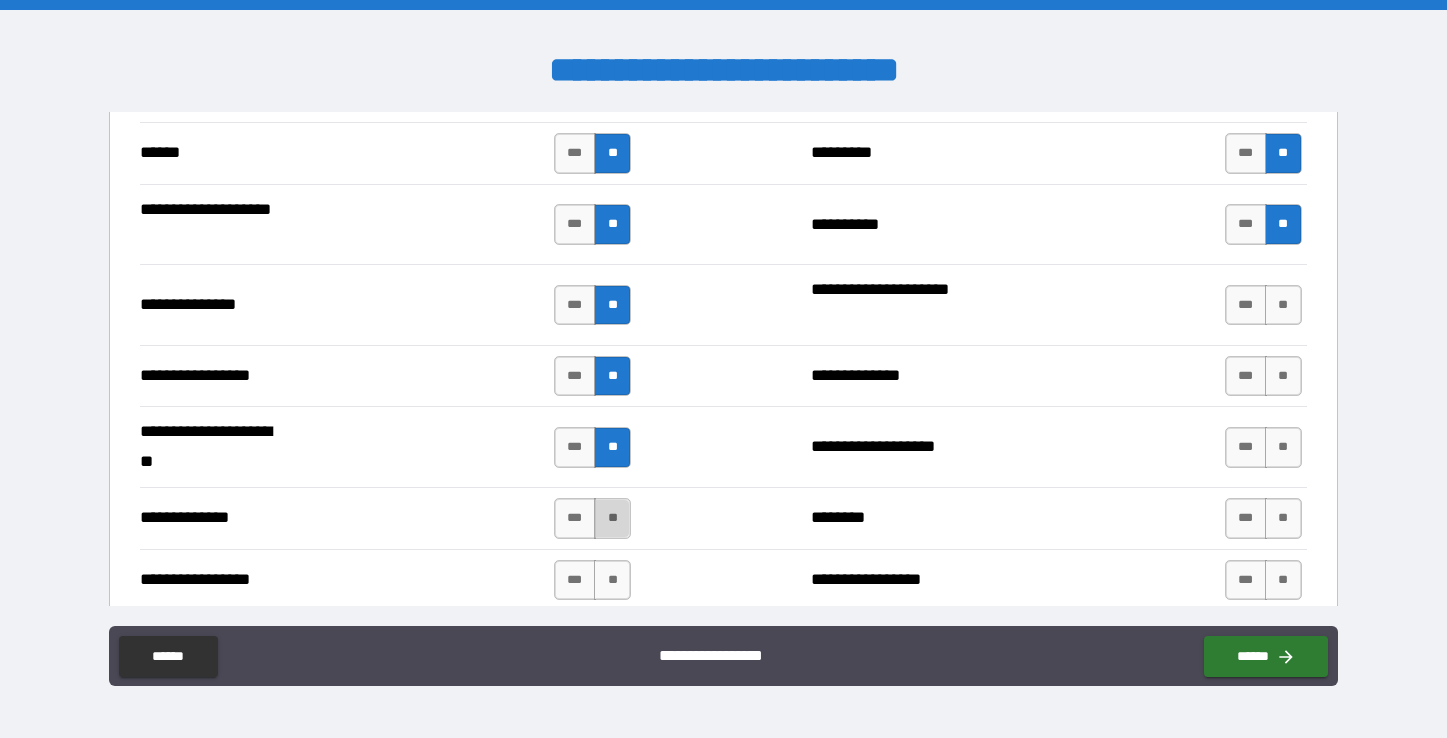 click on "**" at bounding box center (612, 518) 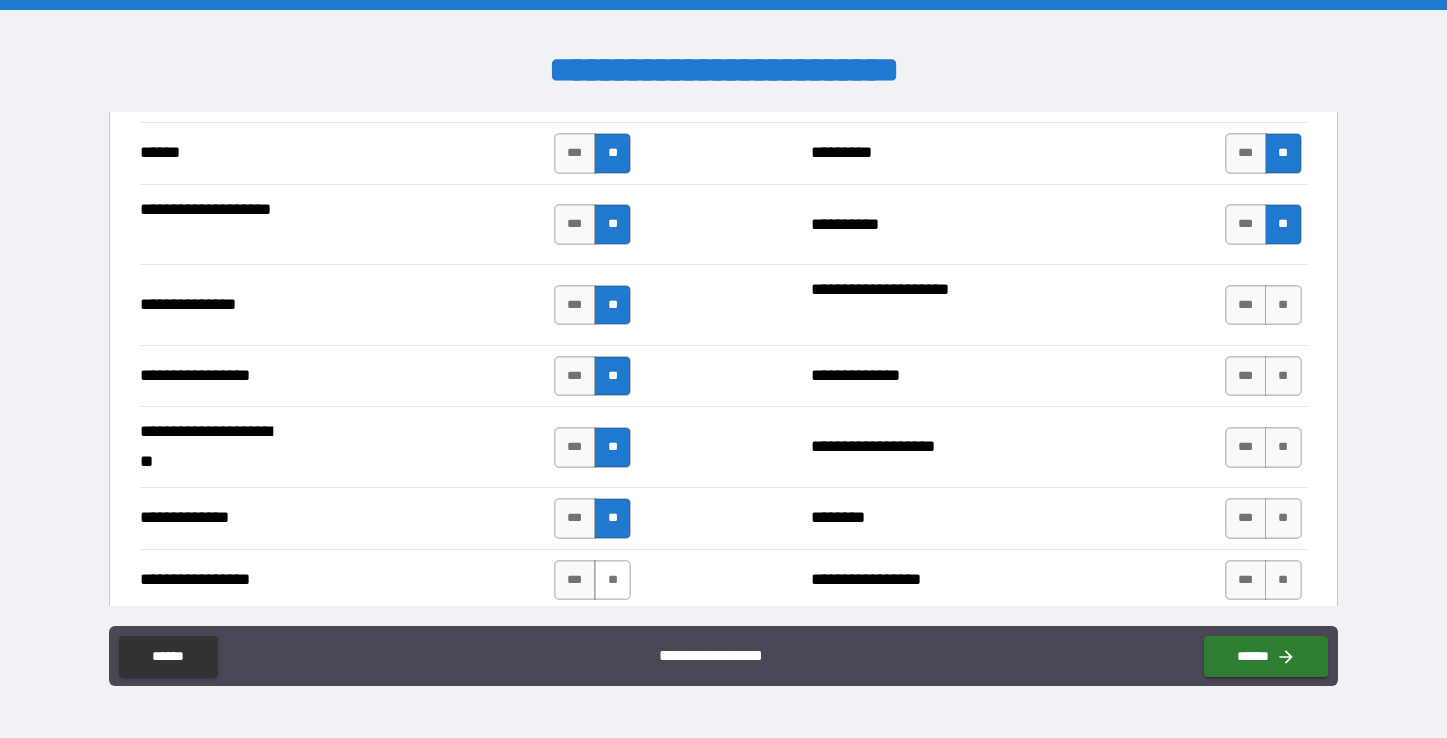 click on "**" at bounding box center (612, 580) 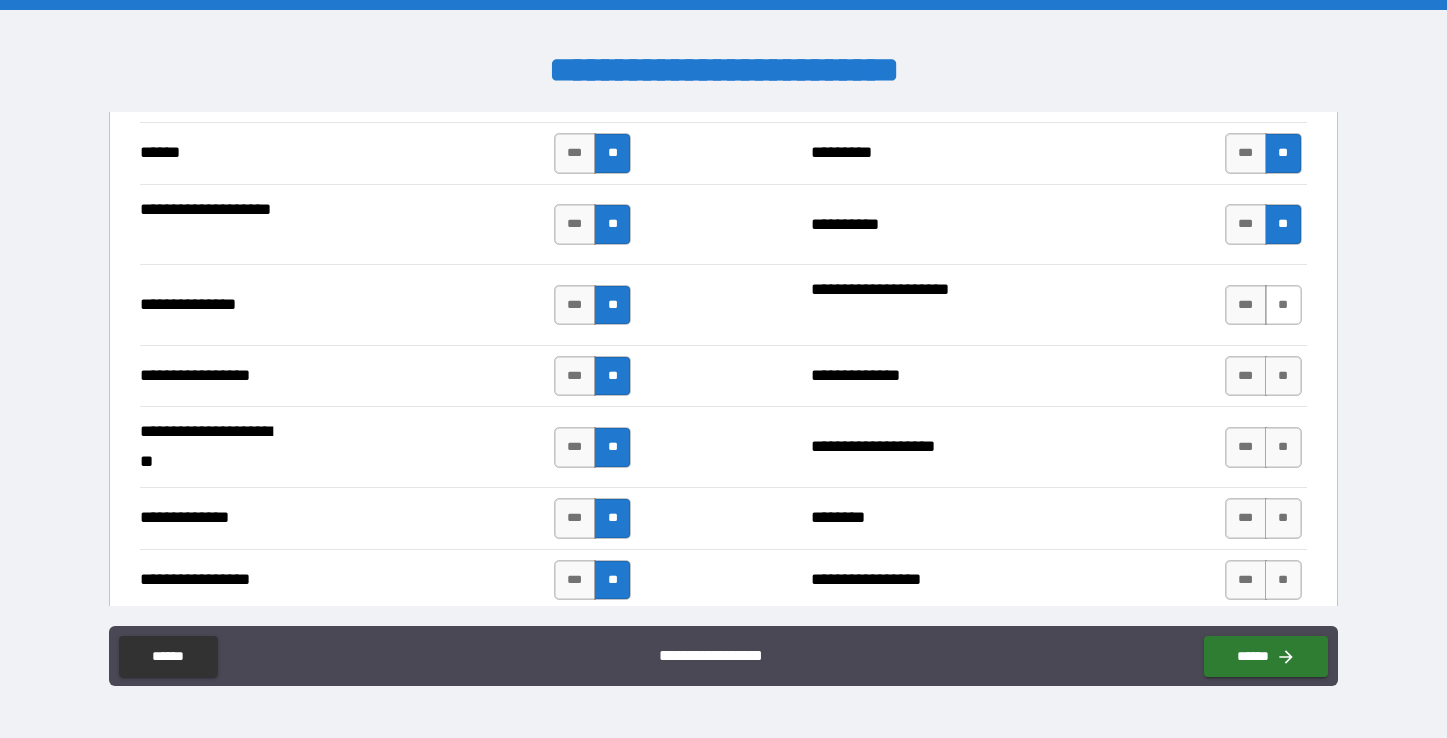click on "**" at bounding box center [1283, 305] 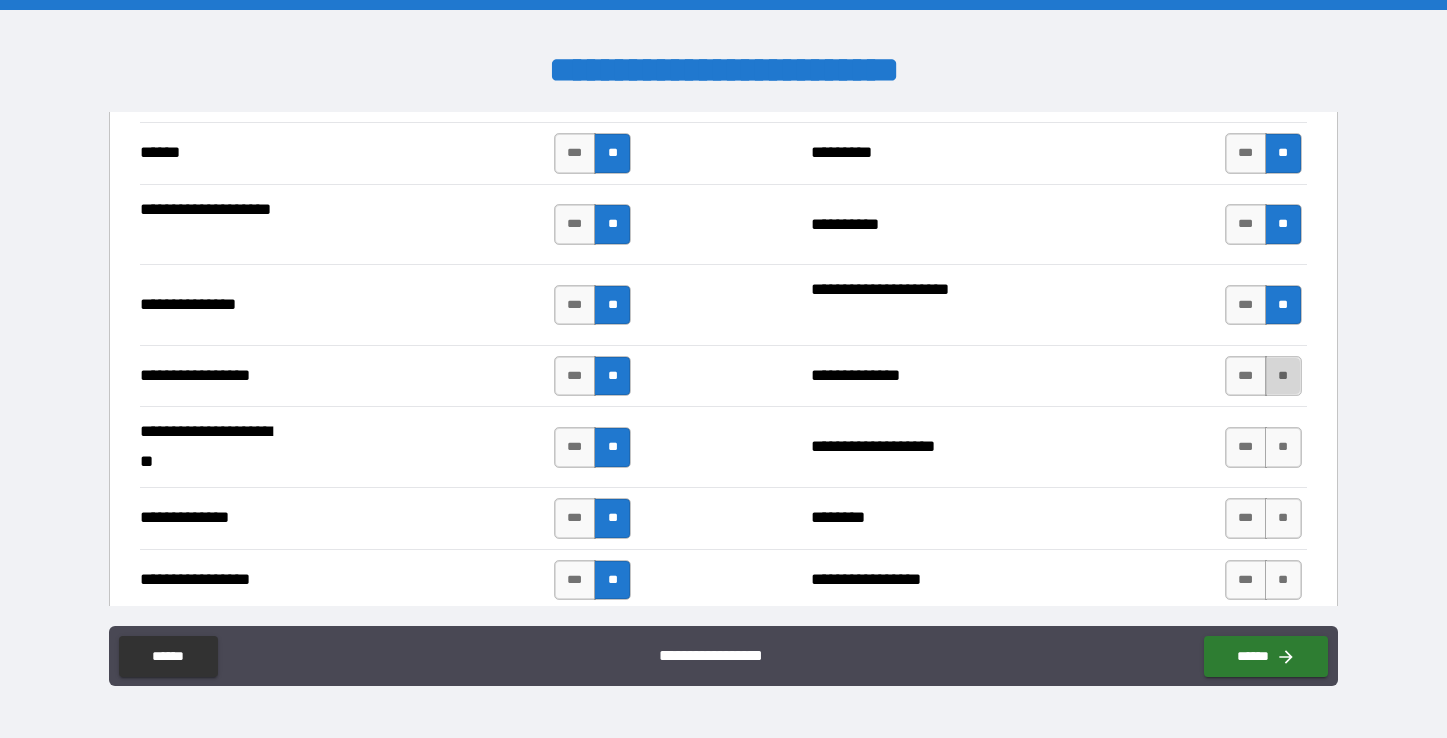 click on "**" at bounding box center [1283, 376] 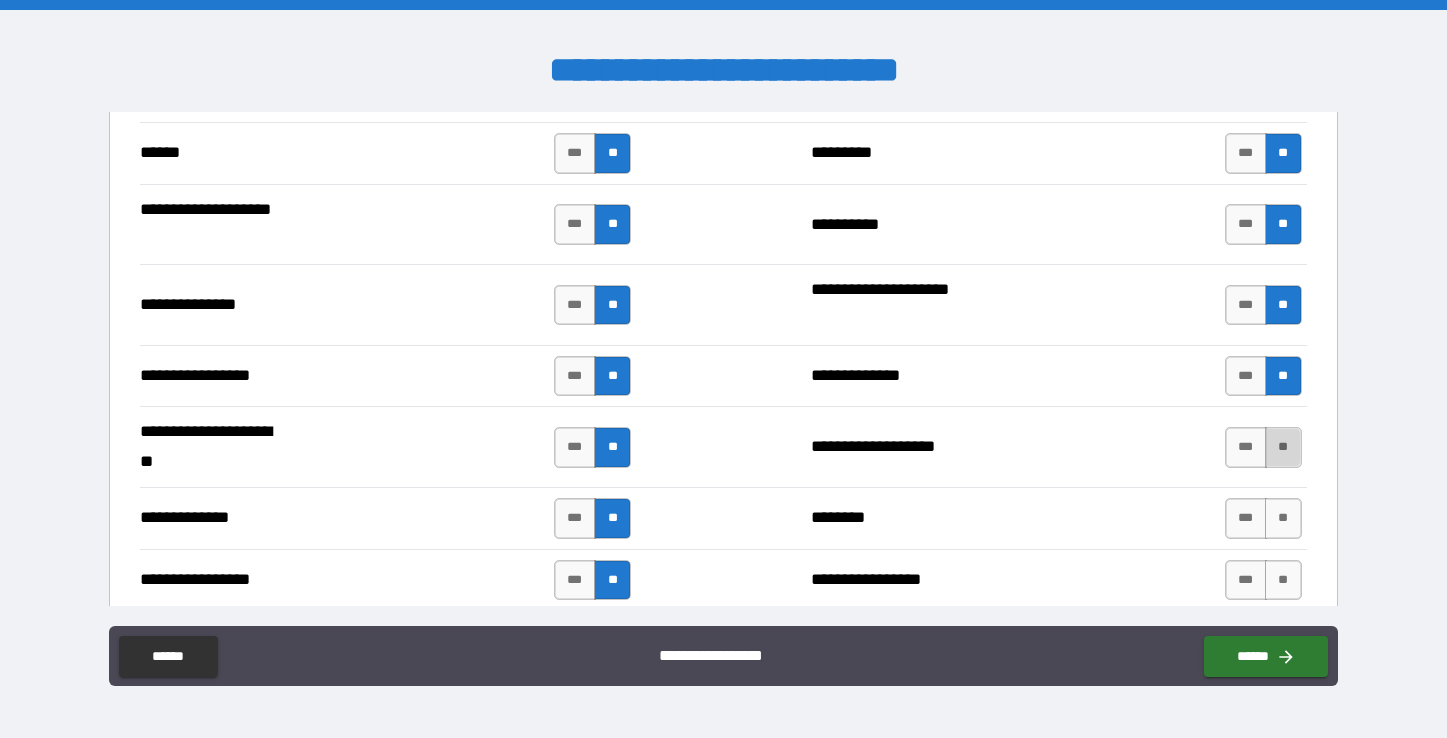 click on "**" at bounding box center [1283, 447] 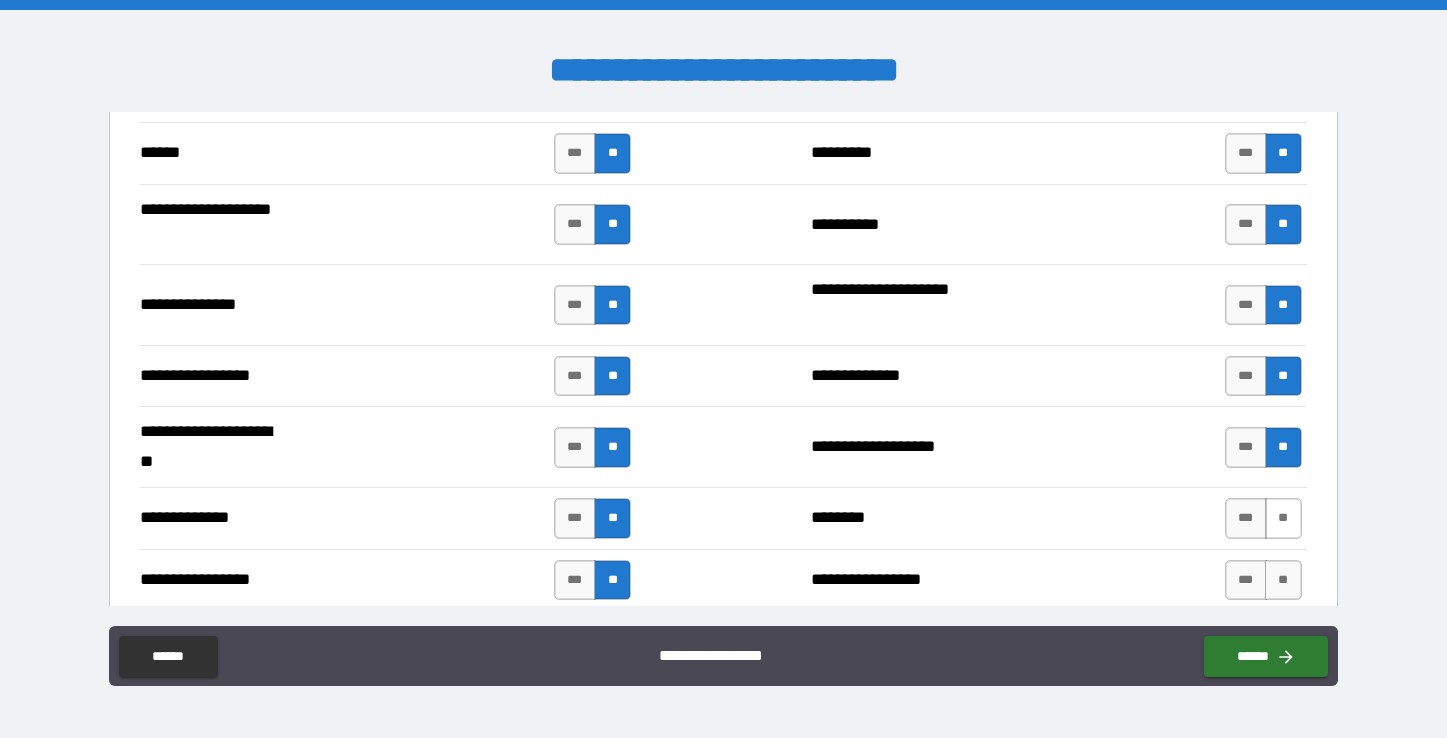 click on "**" at bounding box center [1283, 518] 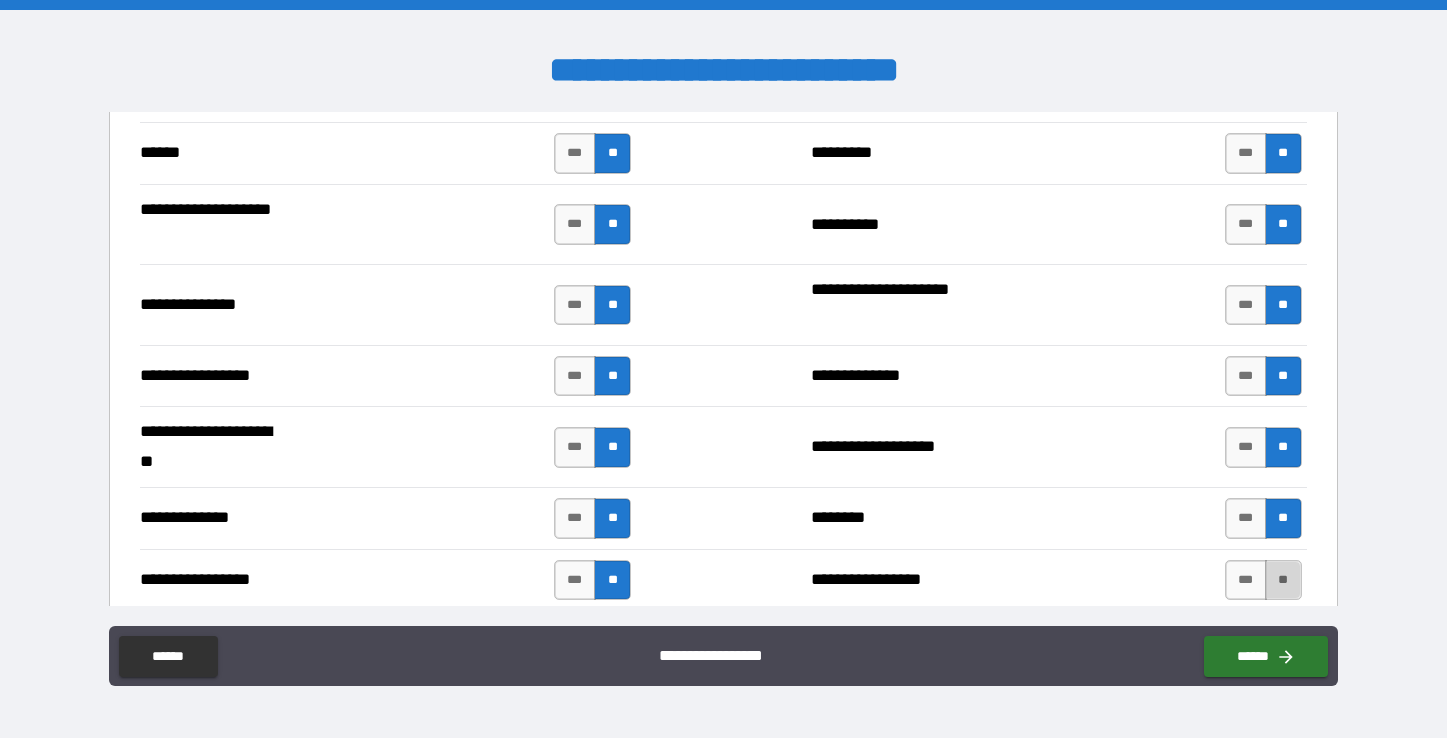 click on "**" at bounding box center (1283, 580) 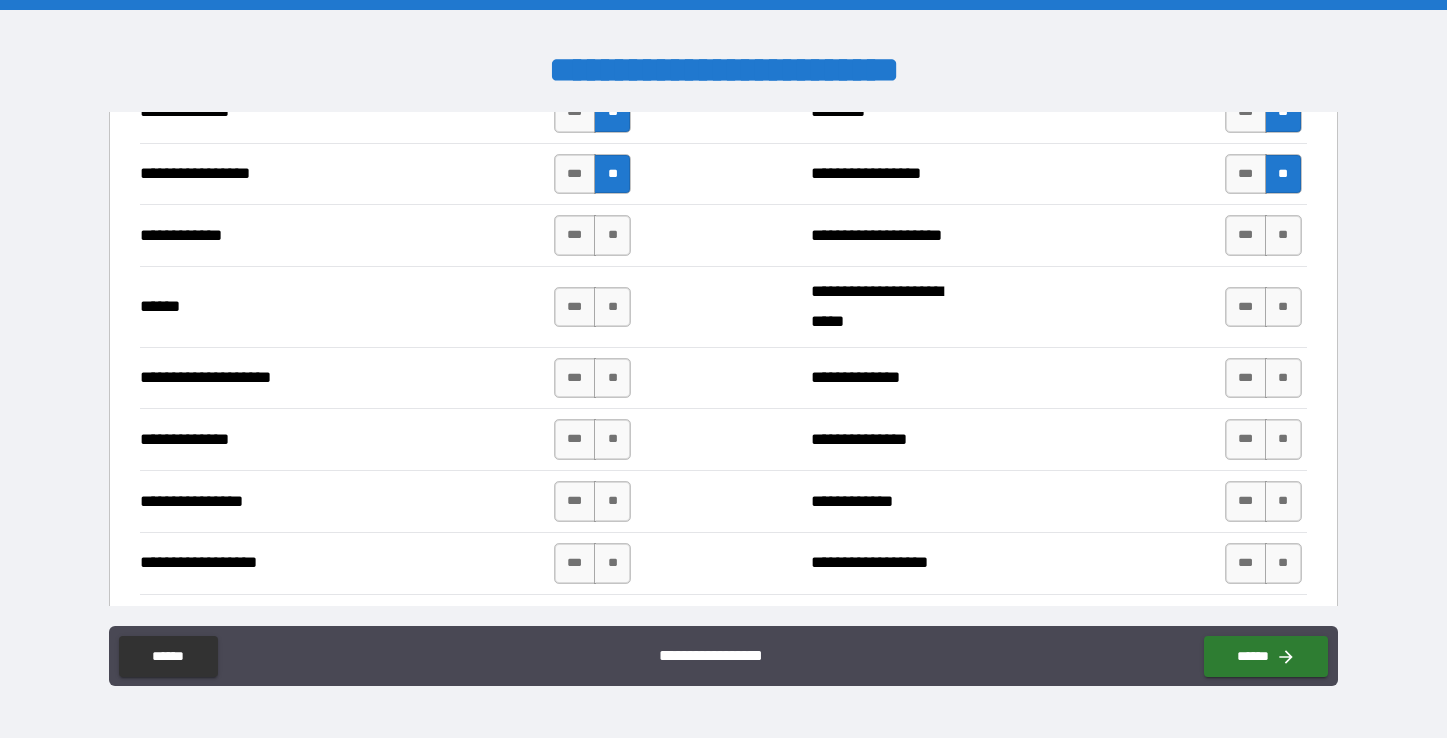 scroll, scrollTop: 2933, scrollLeft: 0, axis: vertical 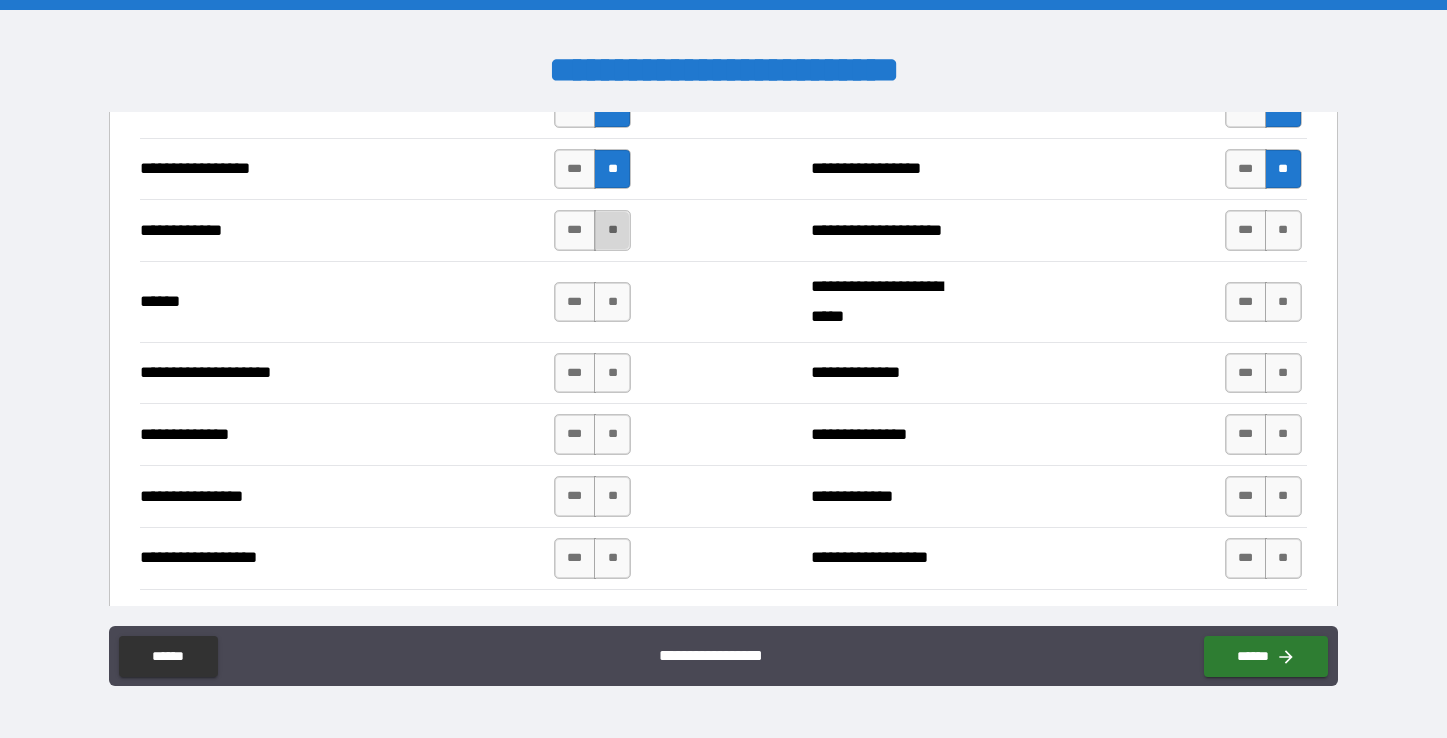 click on "**" at bounding box center (612, 230) 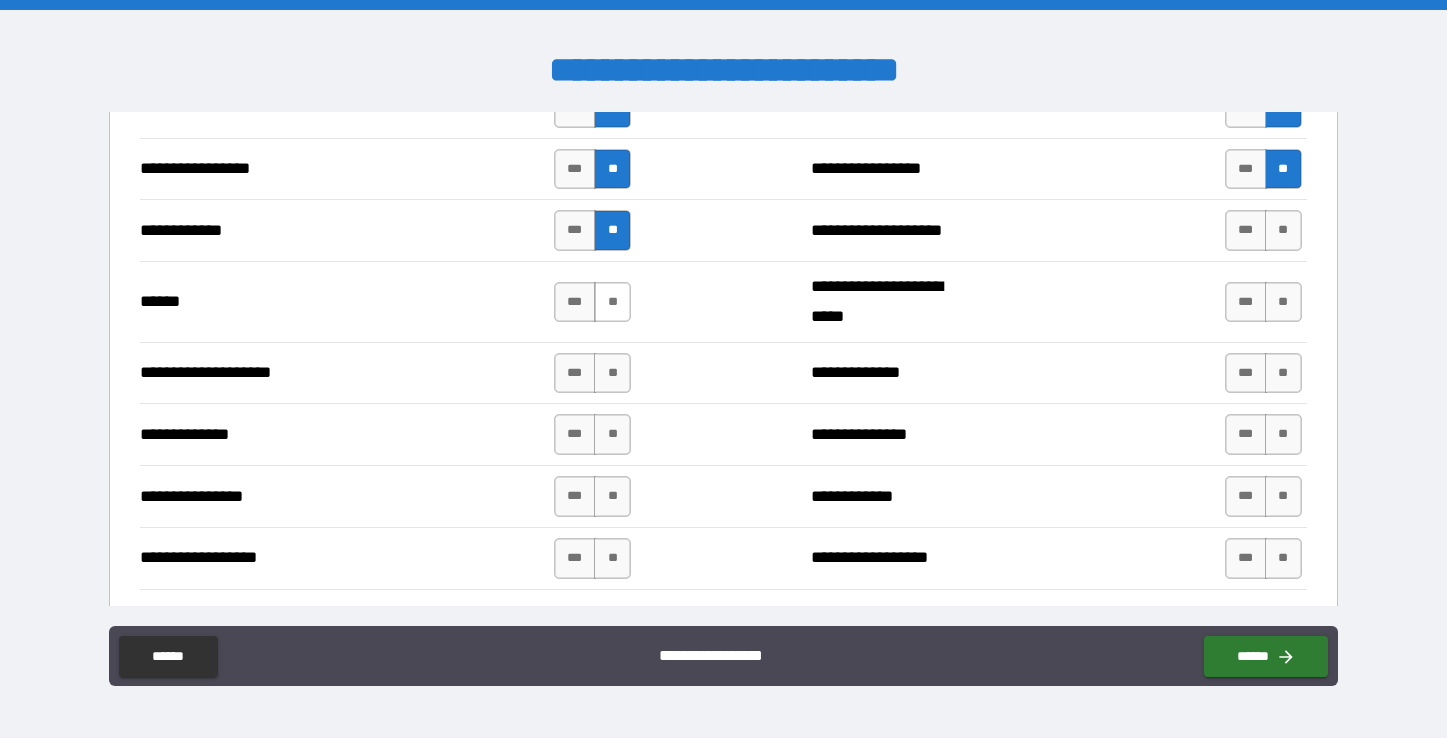 click on "**" at bounding box center [612, 302] 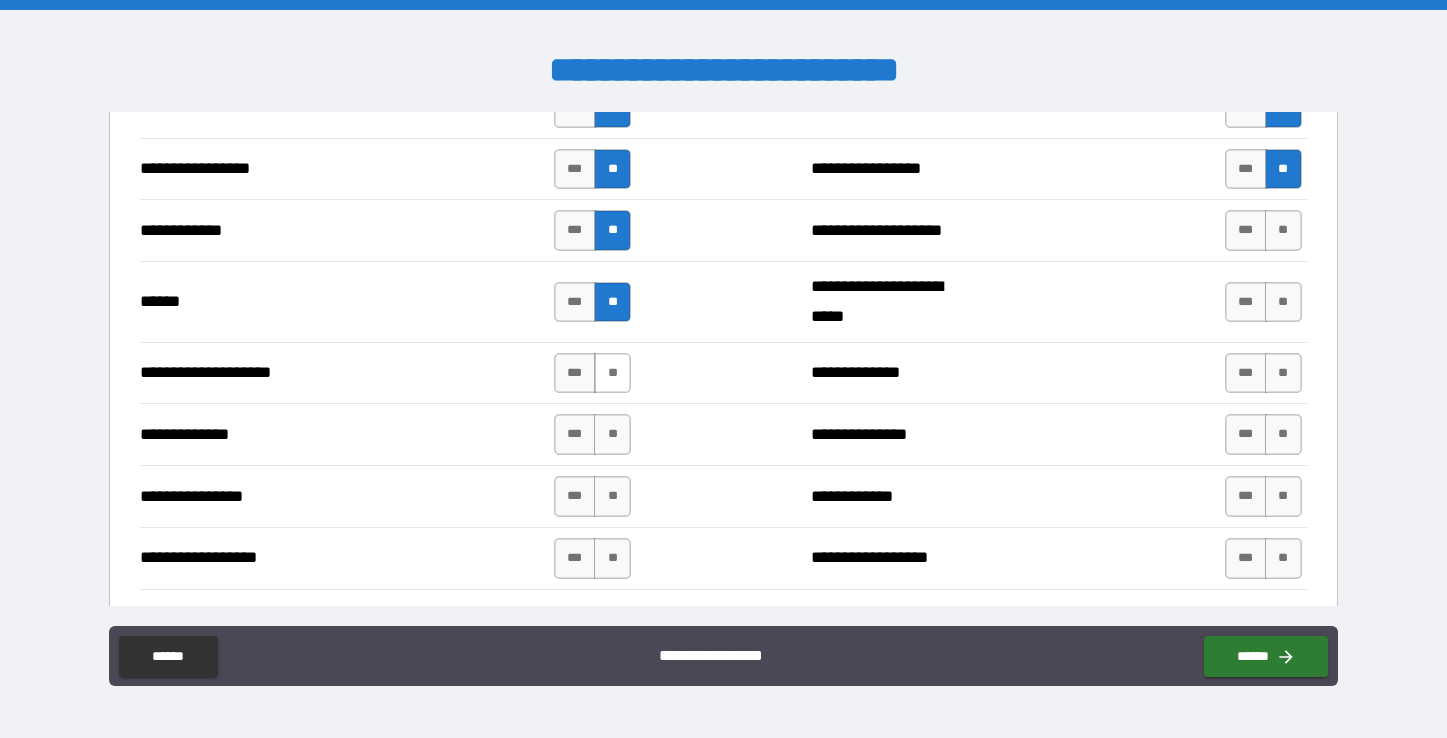 click on "**" at bounding box center (612, 373) 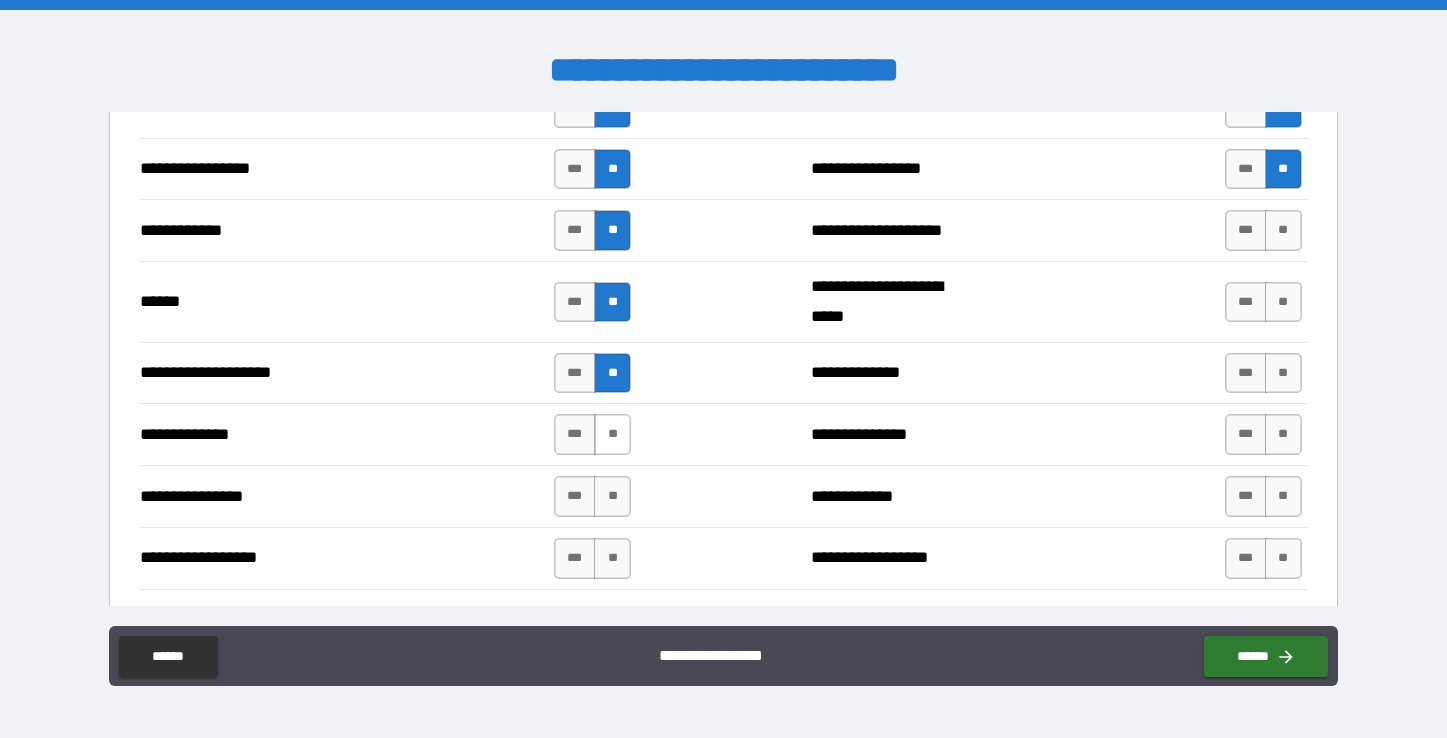 click on "**" at bounding box center [612, 434] 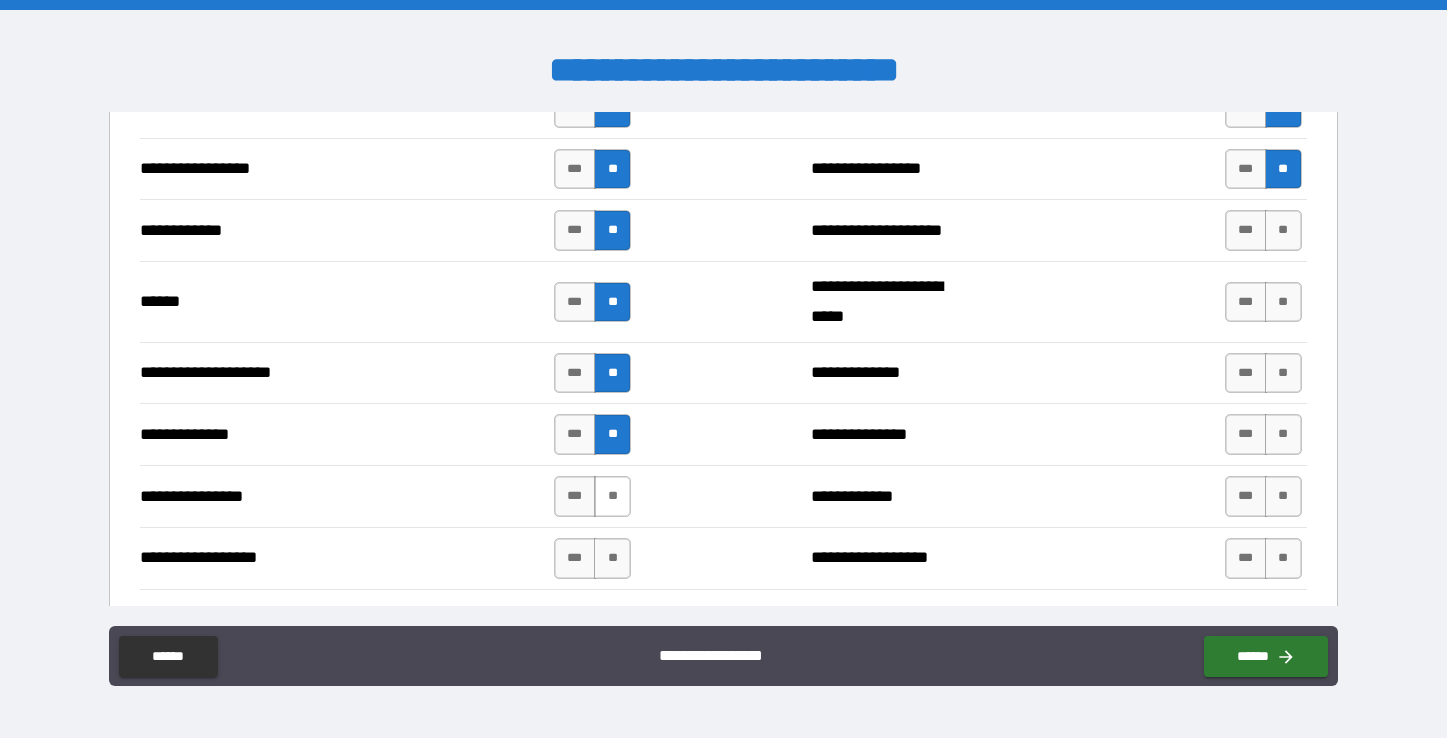 click on "**" at bounding box center (612, 496) 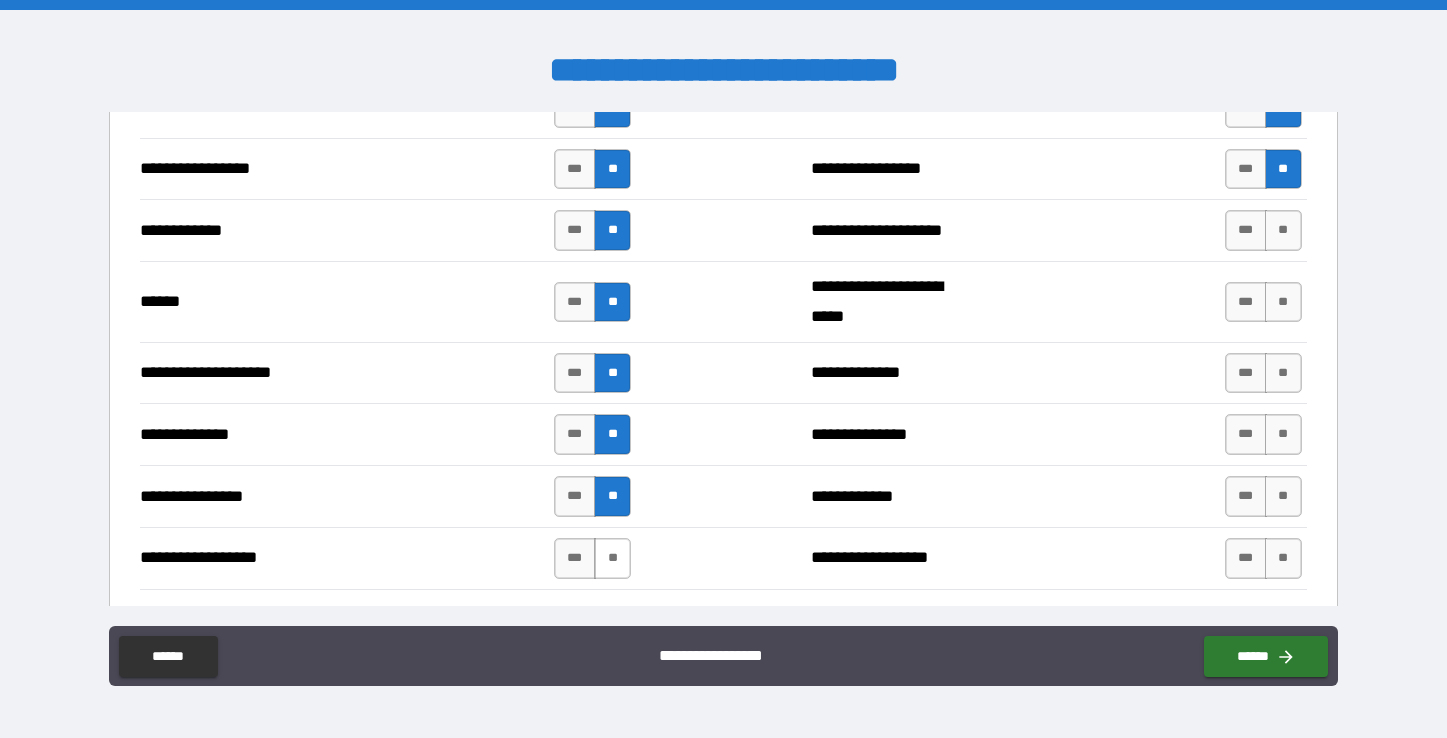 click on "**" at bounding box center (612, 558) 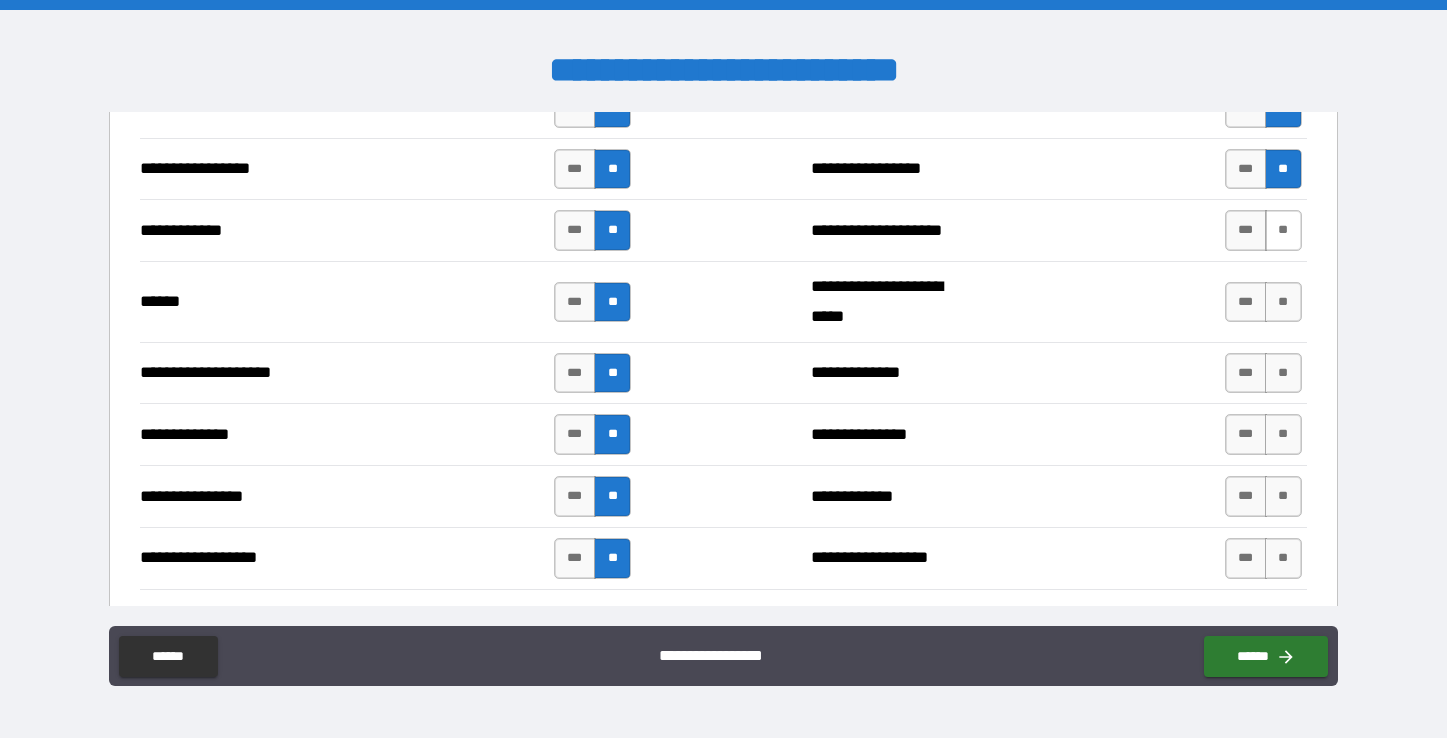 click on "**" at bounding box center [1283, 230] 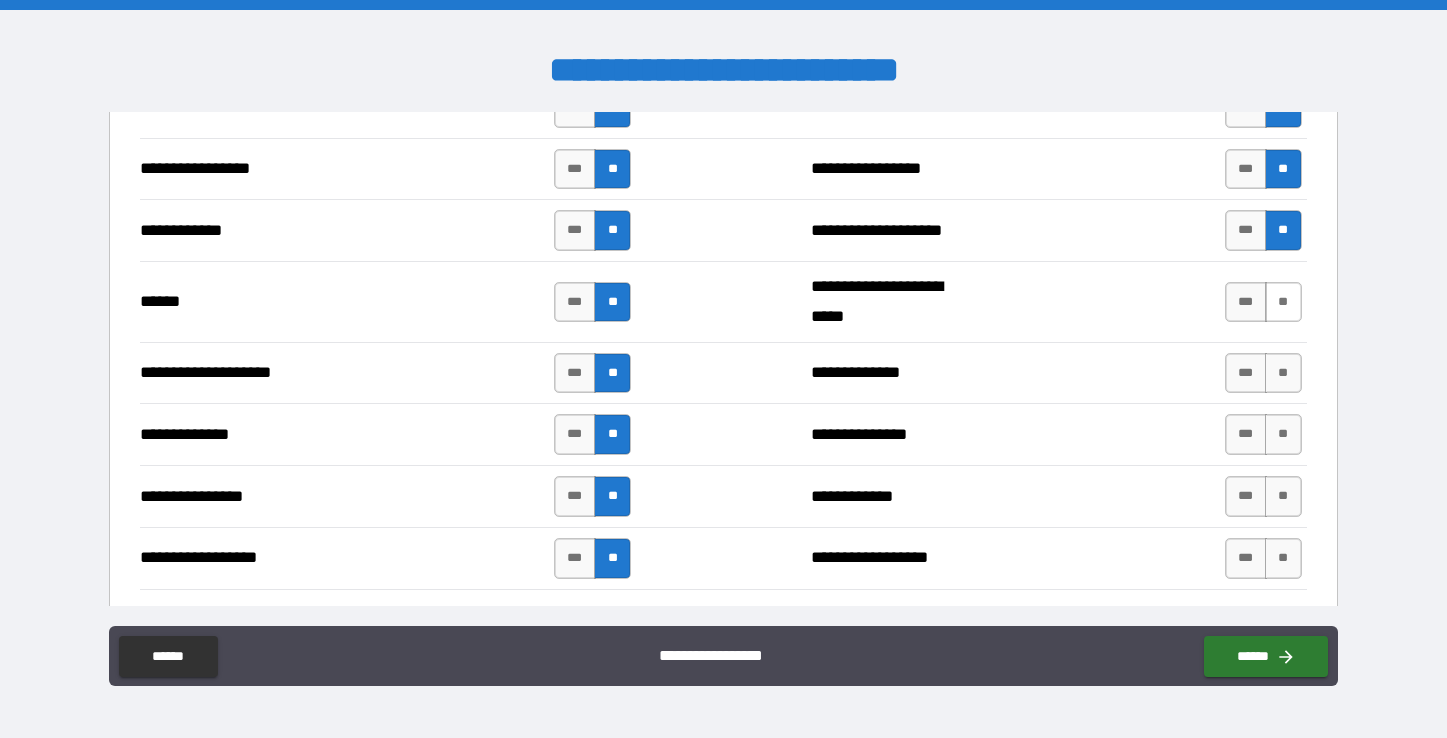 click on "**" at bounding box center (1283, 302) 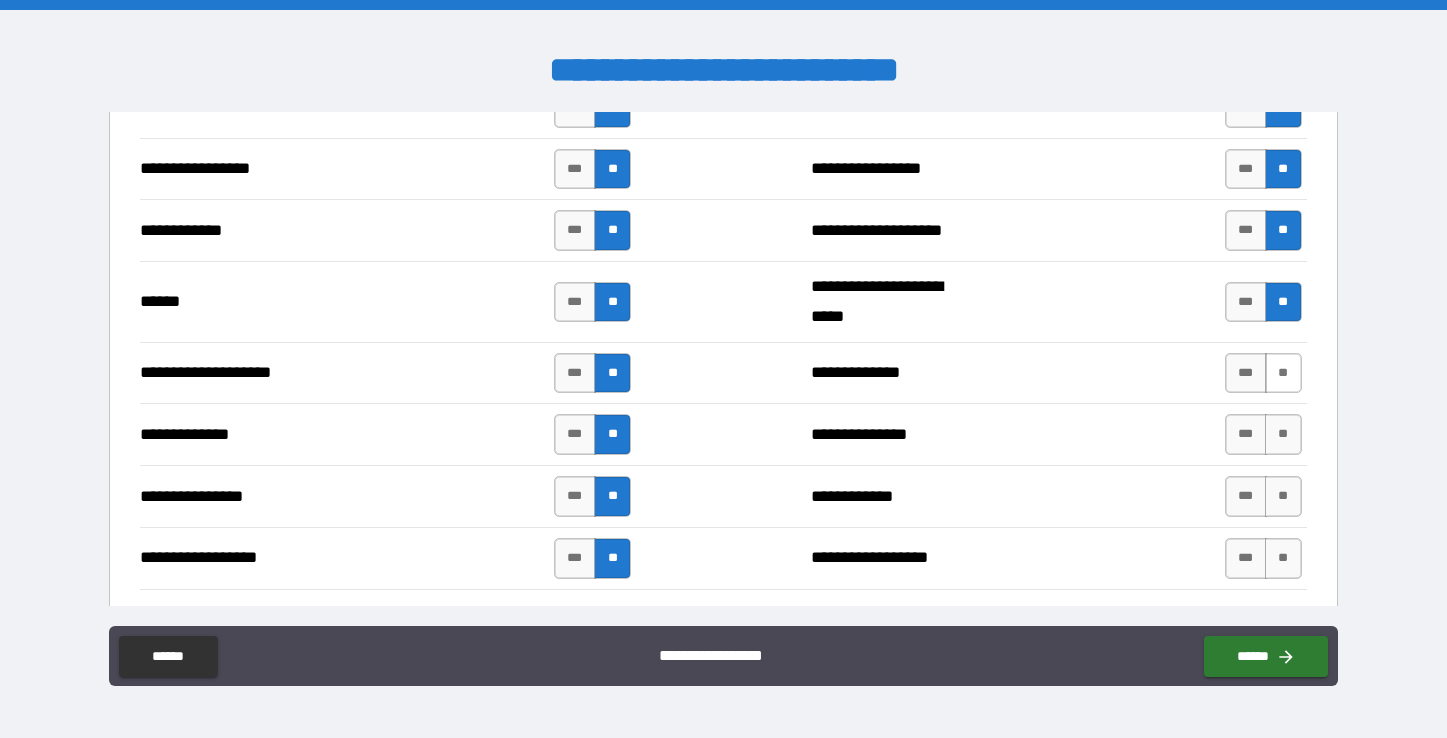 click on "**" at bounding box center [1283, 373] 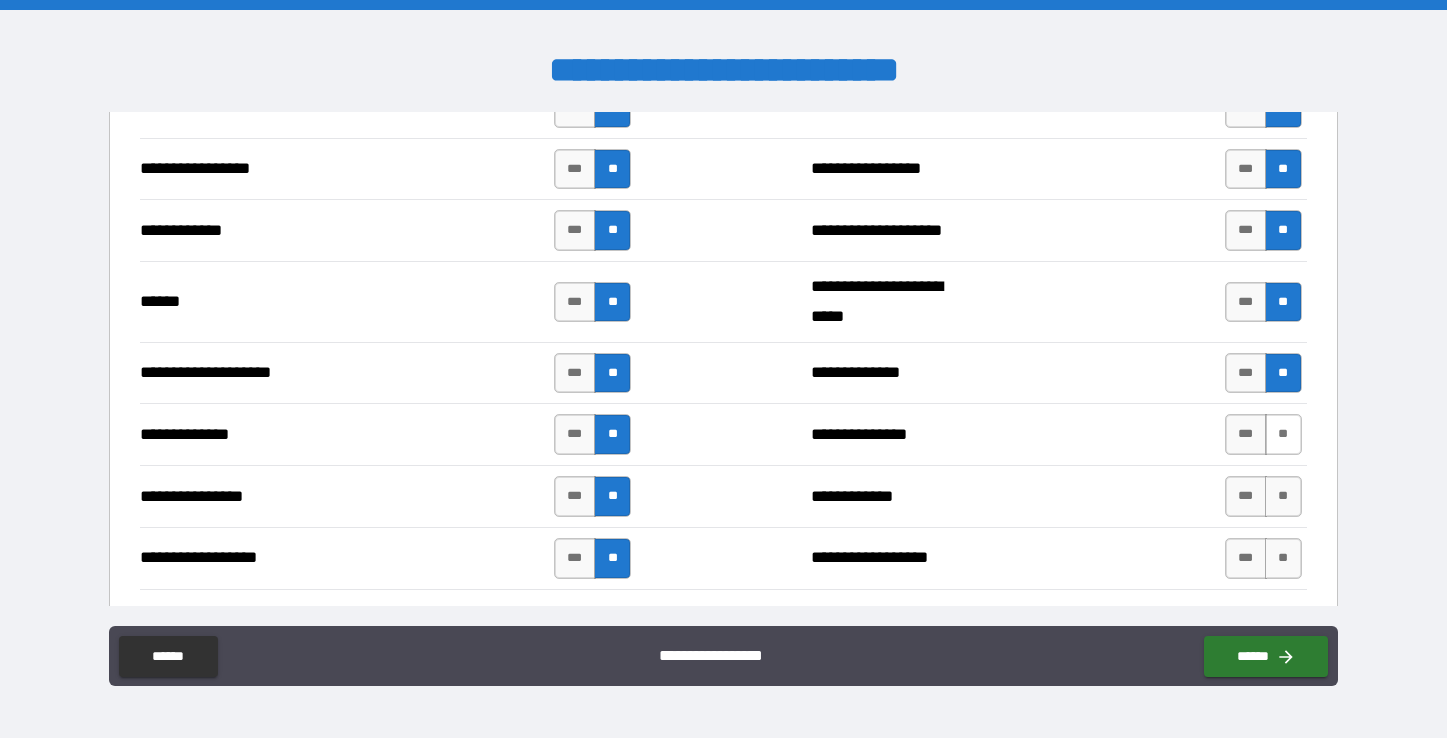 click on "**" at bounding box center (1283, 434) 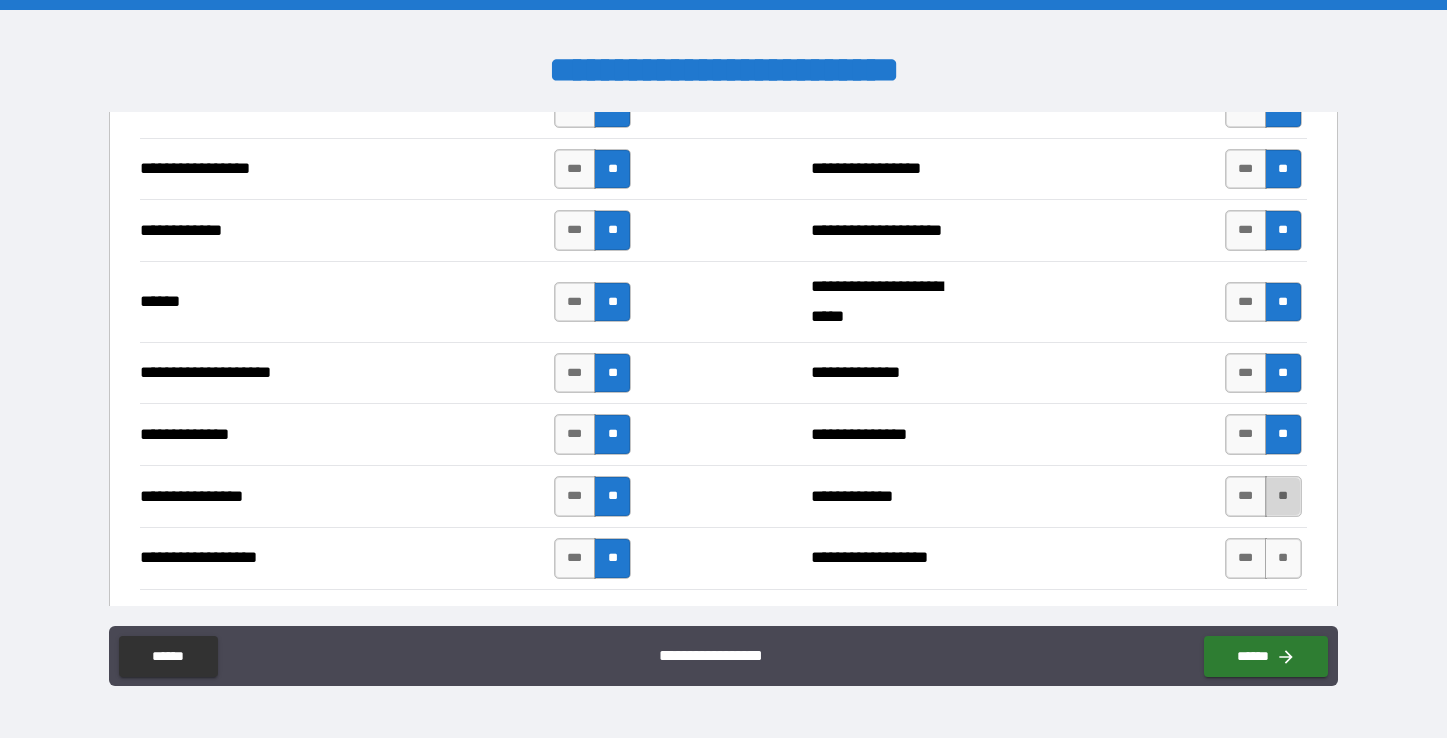 click on "**" at bounding box center [1283, 496] 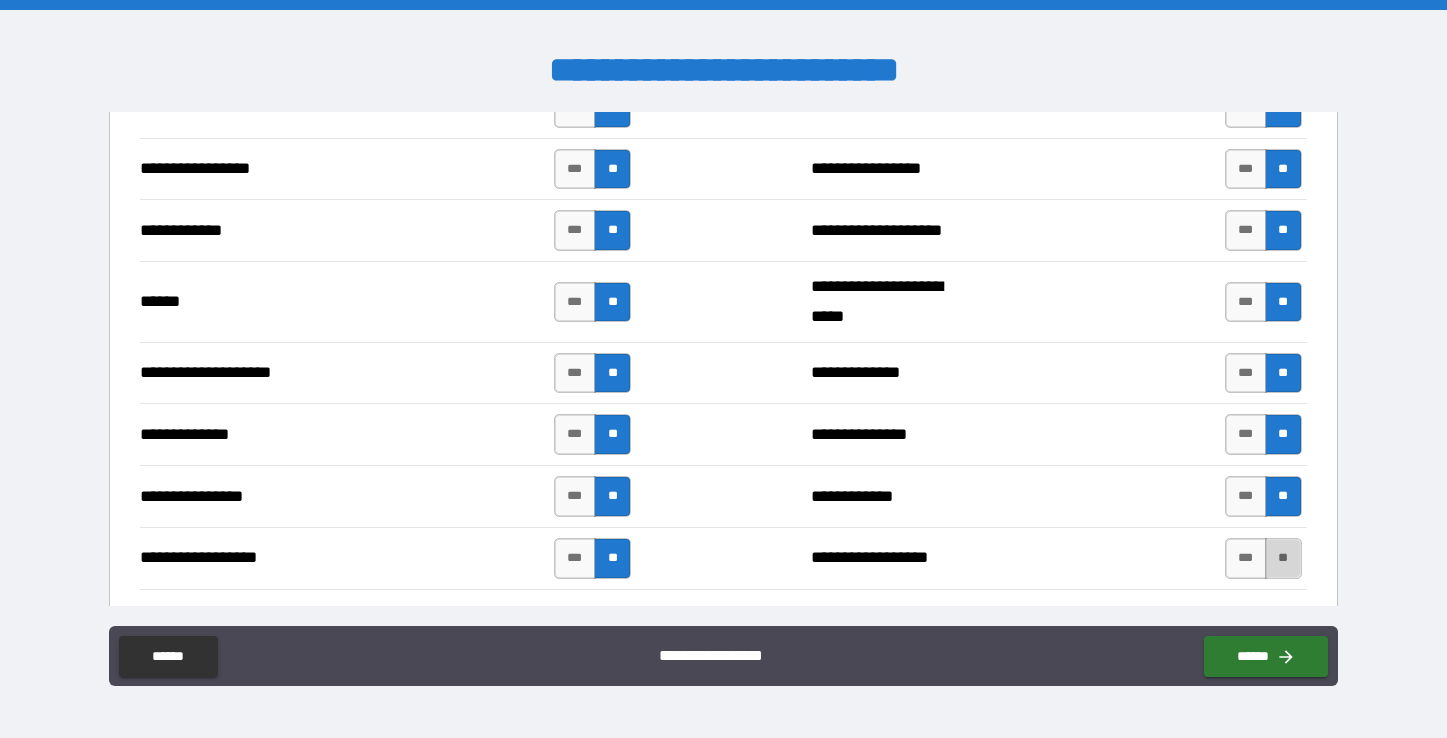 click on "**" at bounding box center (1283, 558) 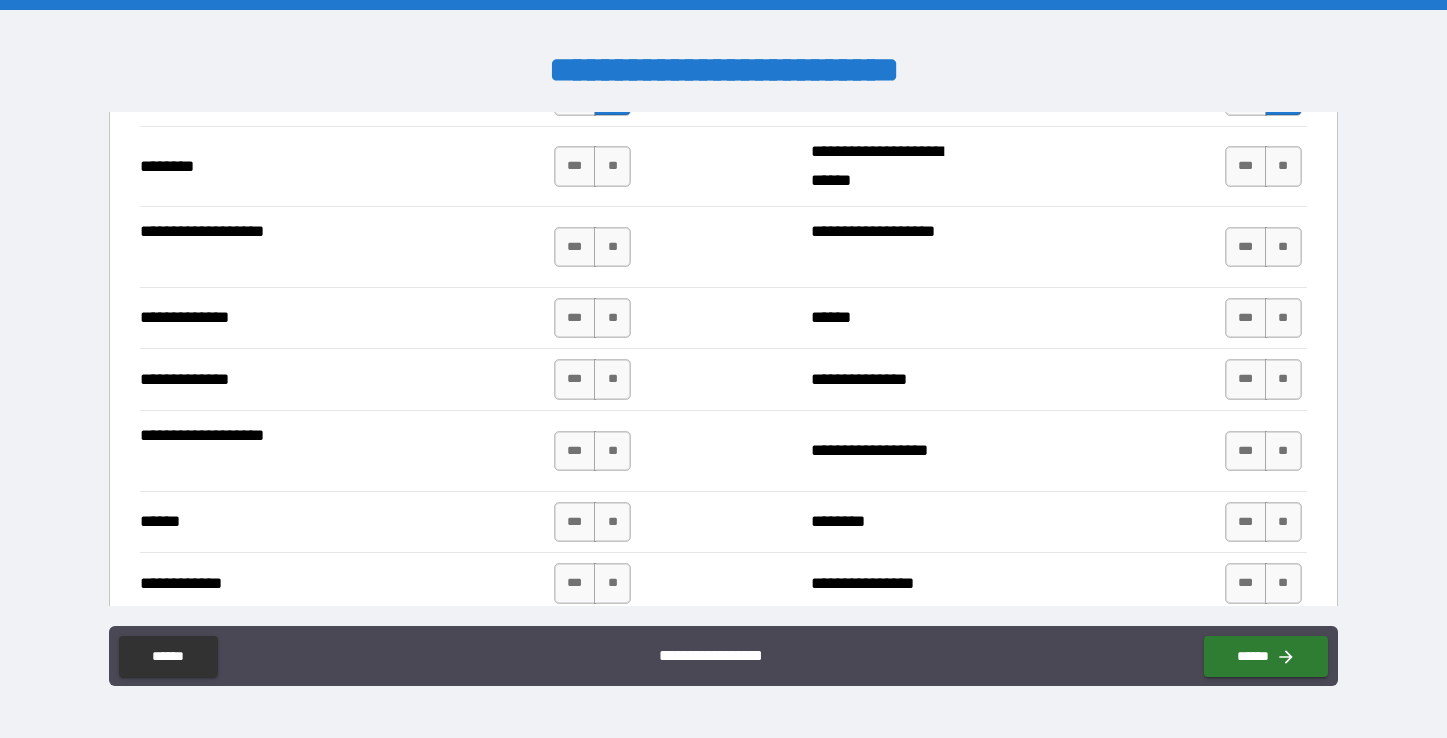 scroll, scrollTop: 3394, scrollLeft: 0, axis: vertical 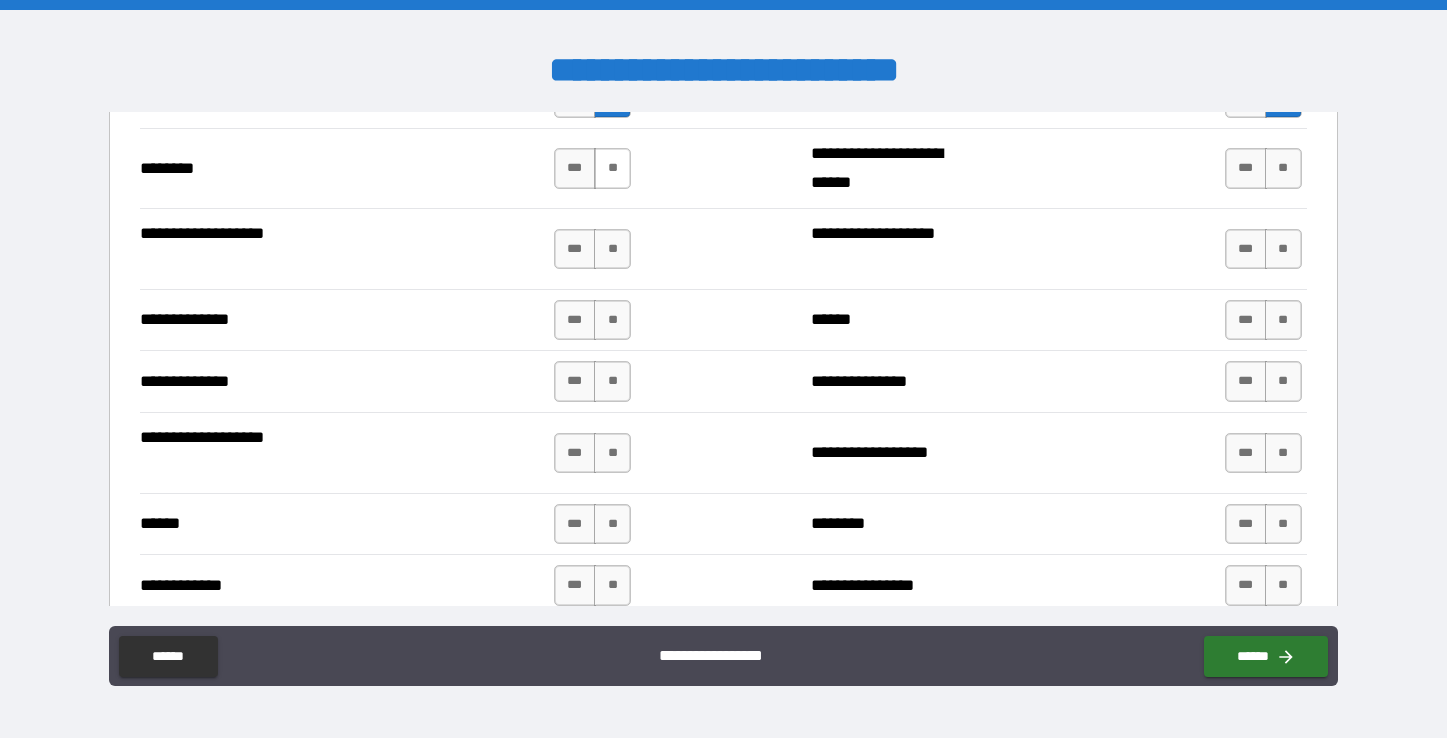 click on "**" at bounding box center [612, 168] 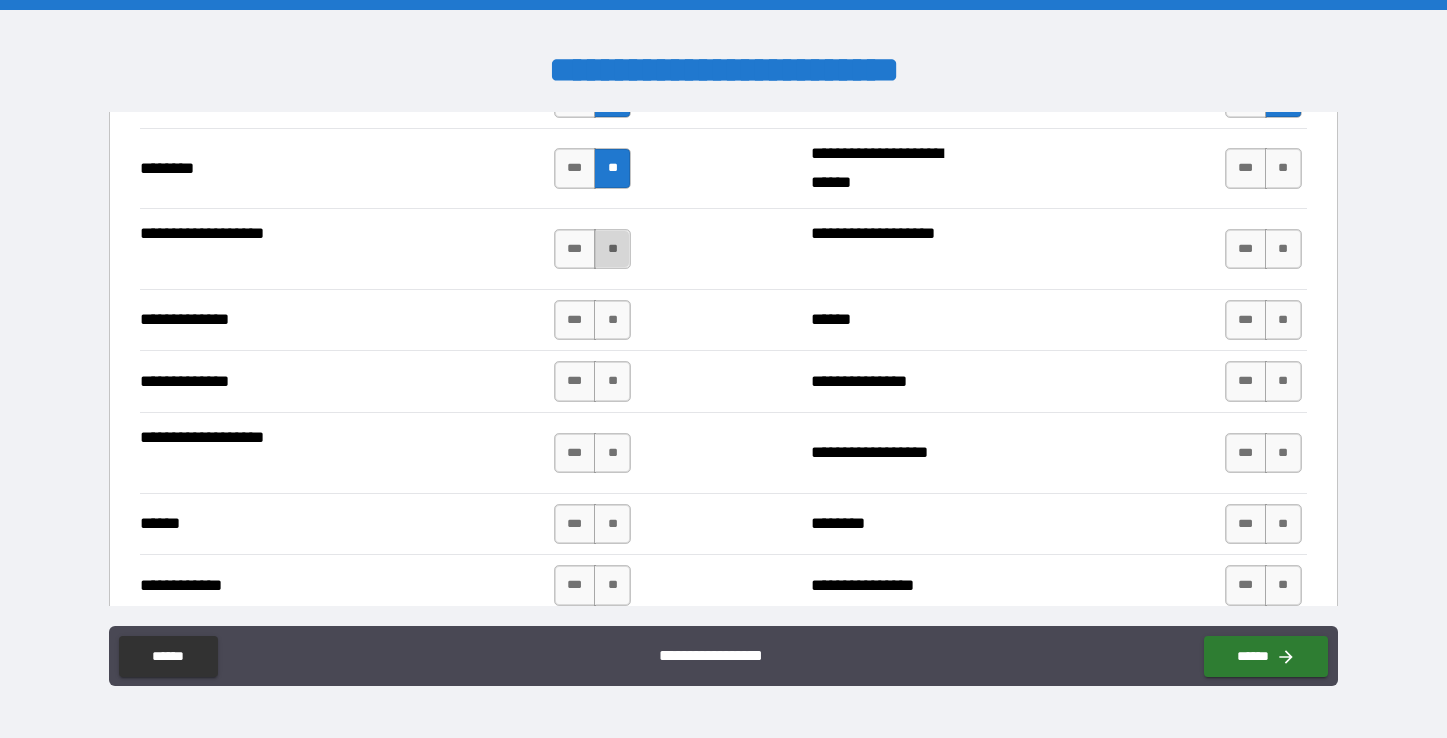 click on "**" at bounding box center [612, 249] 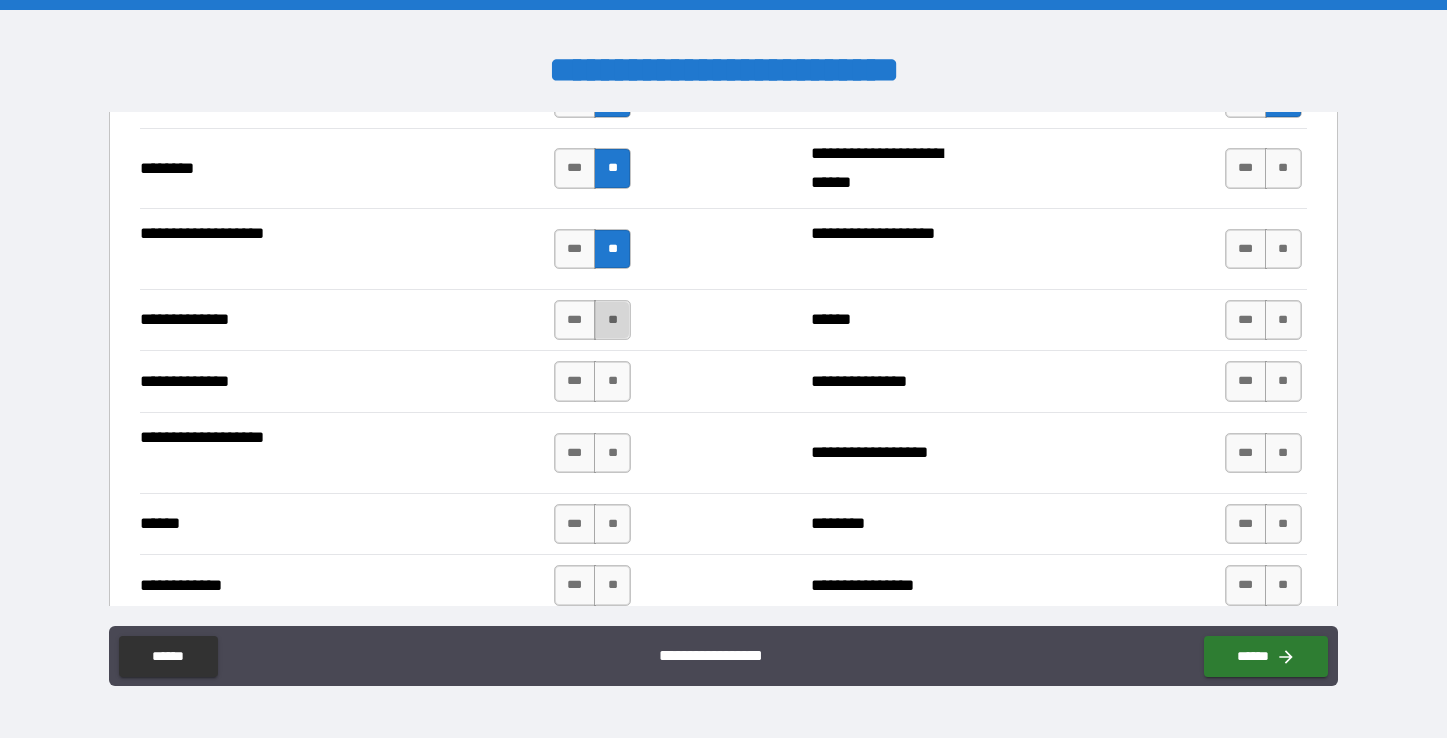 click on "**" at bounding box center (612, 320) 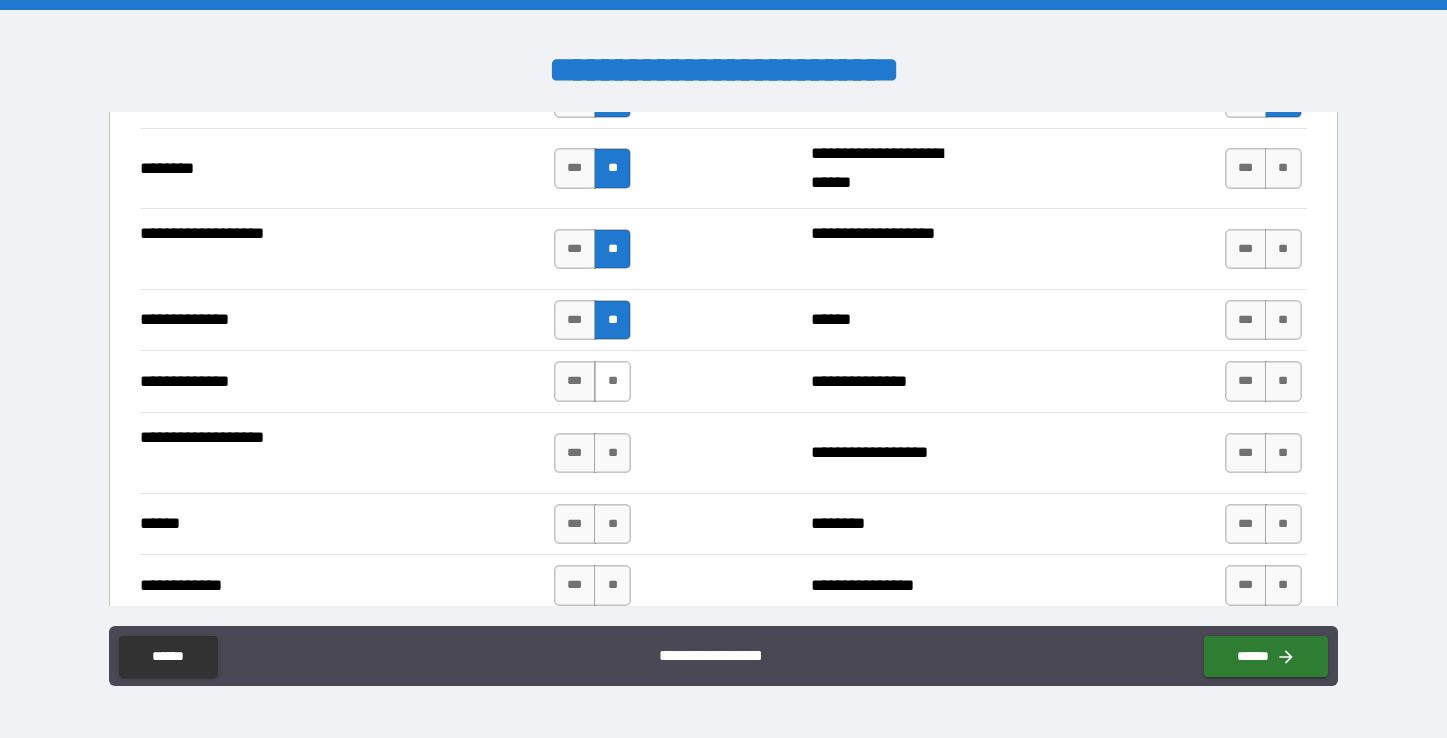 click on "**" at bounding box center [612, 381] 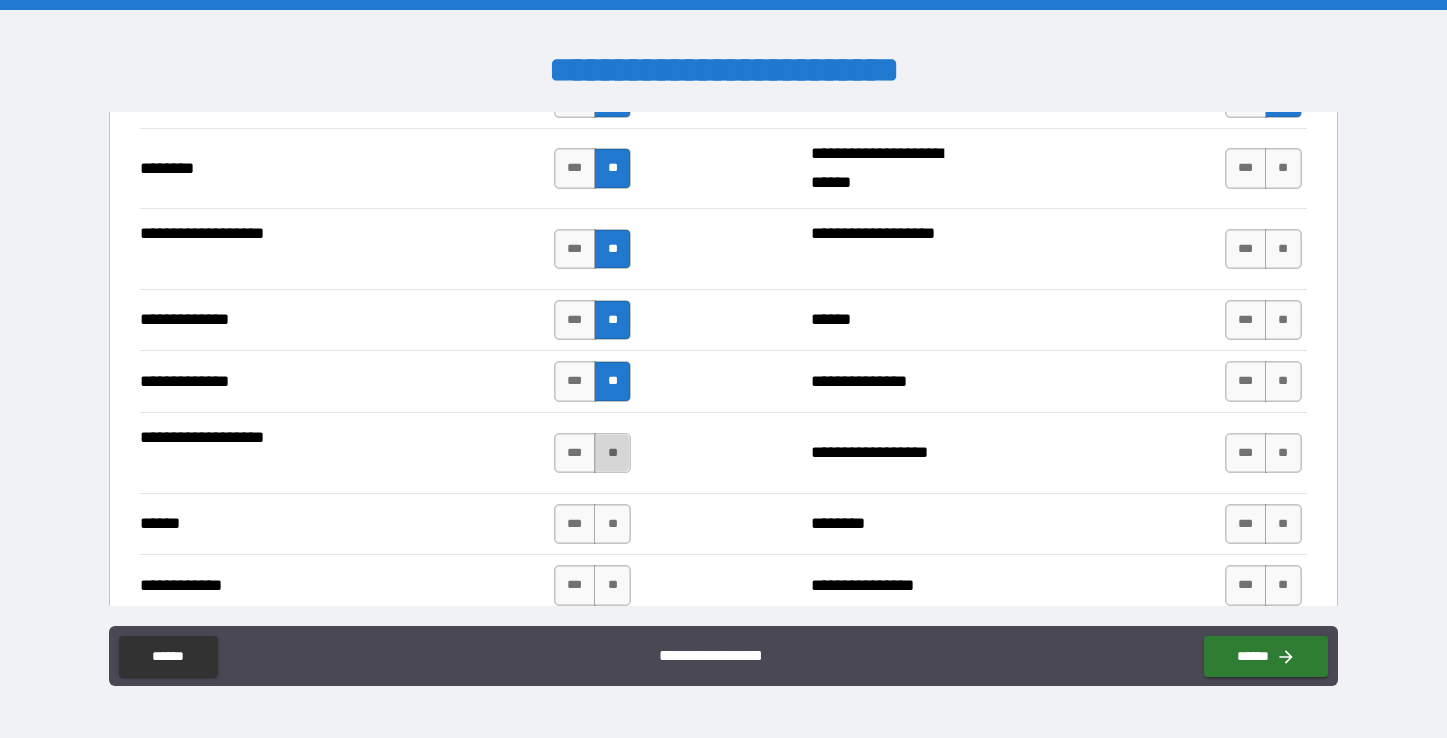 click on "**" at bounding box center [612, 453] 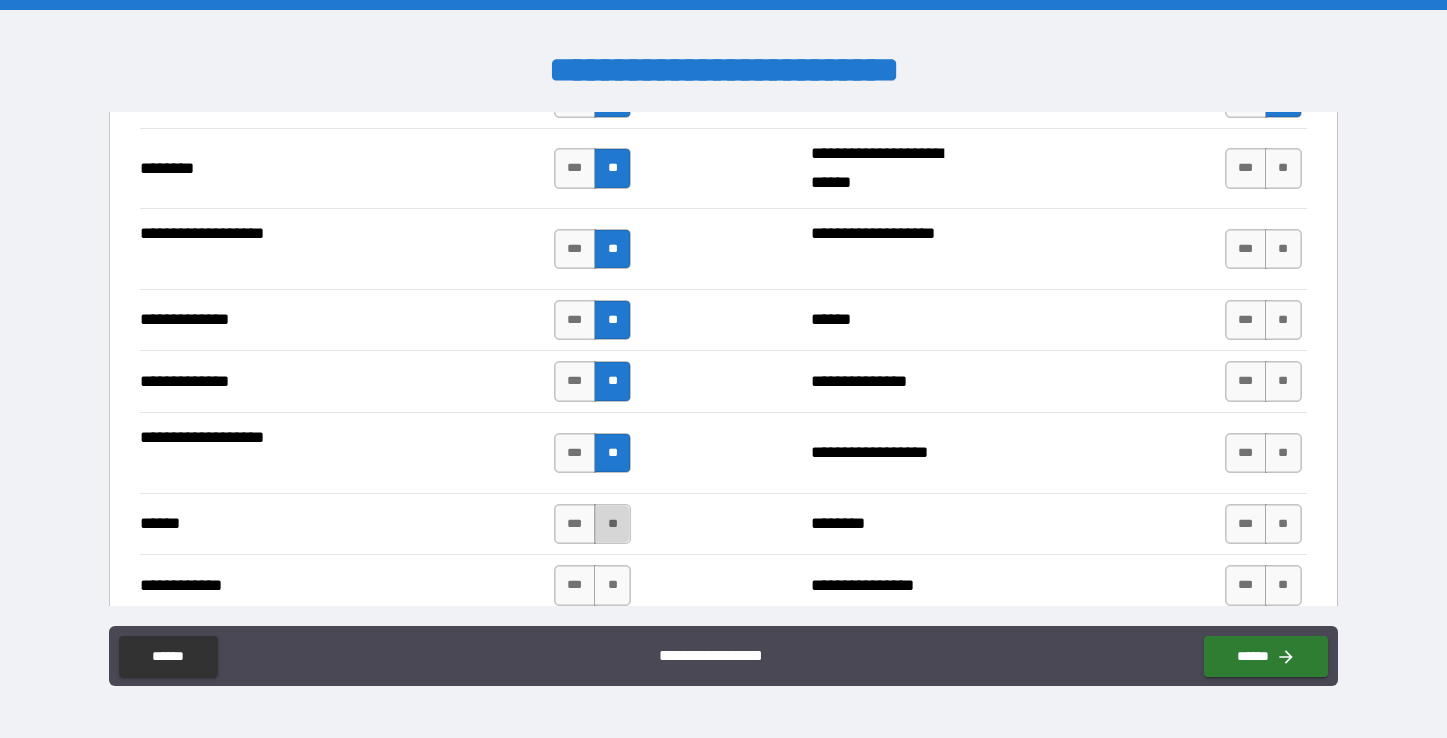 click on "**" at bounding box center (612, 524) 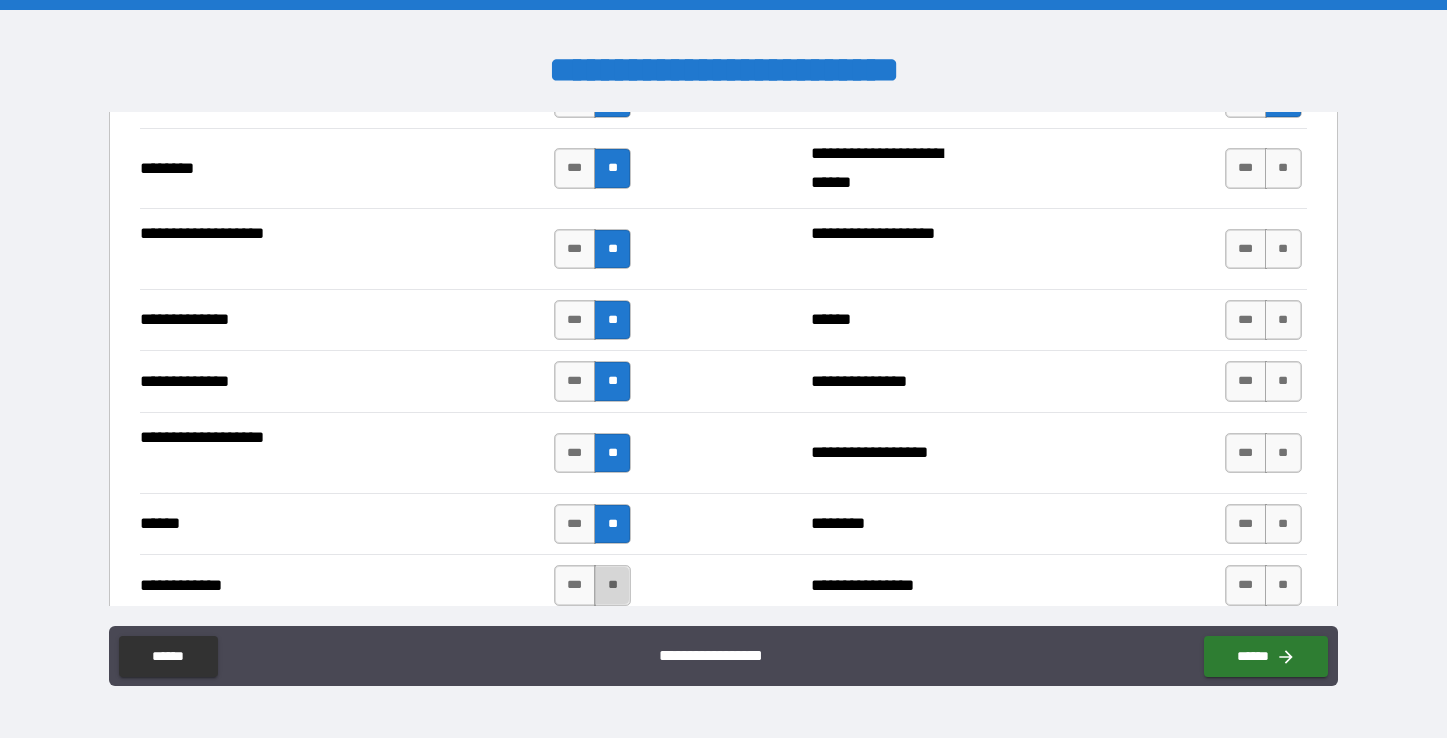 click on "**" at bounding box center [612, 585] 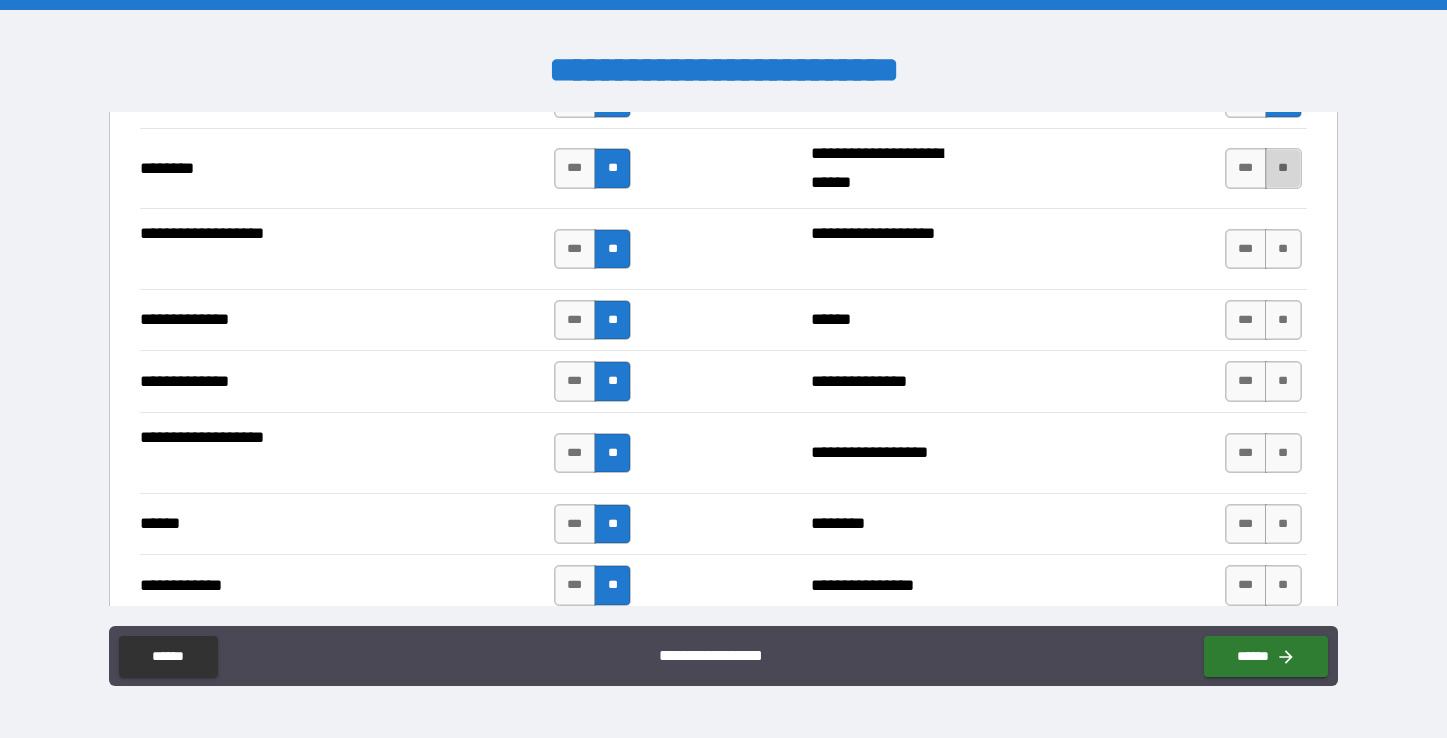 click on "**" at bounding box center (1283, 168) 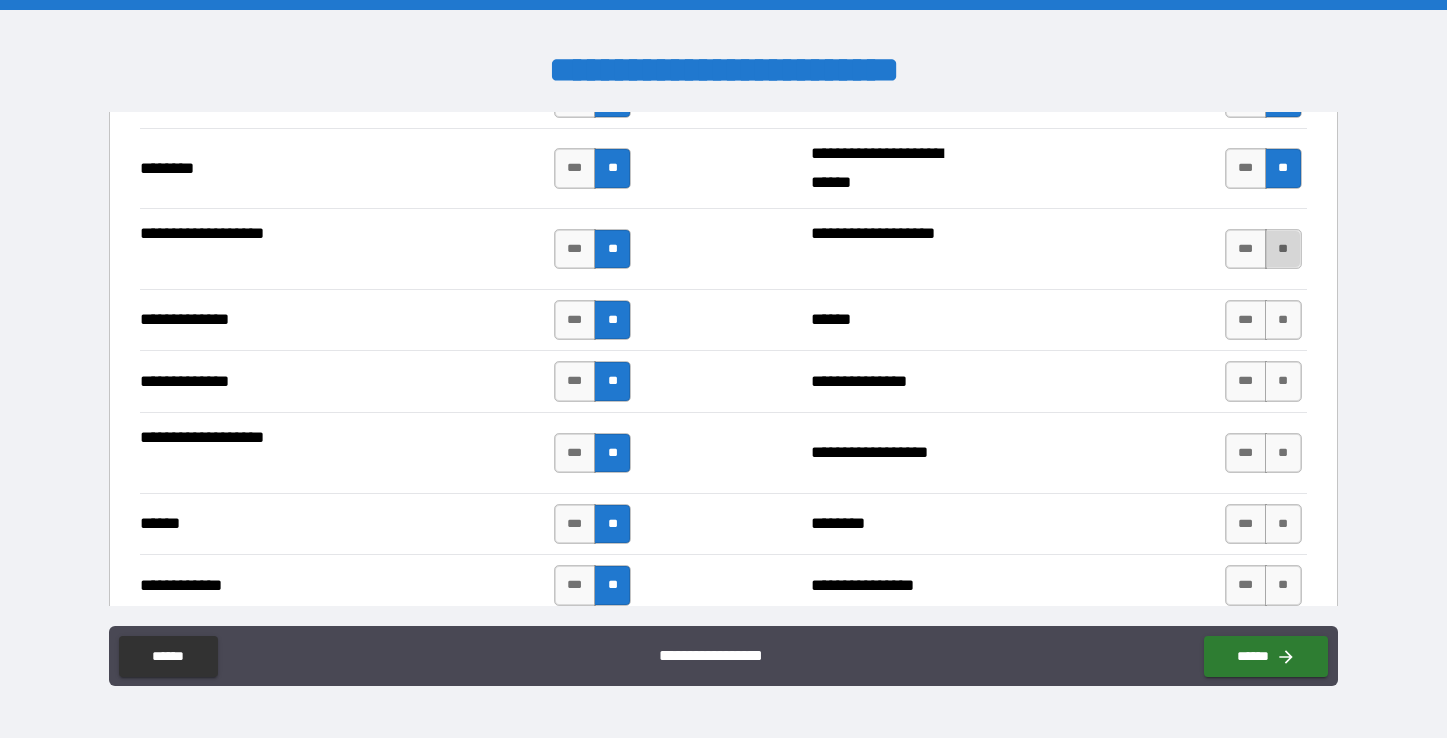 click on "**" at bounding box center (1283, 249) 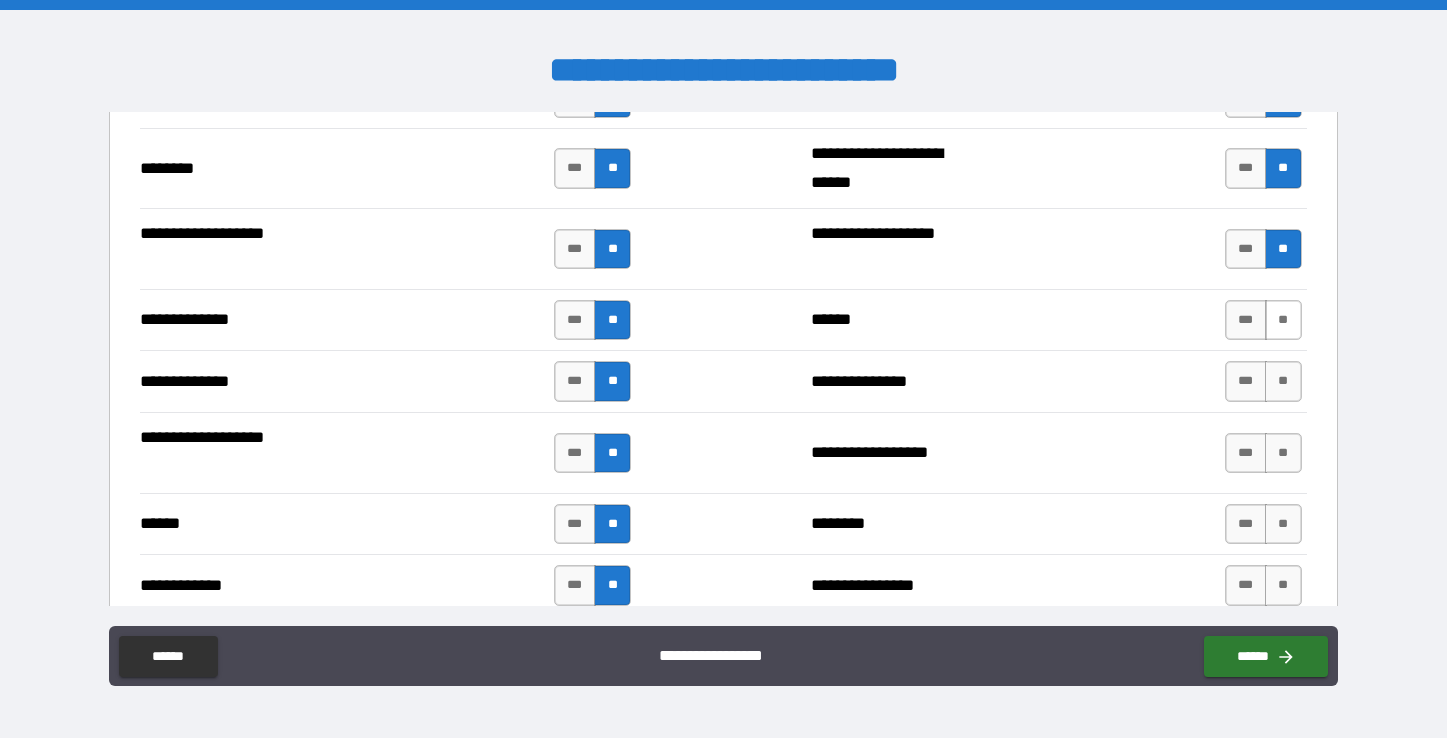 click on "**" at bounding box center [1283, 320] 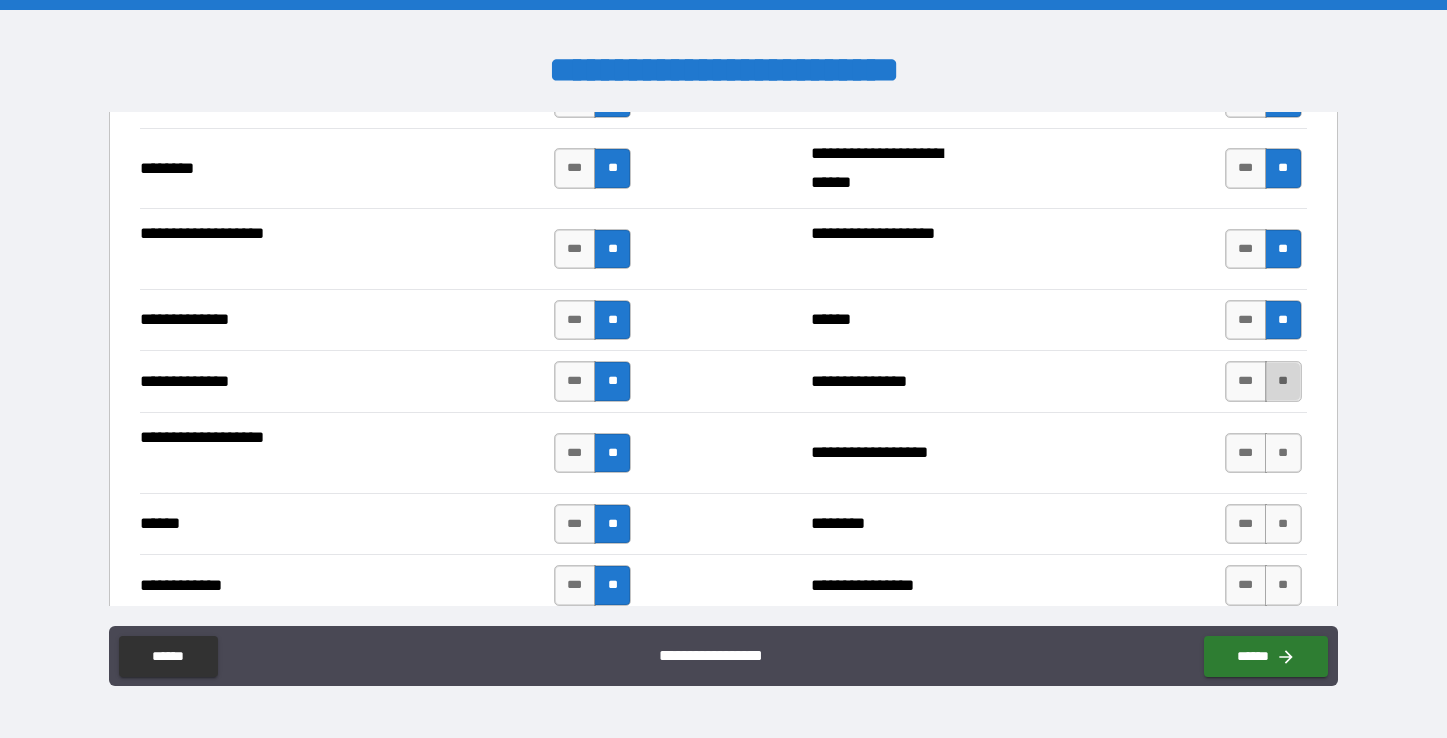 click on "**" at bounding box center (1283, 381) 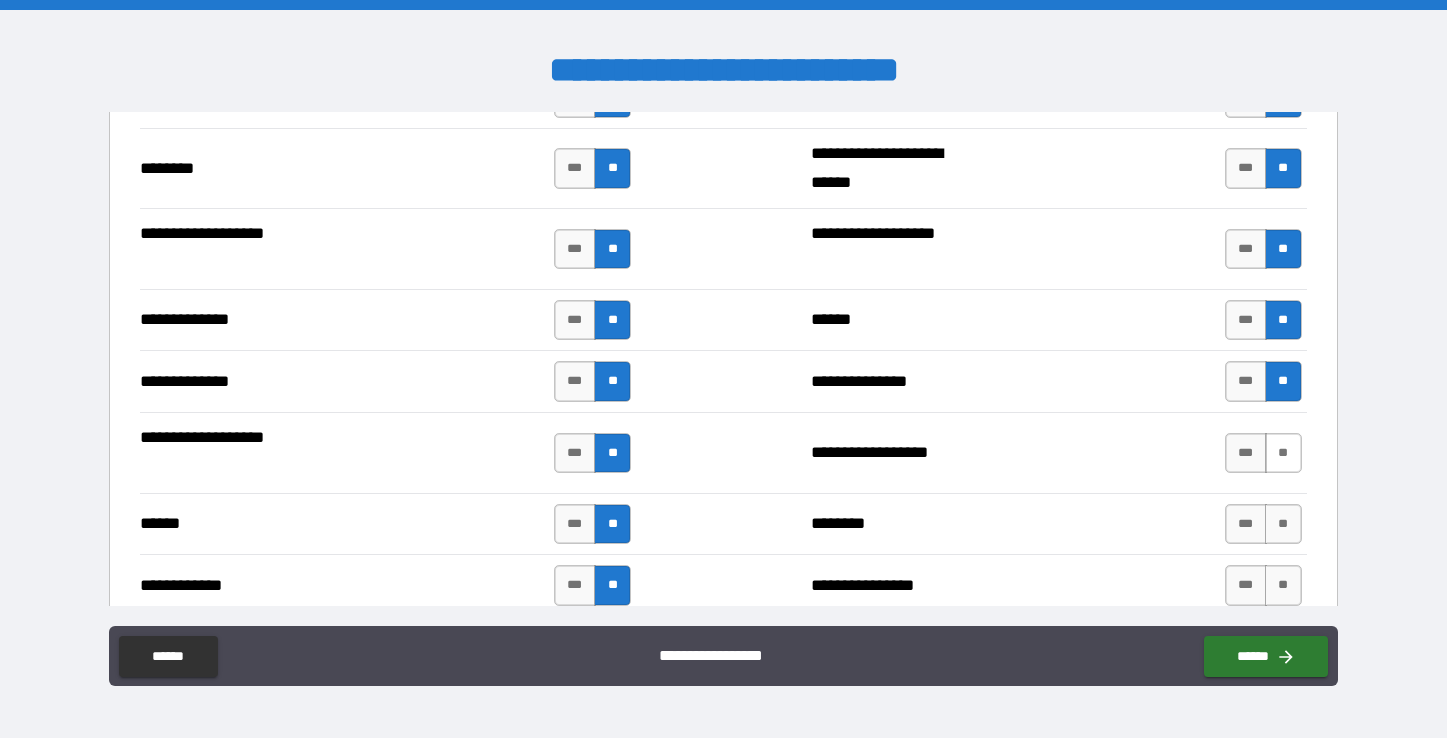 click on "**" at bounding box center [1283, 453] 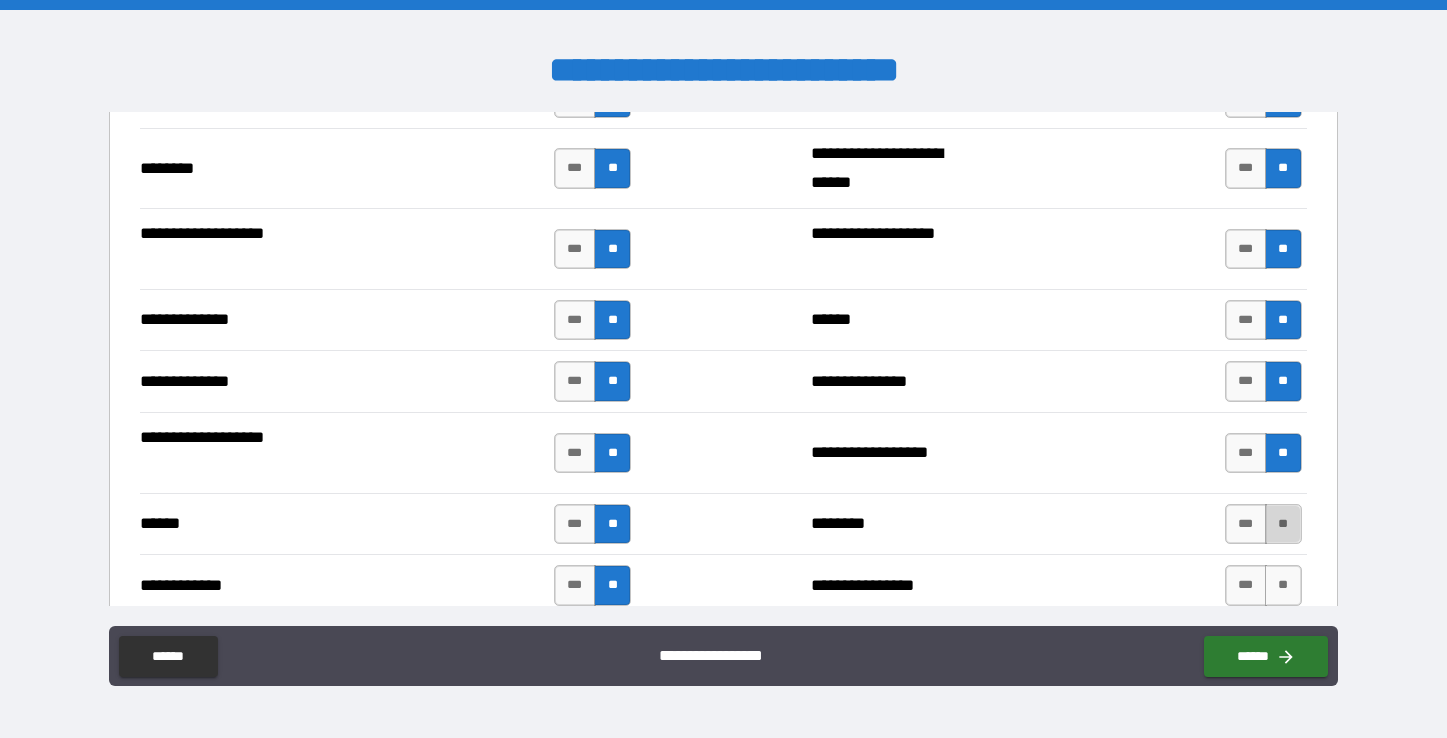 click on "**" at bounding box center [1283, 524] 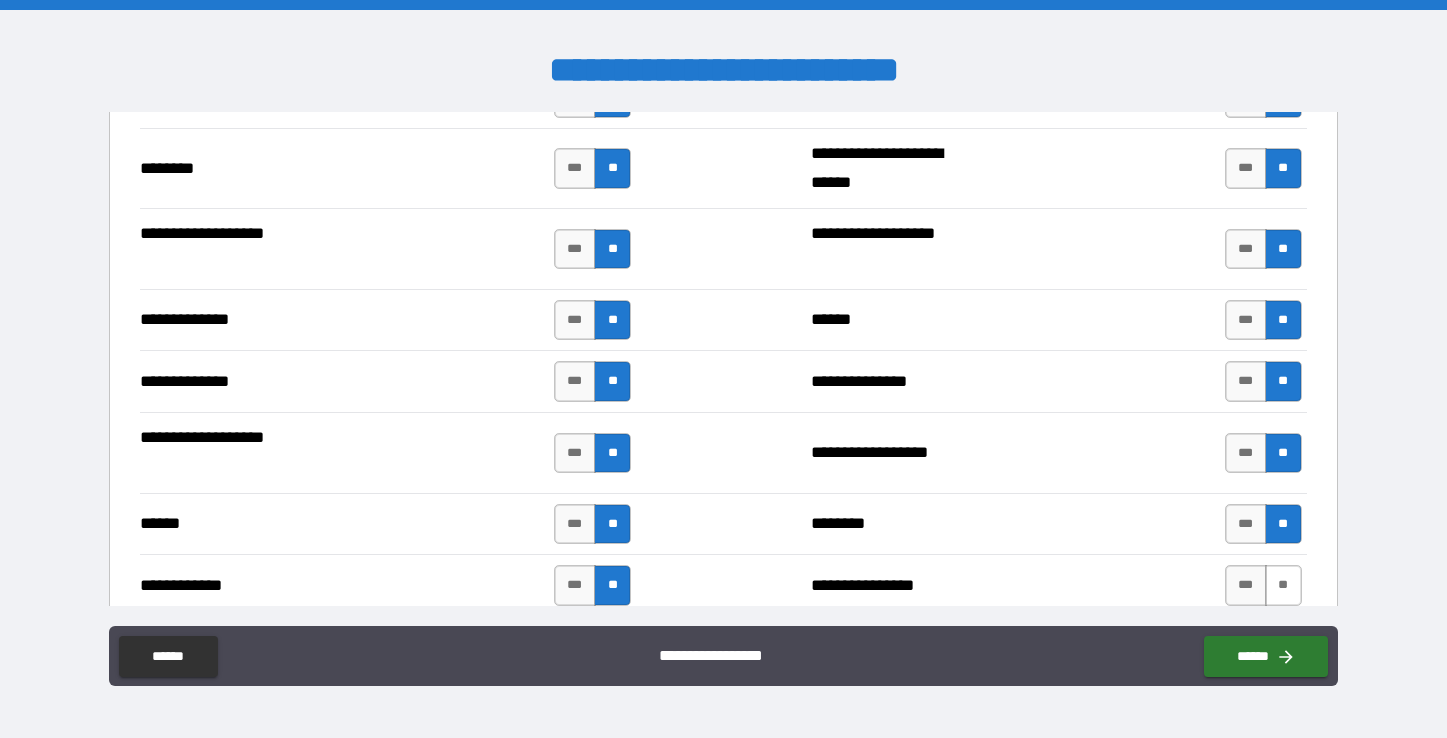 click on "**" at bounding box center (1283, 585) 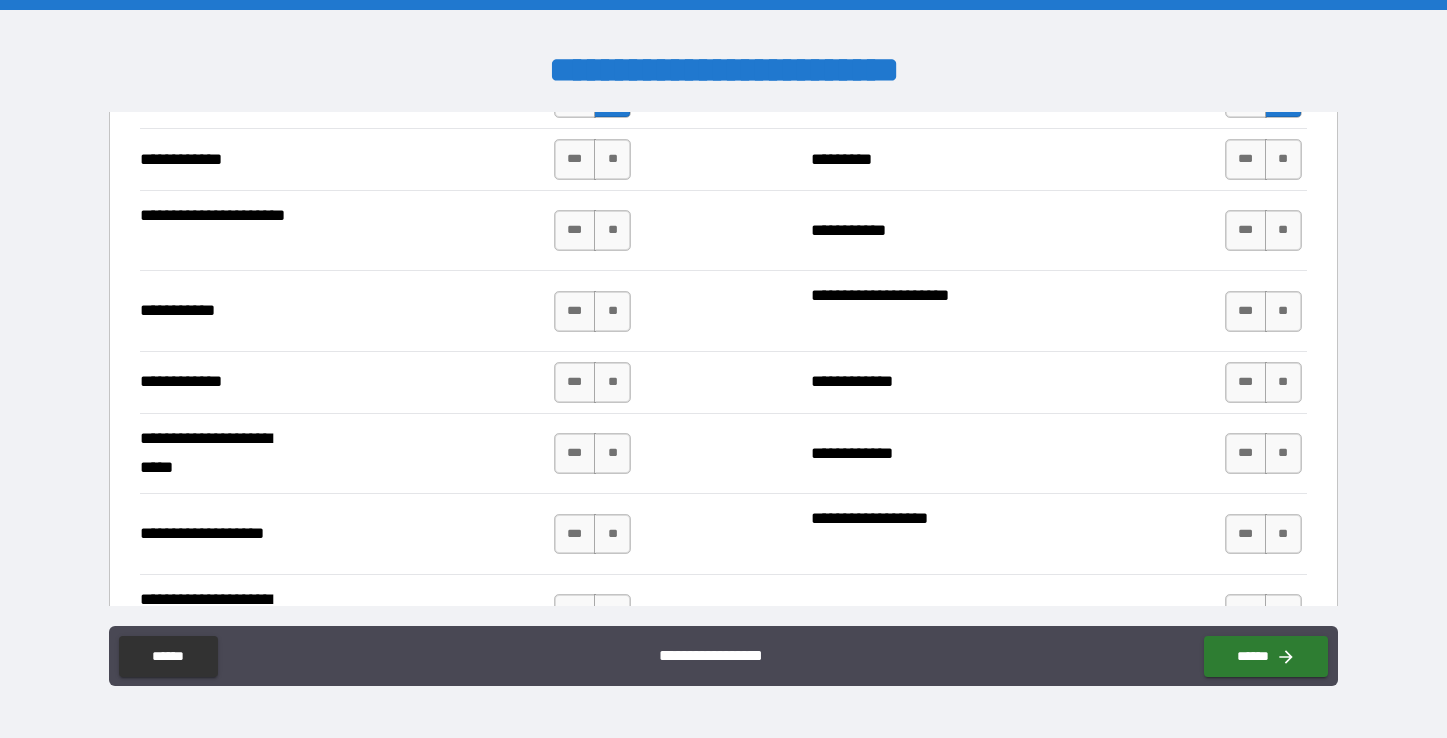 scroll, scrollTop: 3880, scrollLeft: 0, axis: vertical 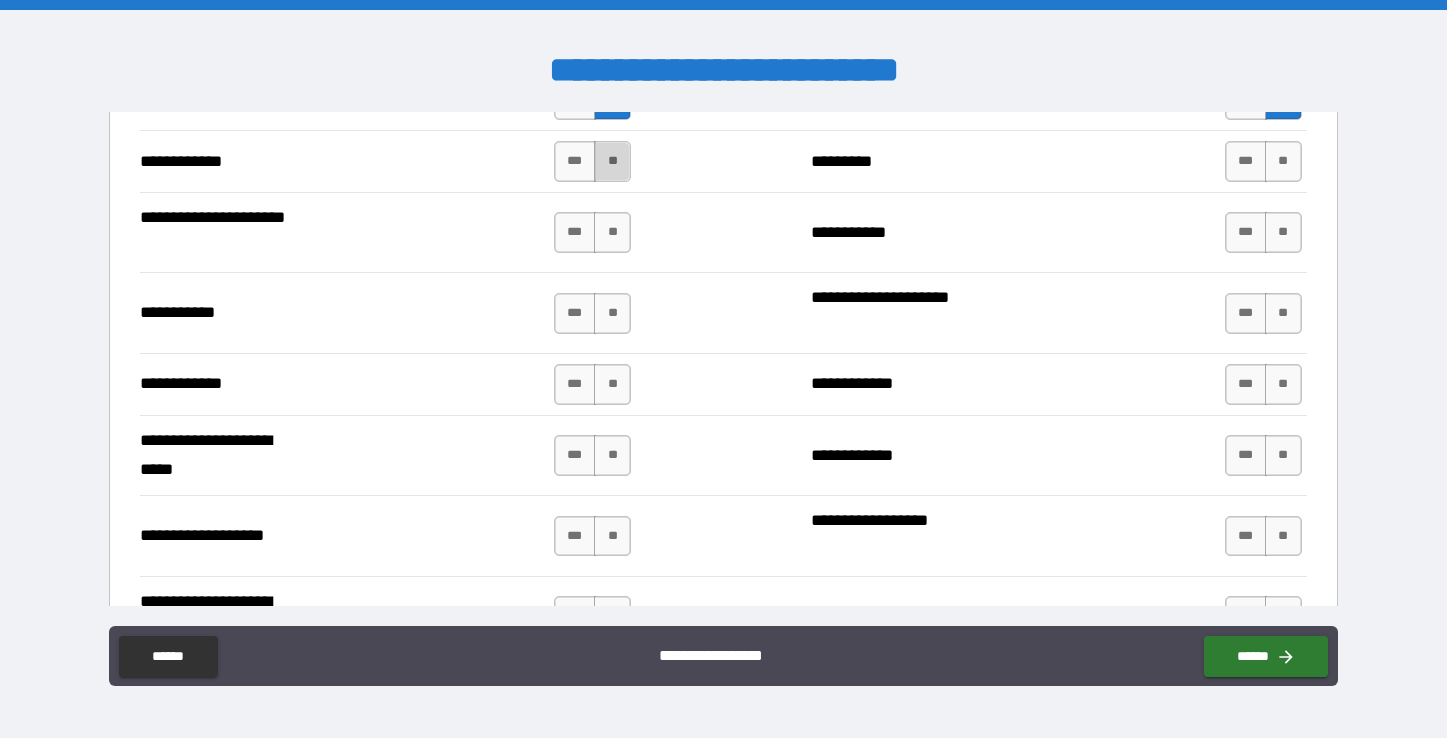 click on "**" at bounding box center [612, 161] 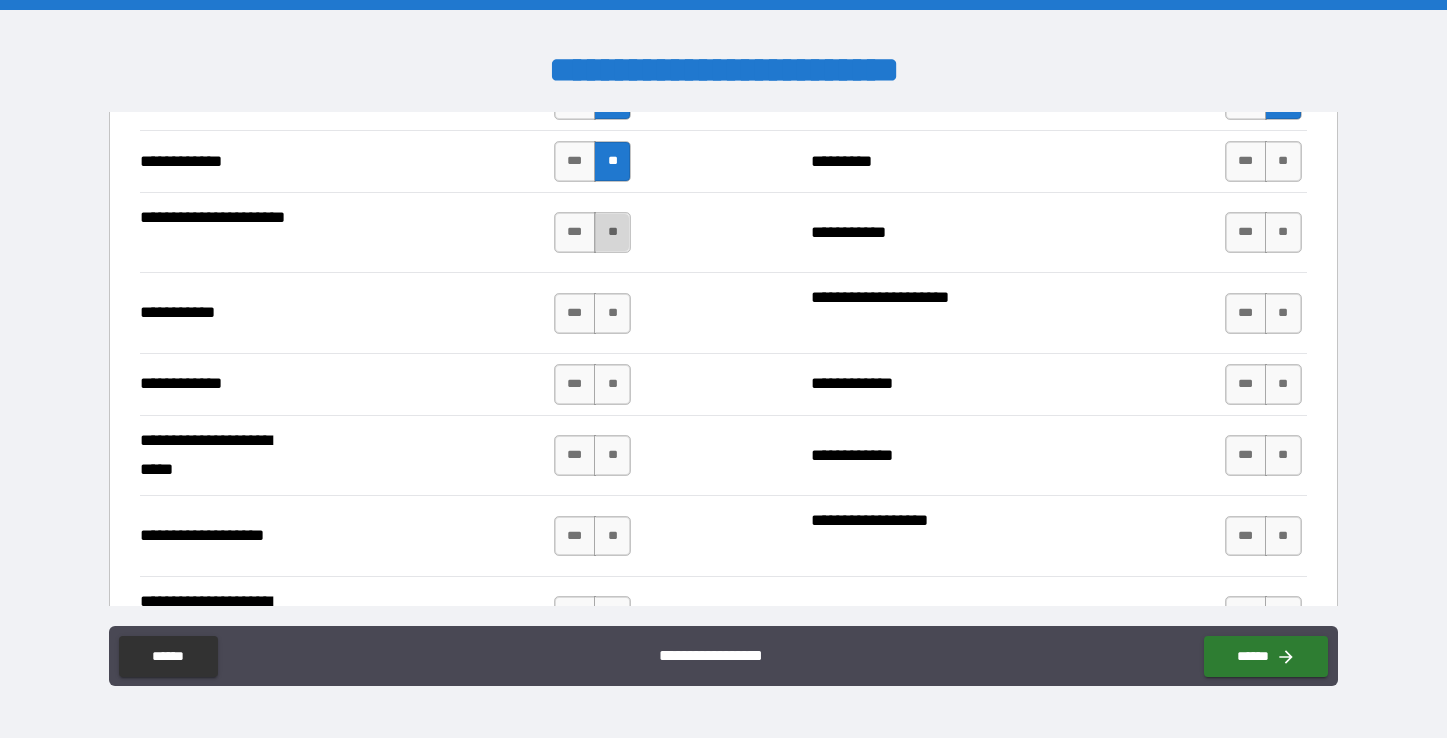 click on "**" at bounding box center [612, 232] 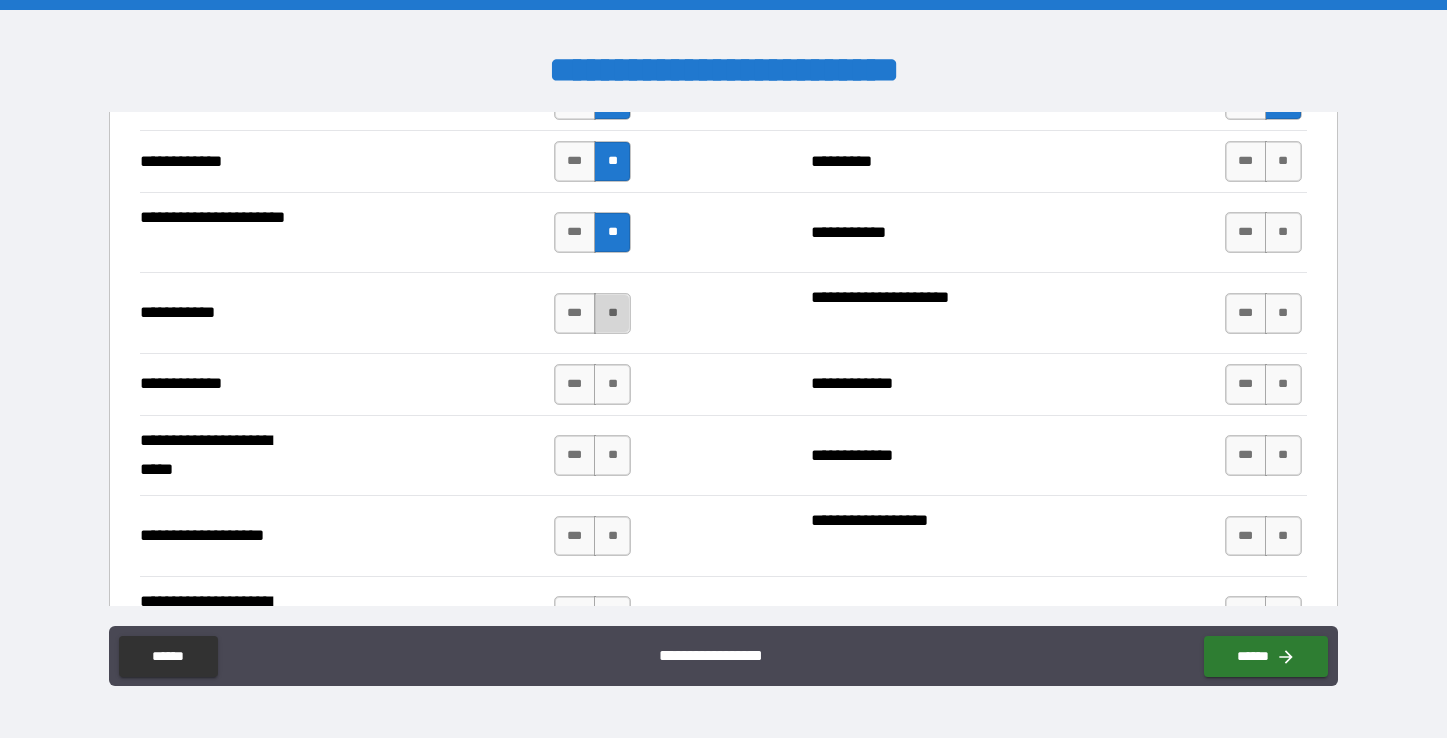 click on "**" at bounding box center [612, 313] 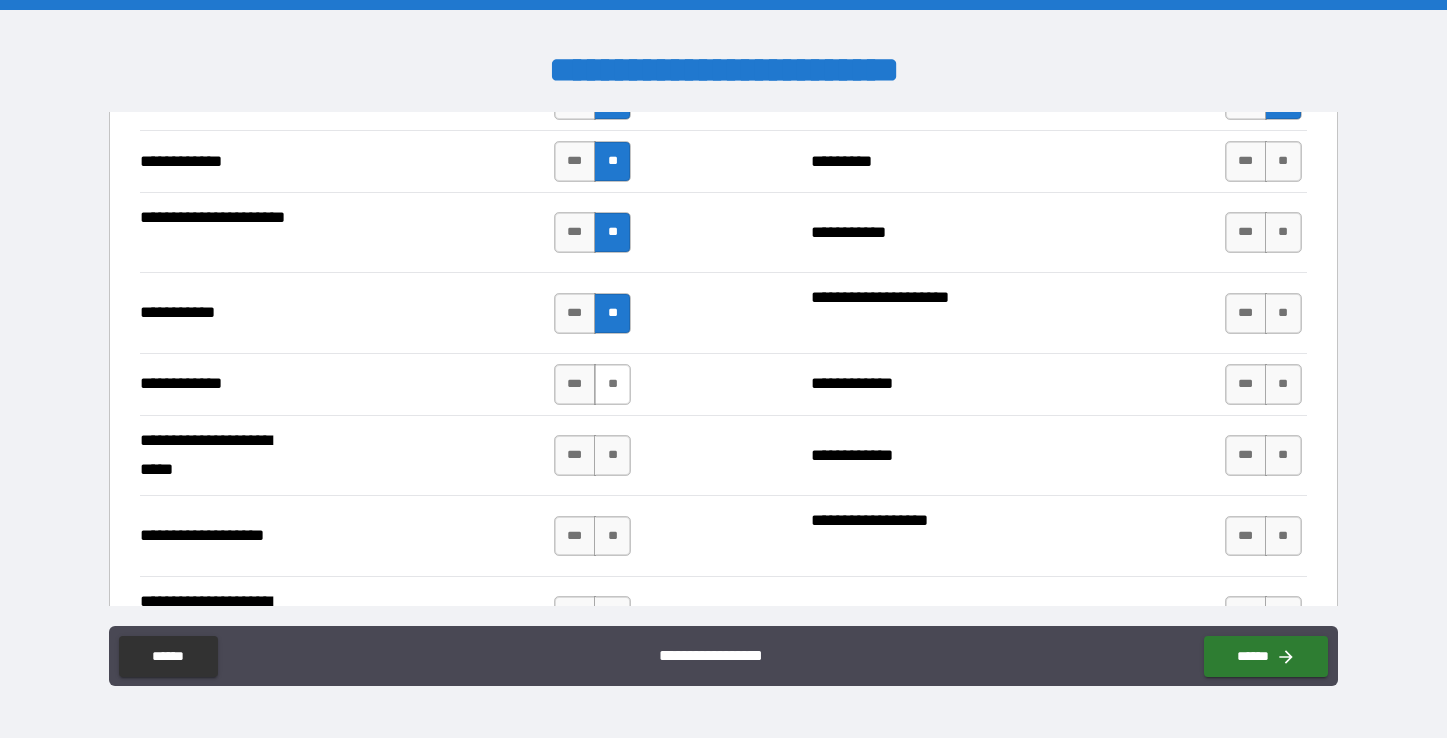 click on "**" at bounding box center (612, 384) 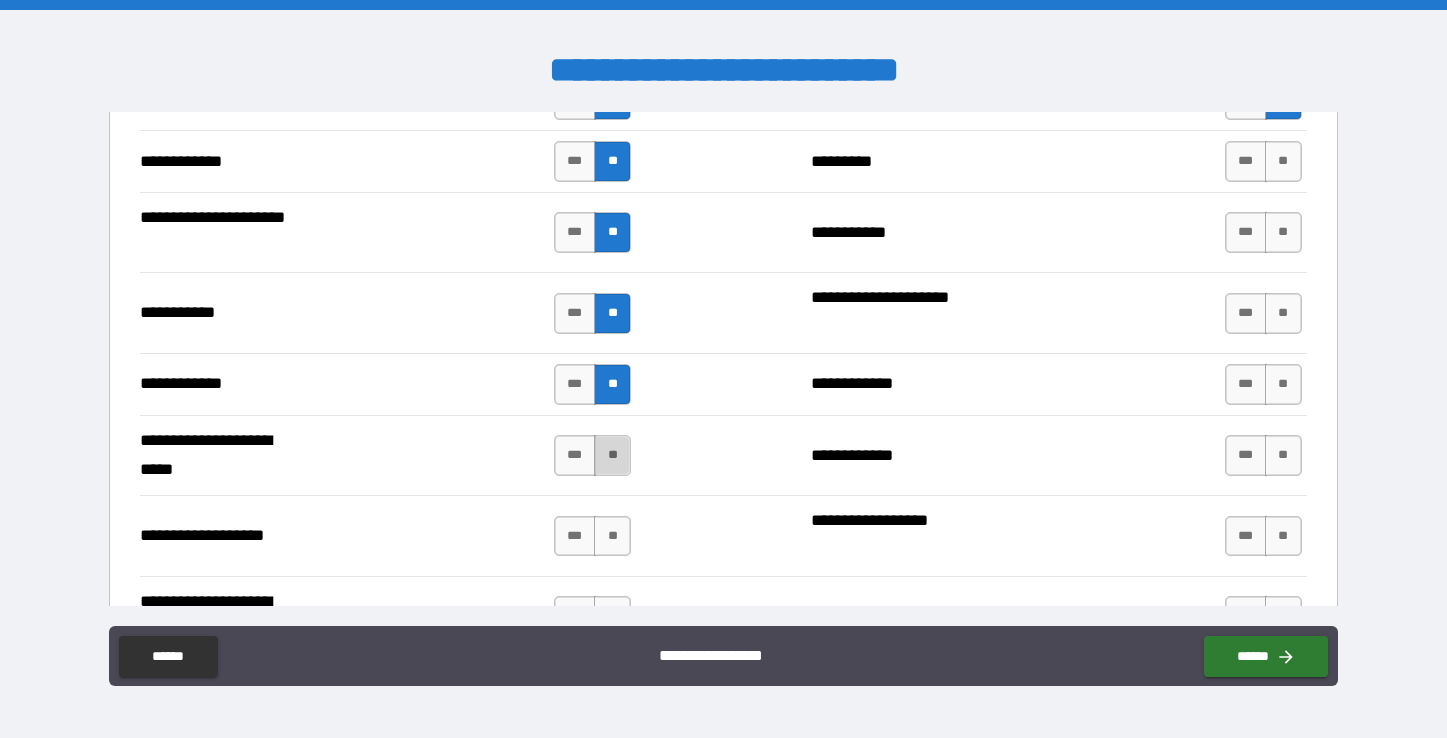 click on "**" at bounding box center [612, 455] 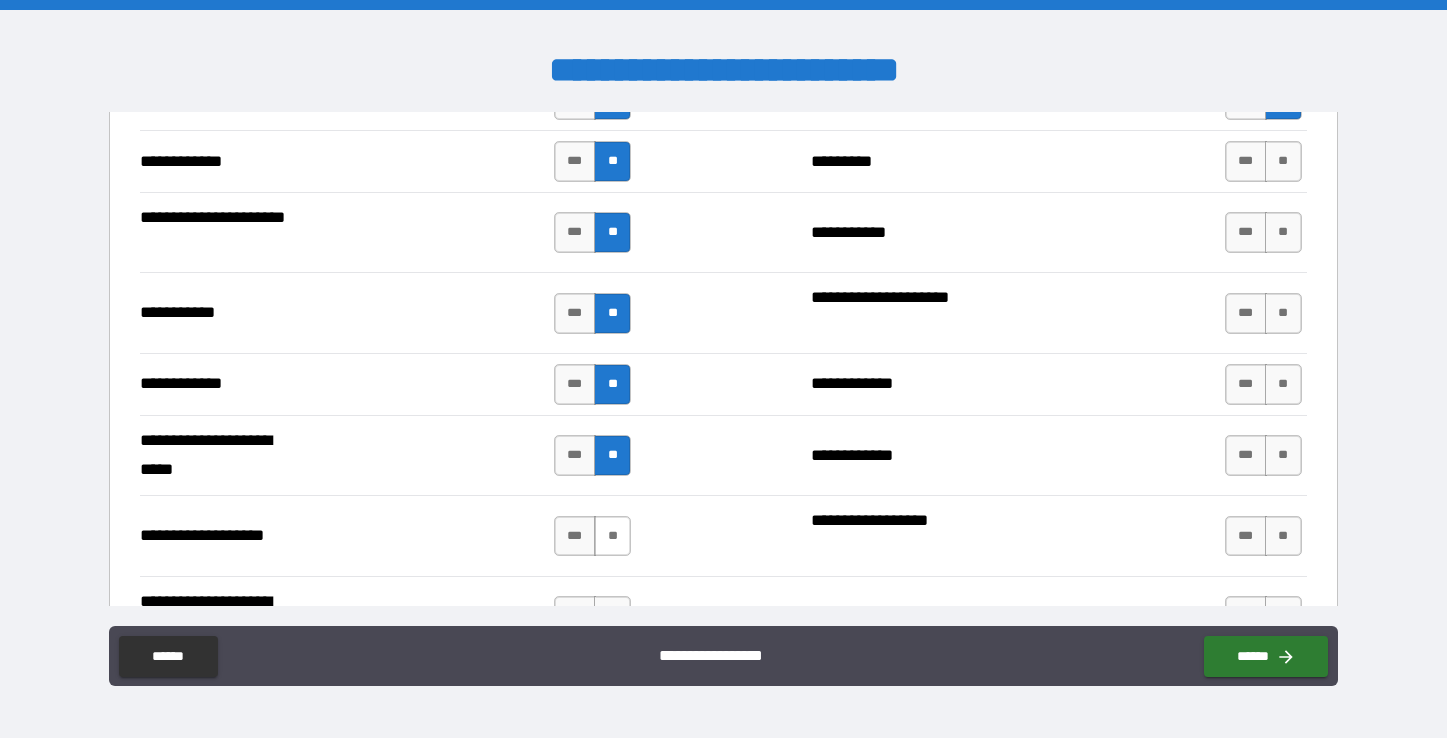click on "**" at bounding box center [612, 536] 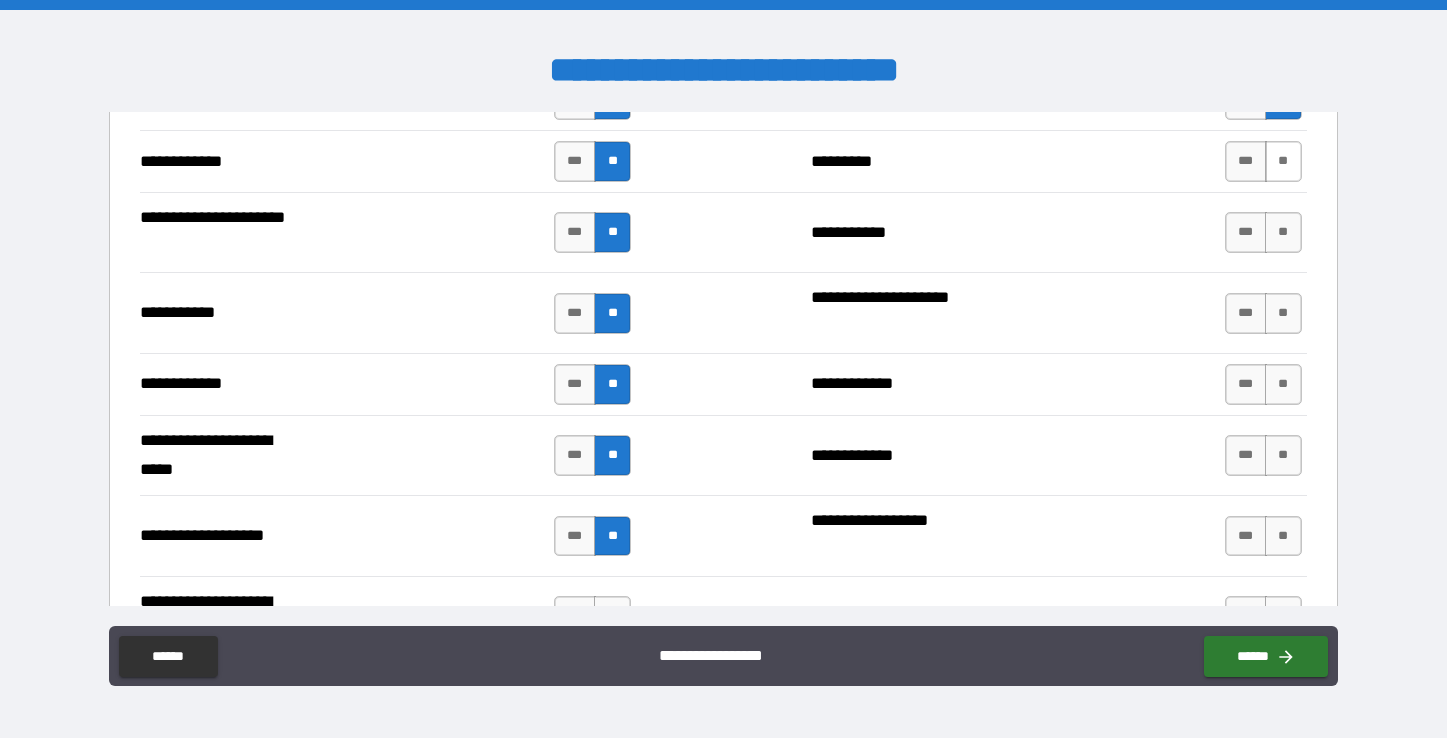 click on "**" at bounding box center (1283, 161) 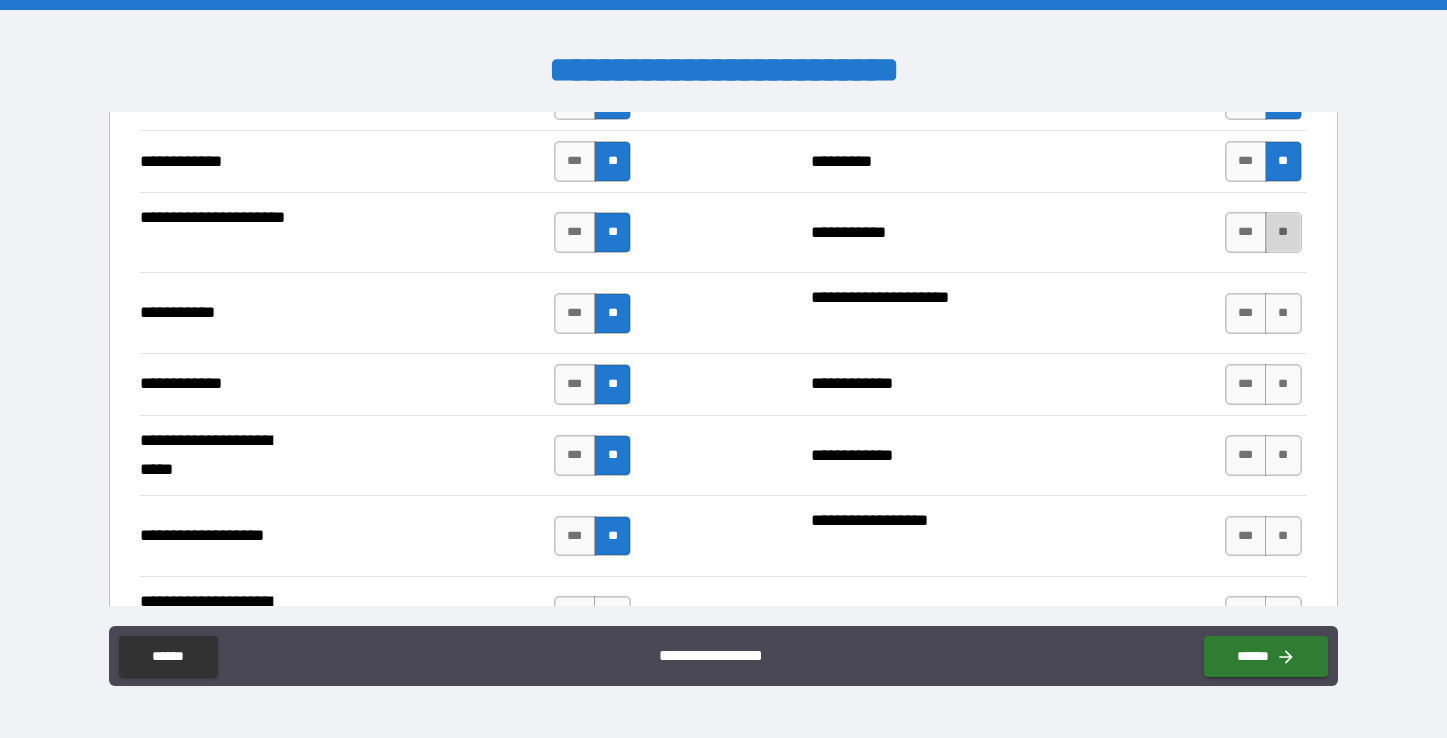 click on "**" at bounding box center [1283, 232] 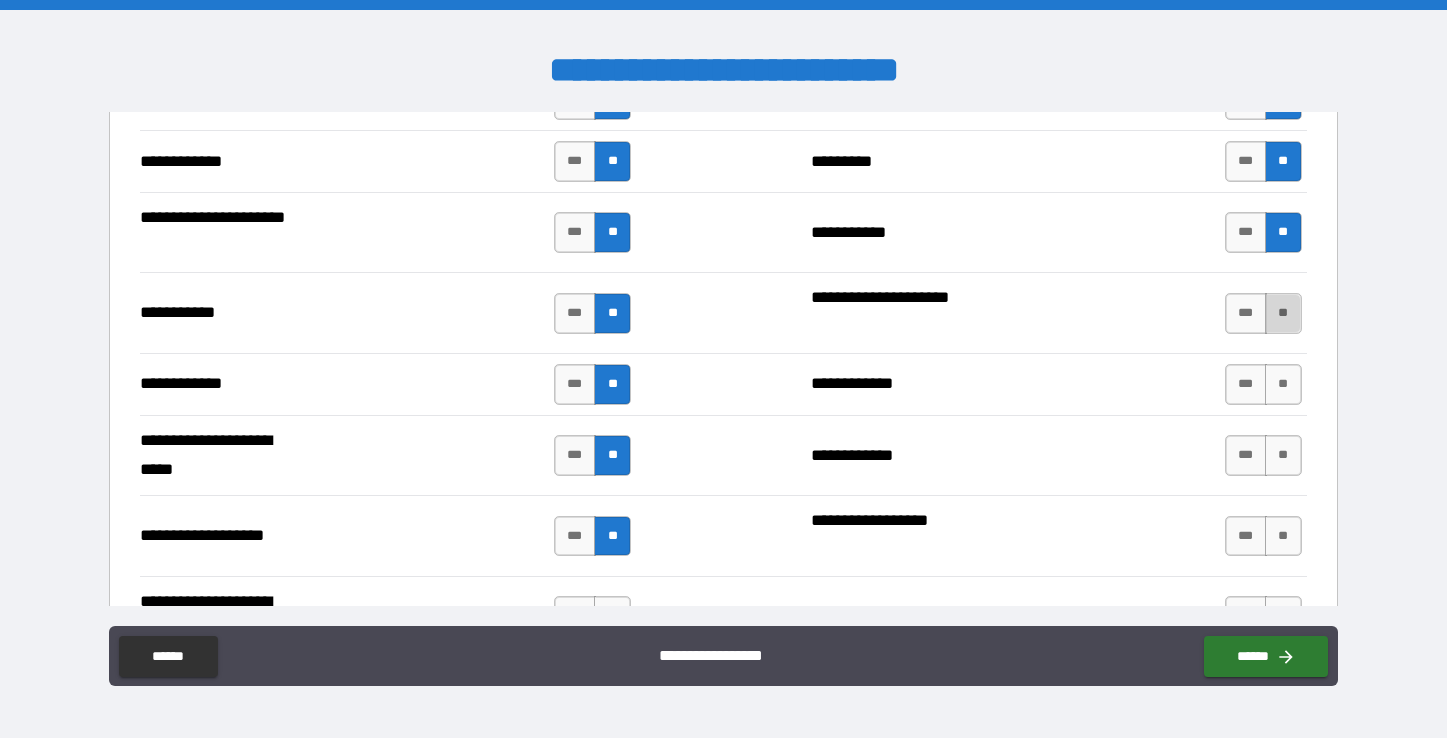 click on "**" at bounding box center (1283, 313) 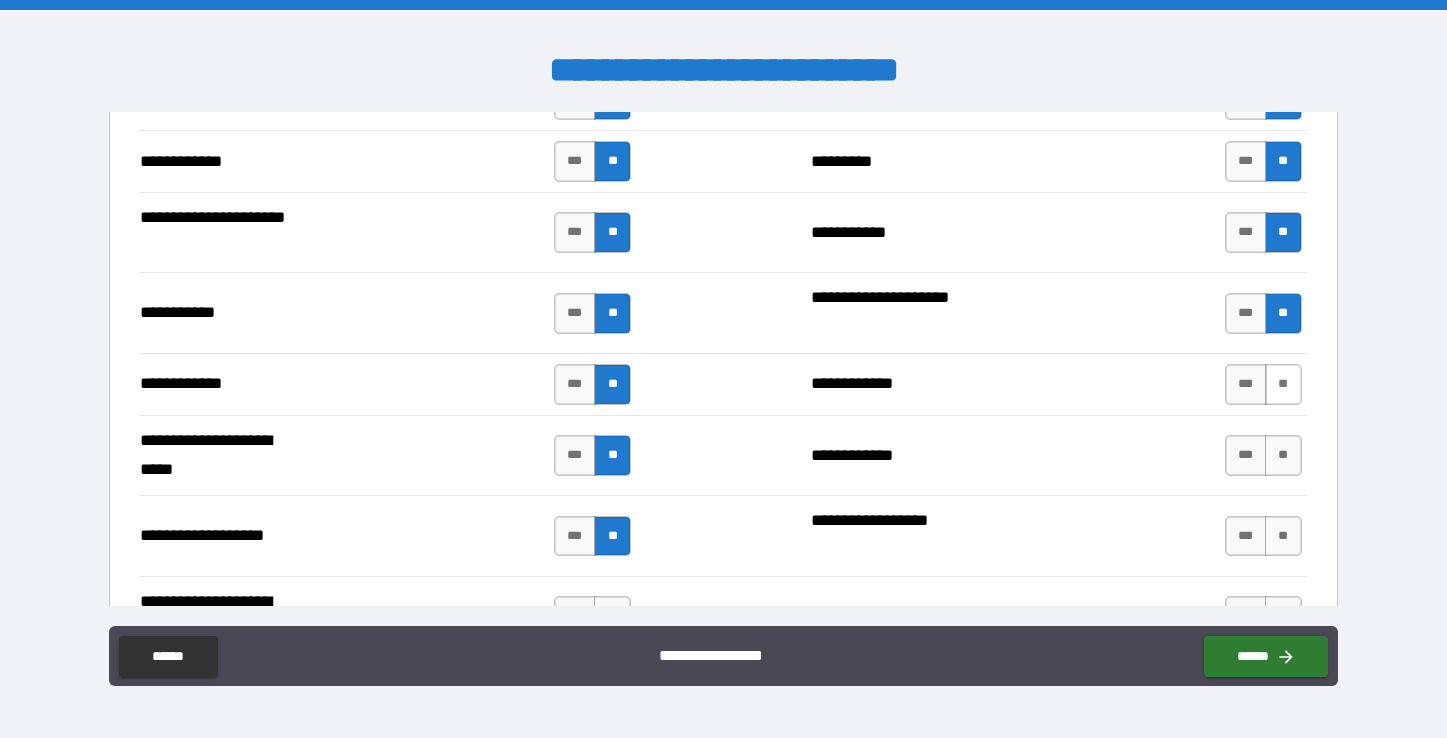 click on "**" at bounding box center (1283, 384) 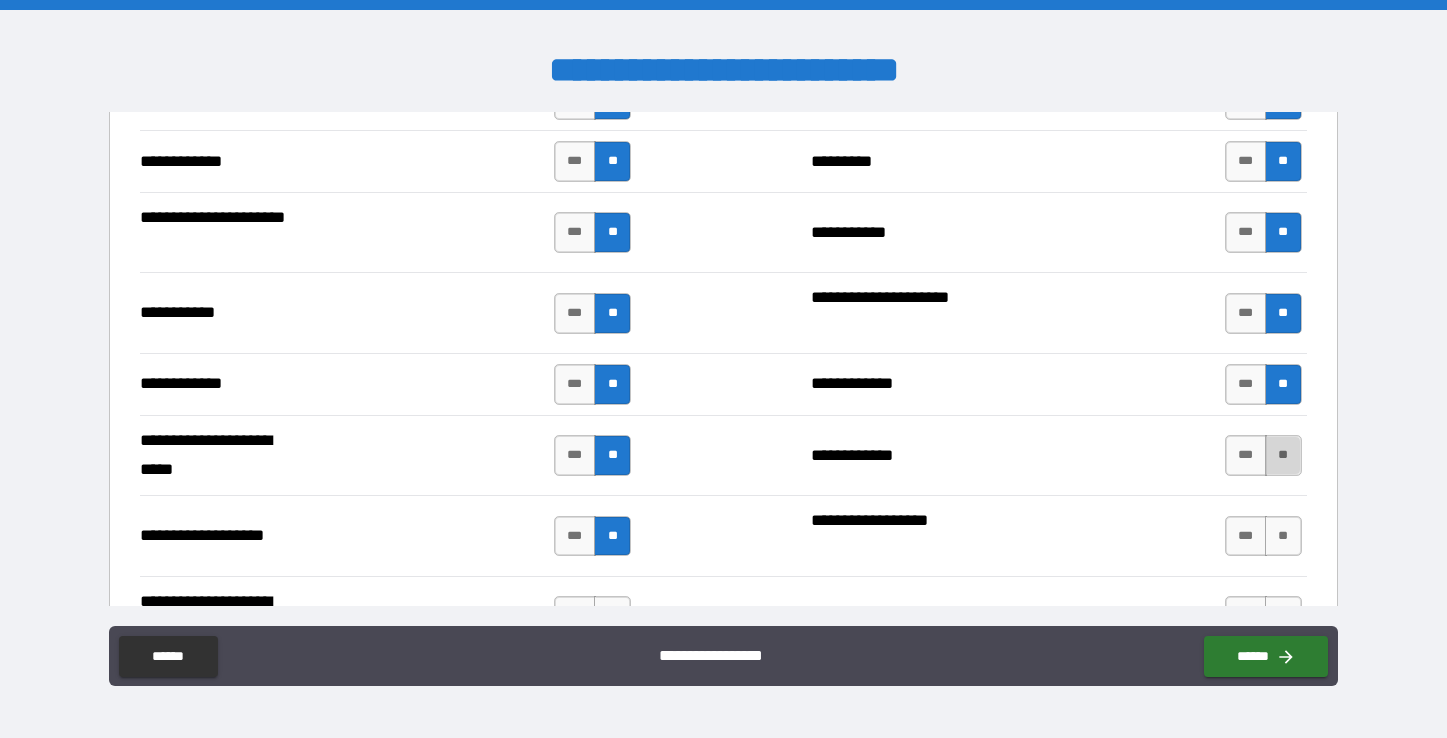 click on "**" at bounding box center [1283, 455] 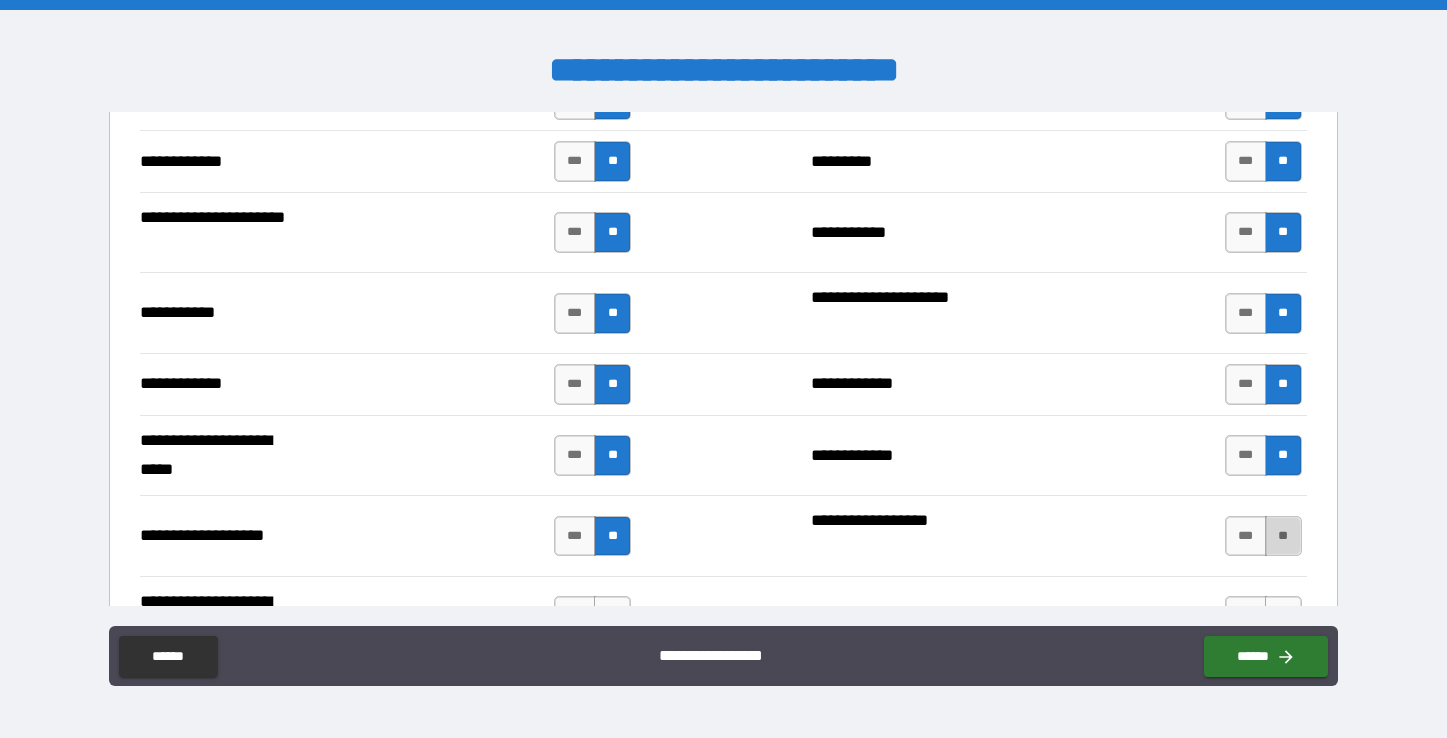 click on "**" at bounding box center (1283, 536) 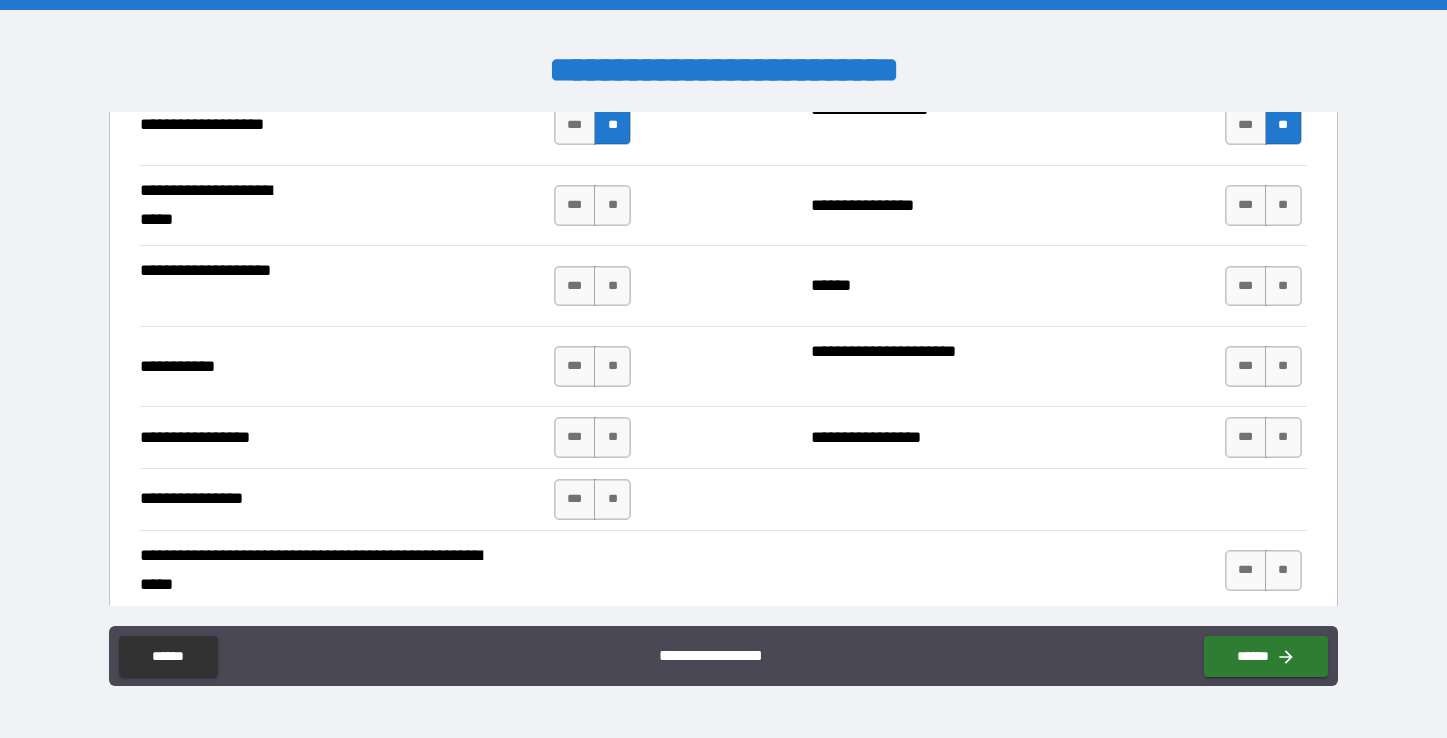 scroll, scrollTop: 4322, scrollLeft: 0, axis: vertical 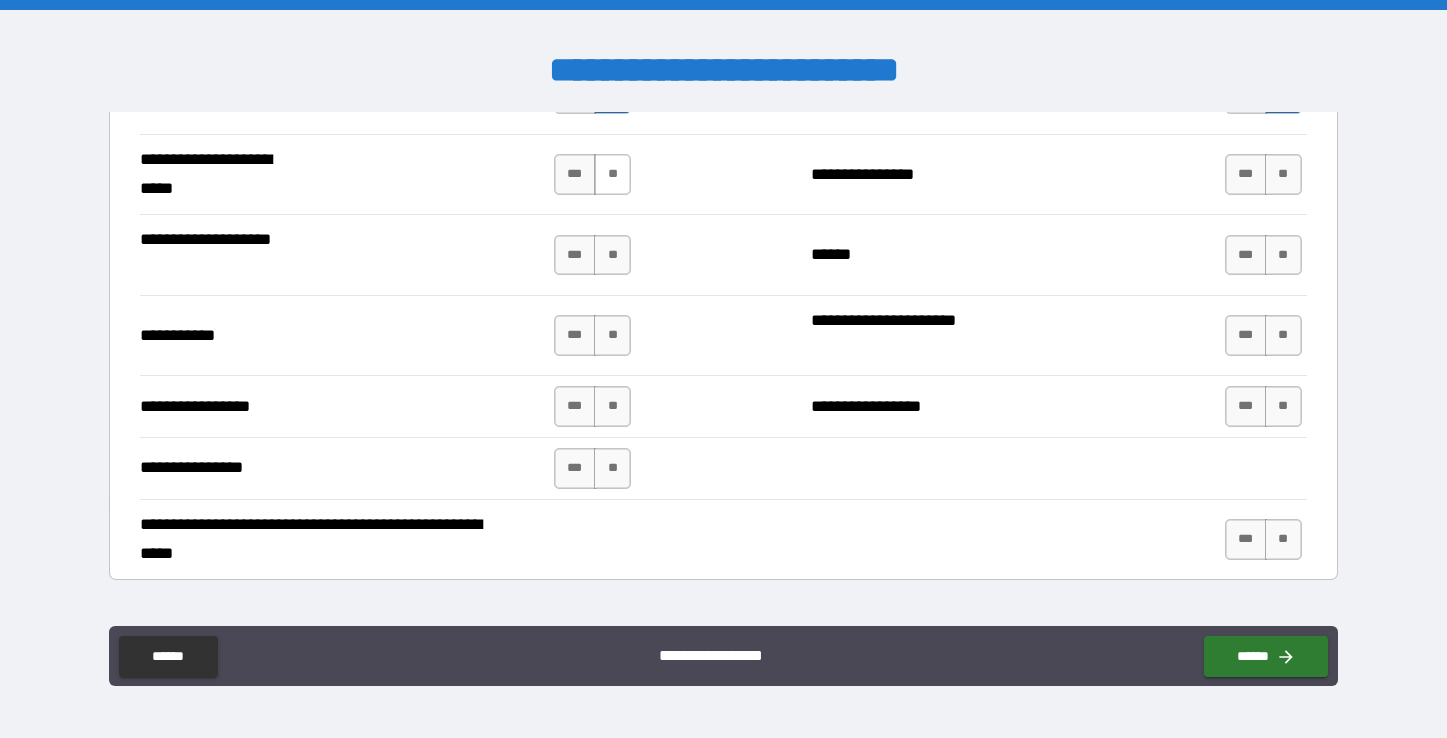 click on "**" at bounding box center (612, 174) 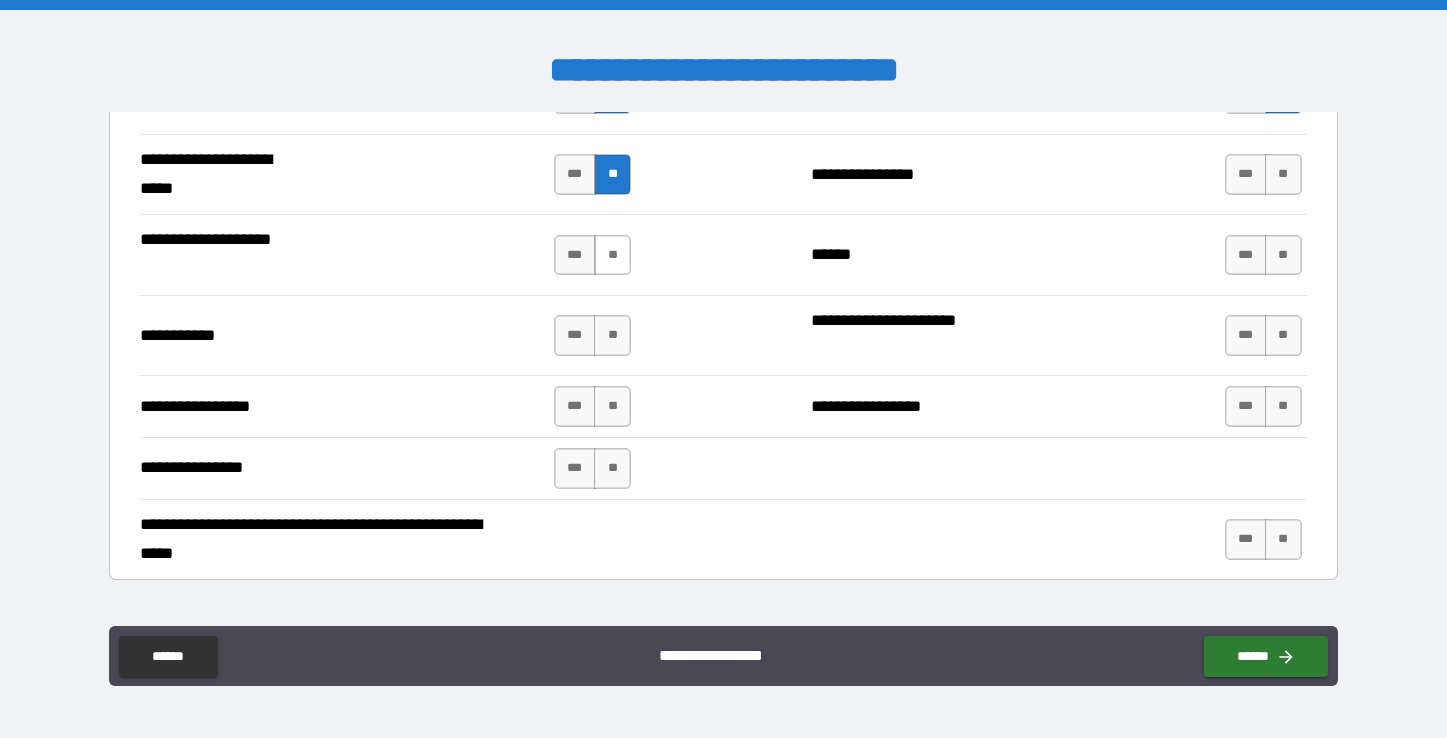 click on "**" at bounding box center [612, 255] 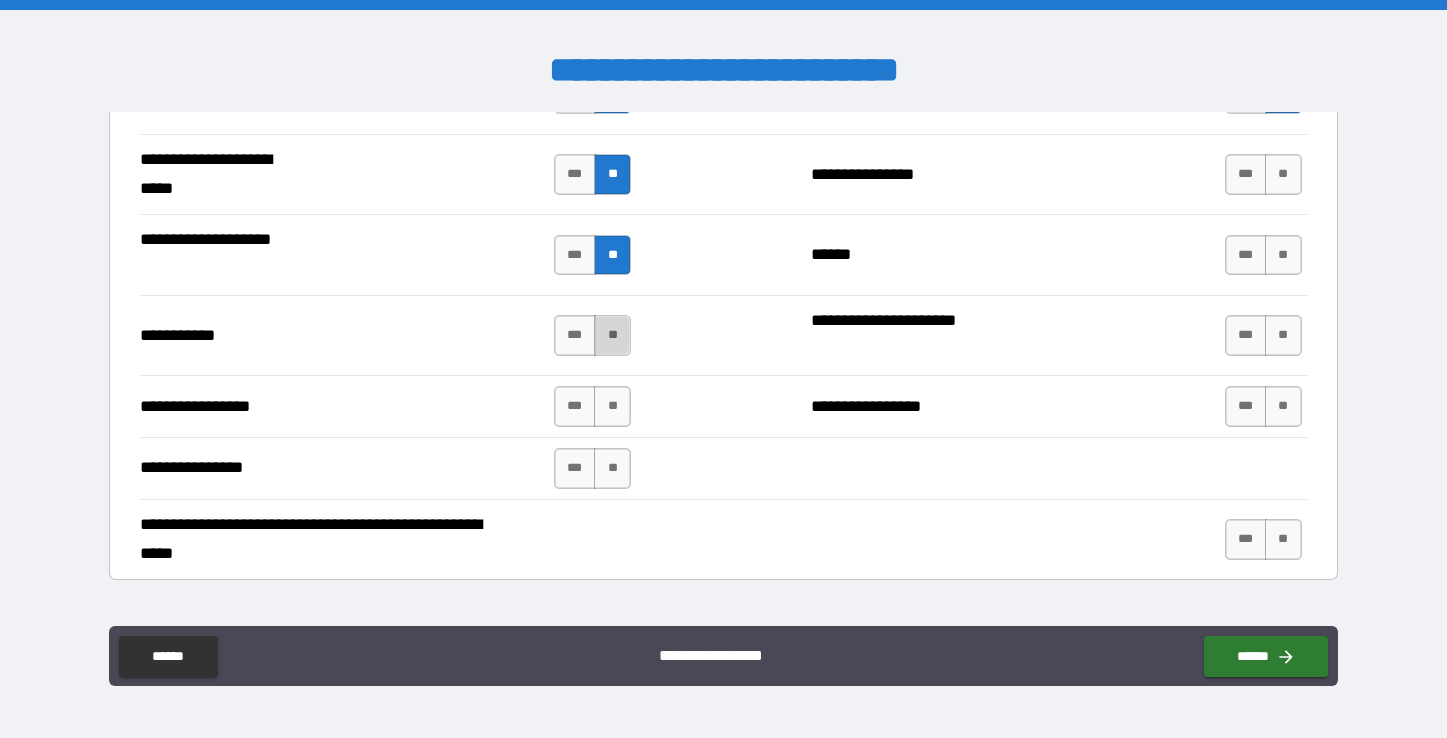 click on "**" at bounding box center (612, 335) 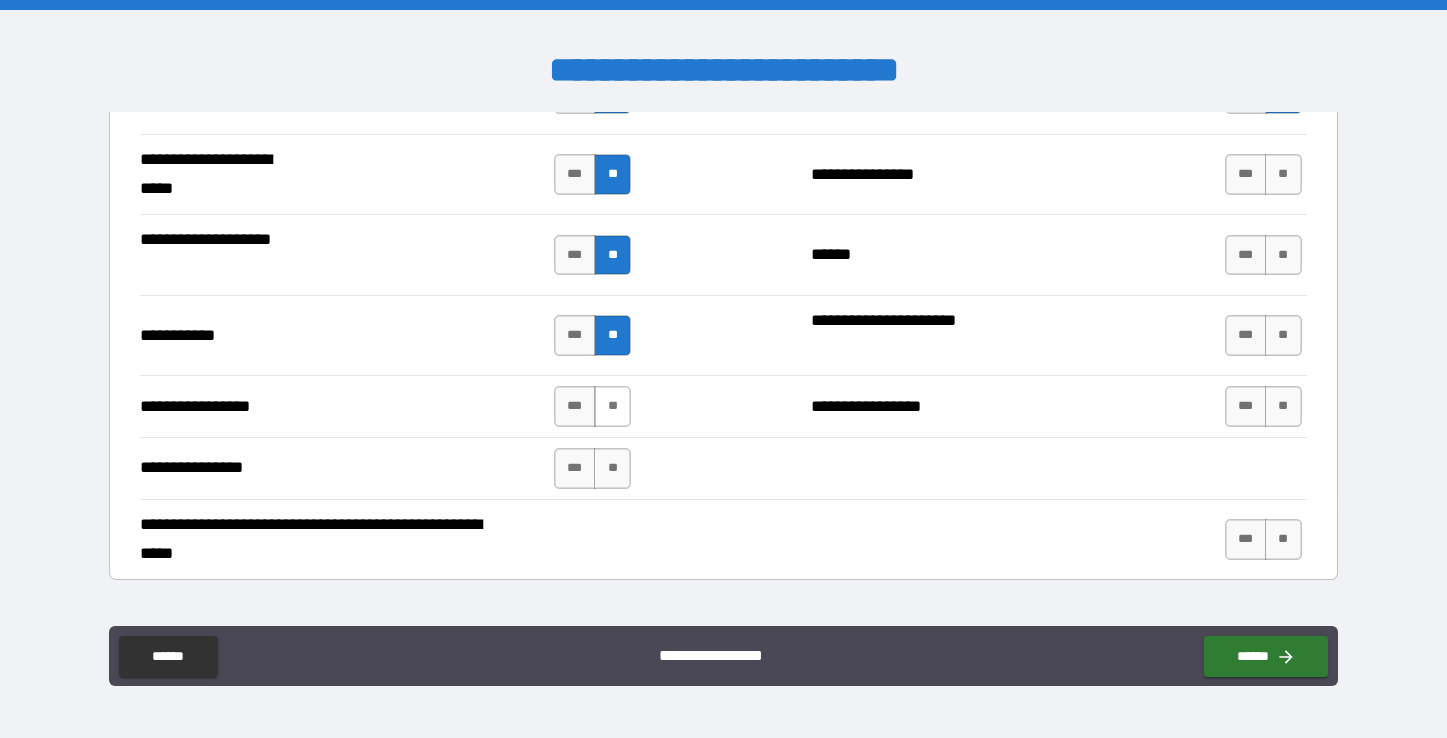 click on "**" at bounding box center [612, 406] 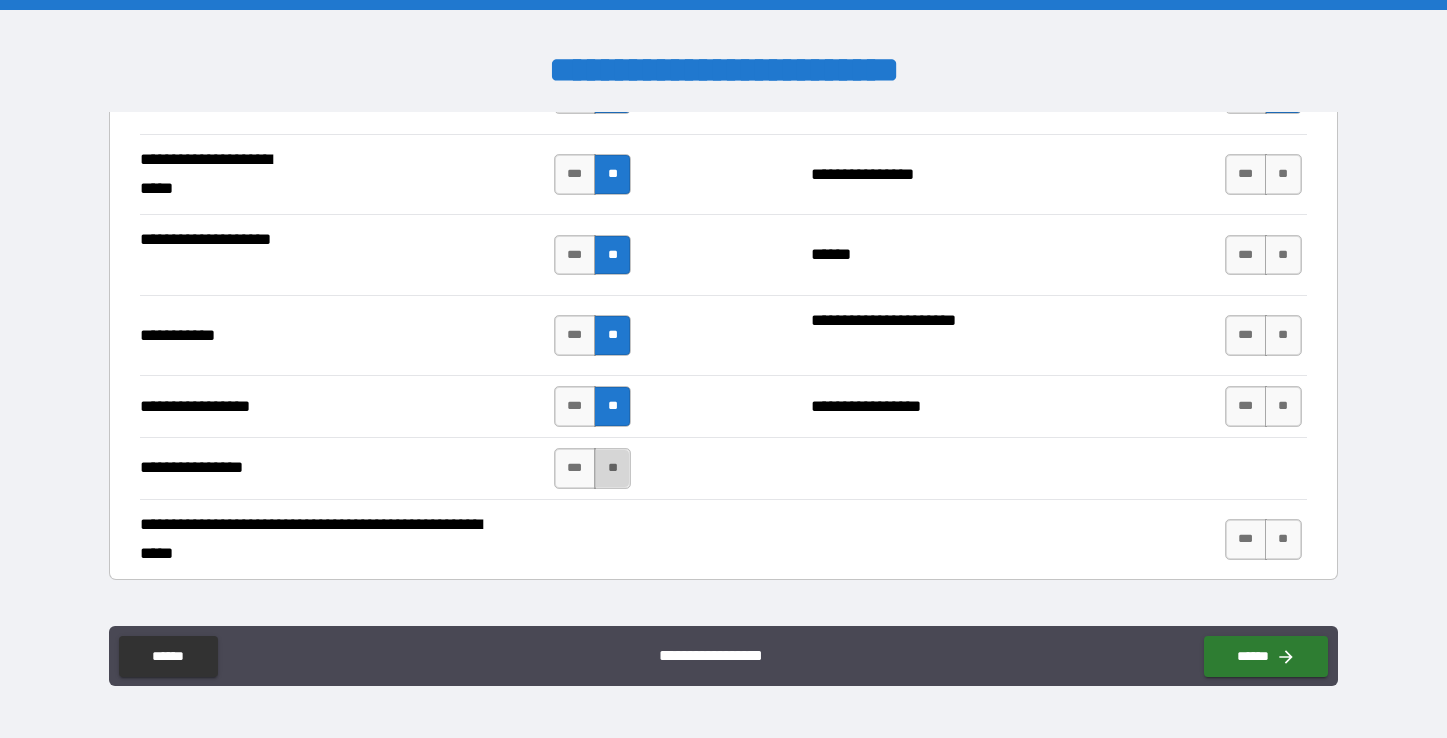 click on "**" at bounding box center [612, 468] 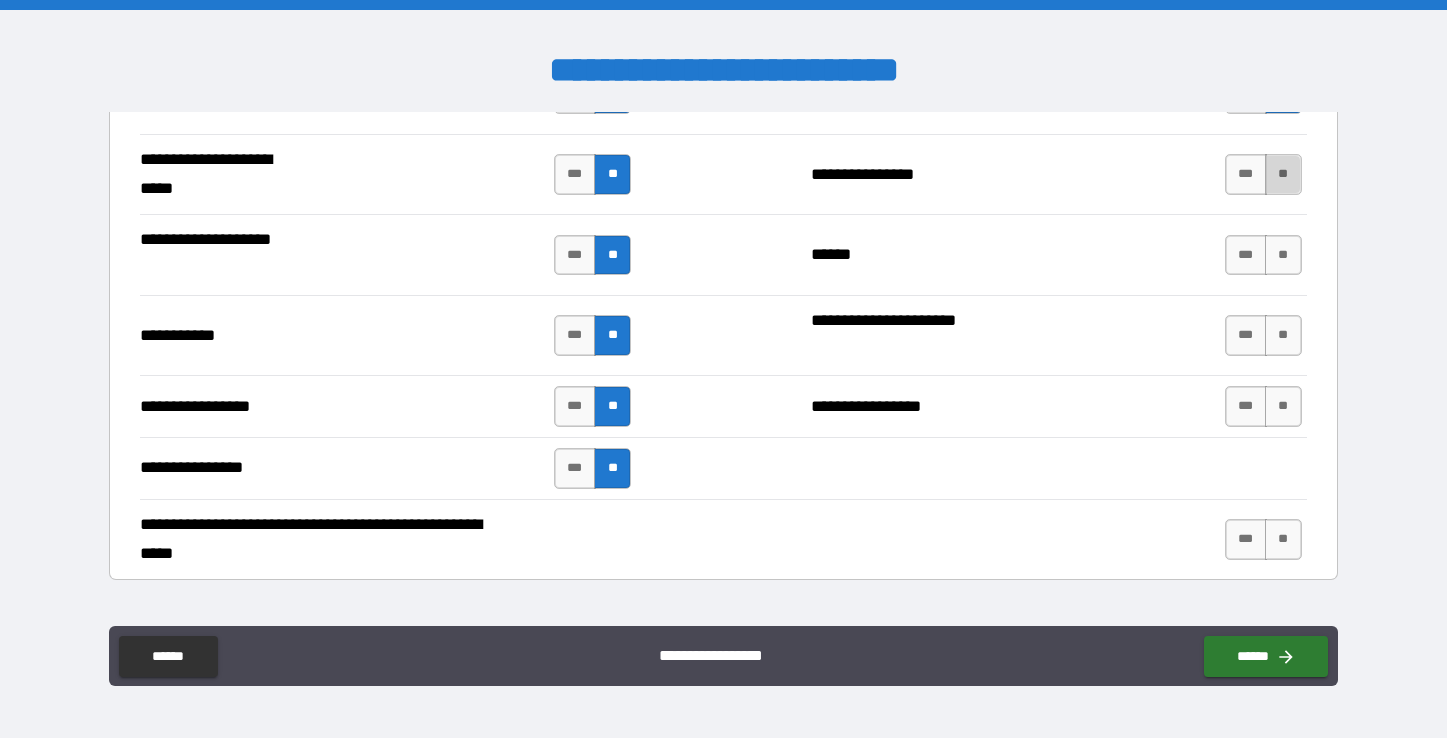click on "**" at bounding box center [1283, 174] 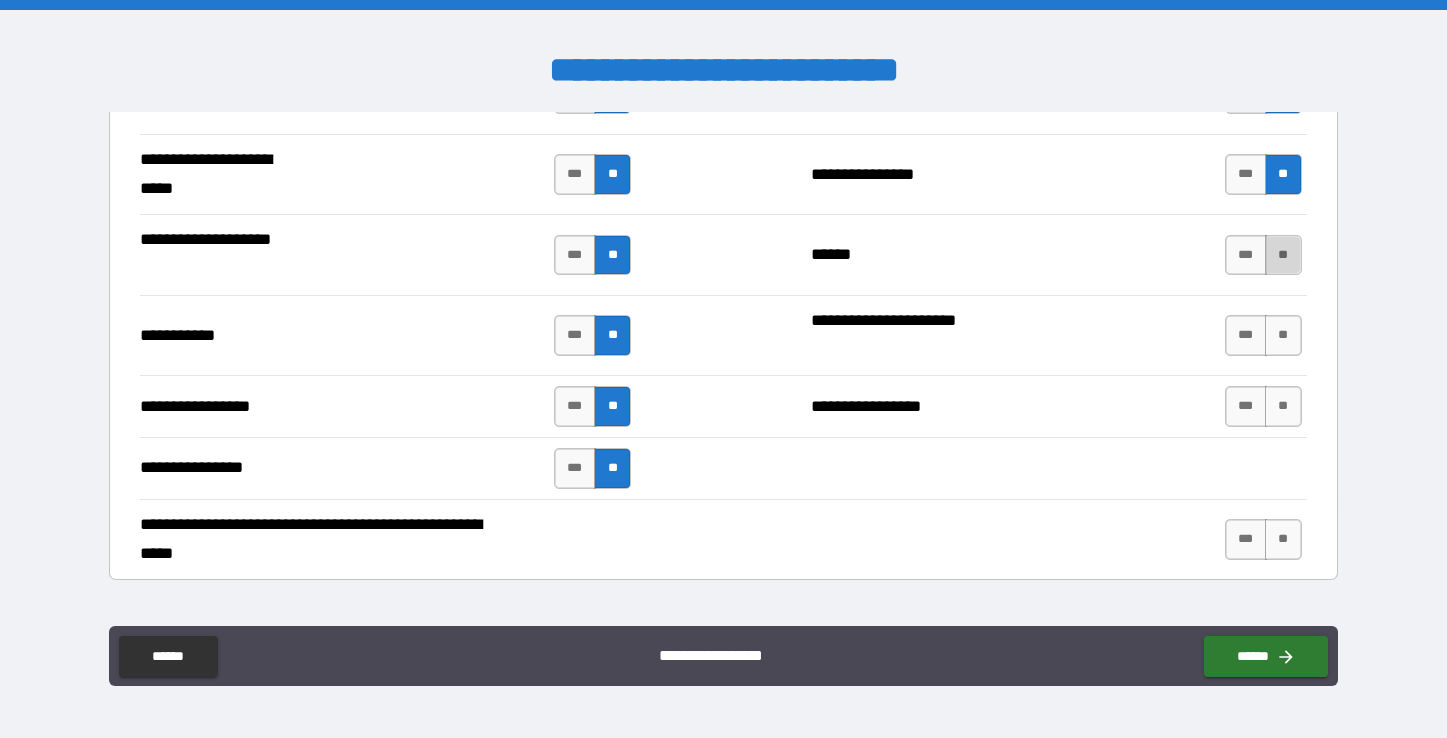 click on "**" at bounding box center (1283, 255) 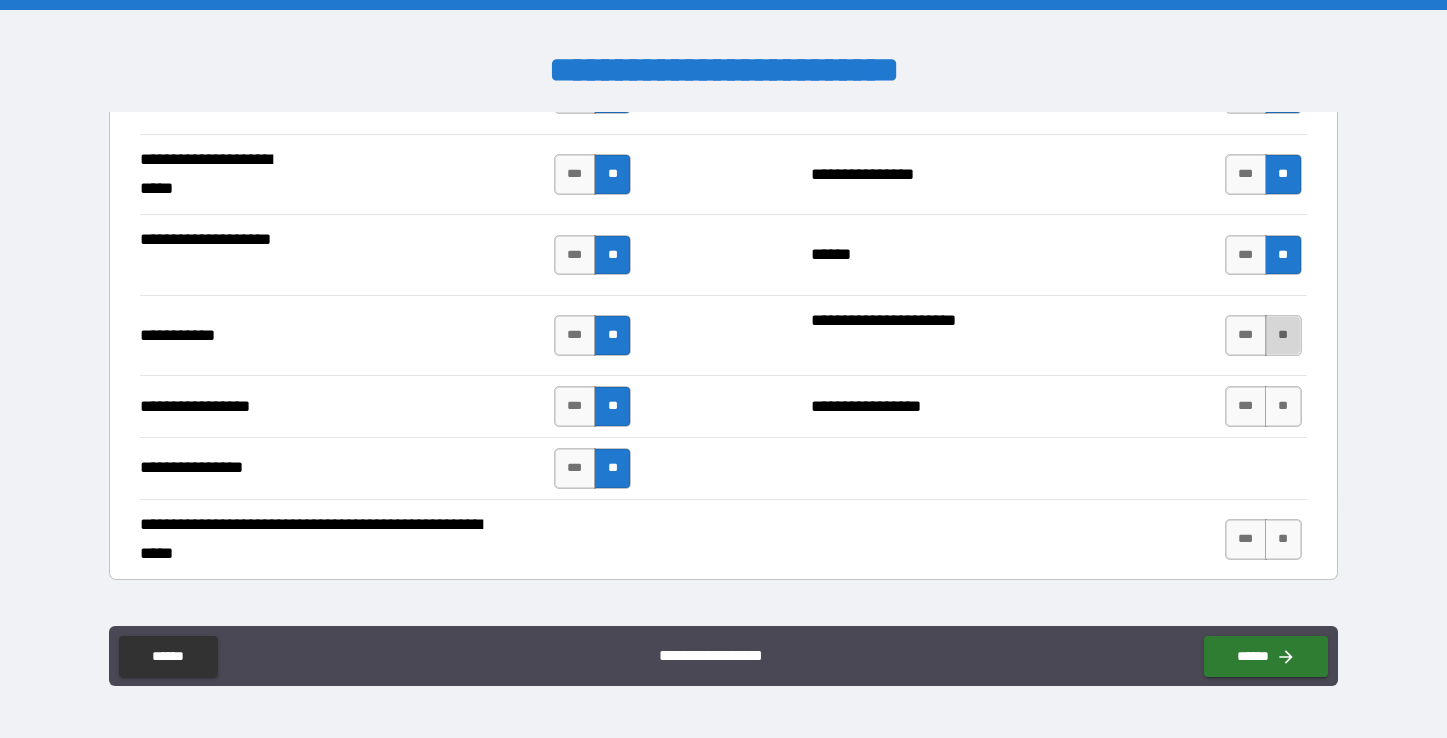 click on "**" at bounding box center [1283, 335] 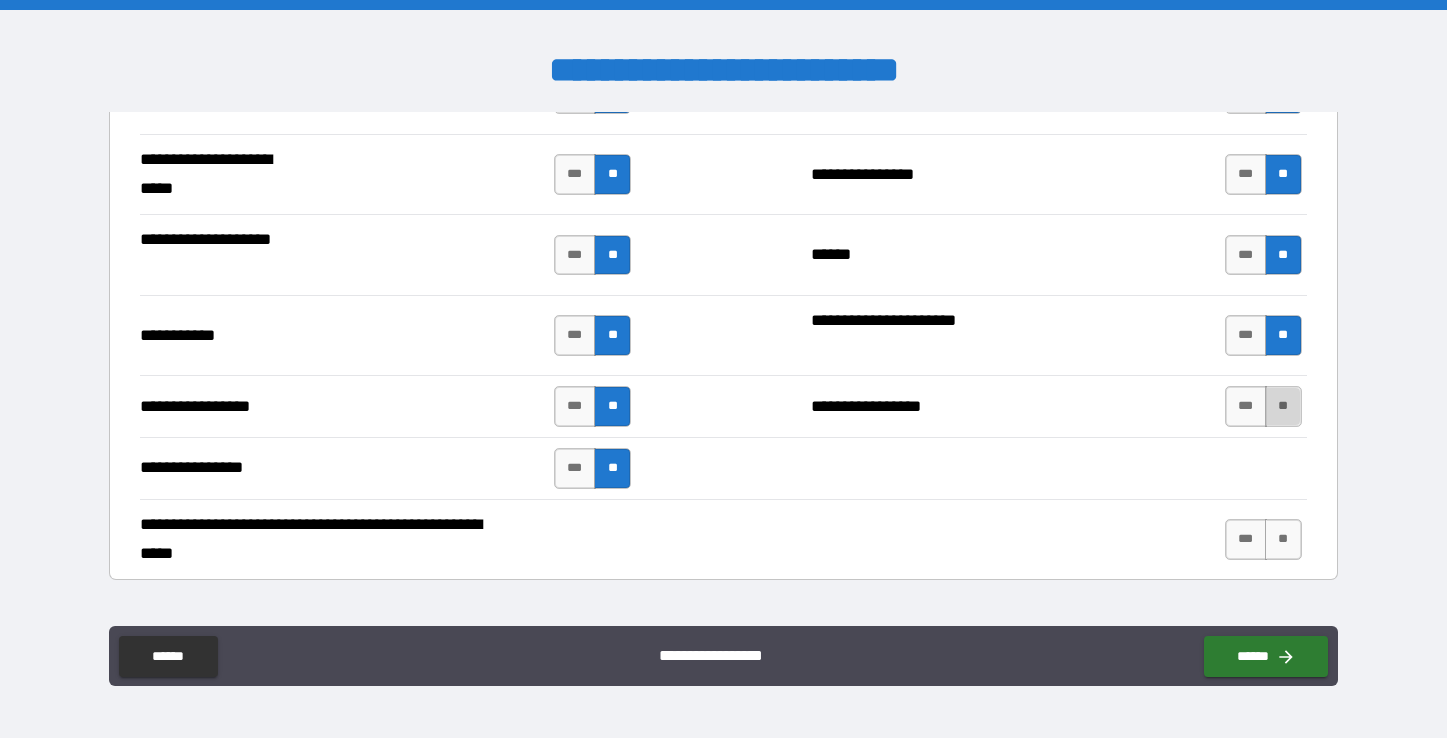 click on "**" at bounding box center (1283, 406) 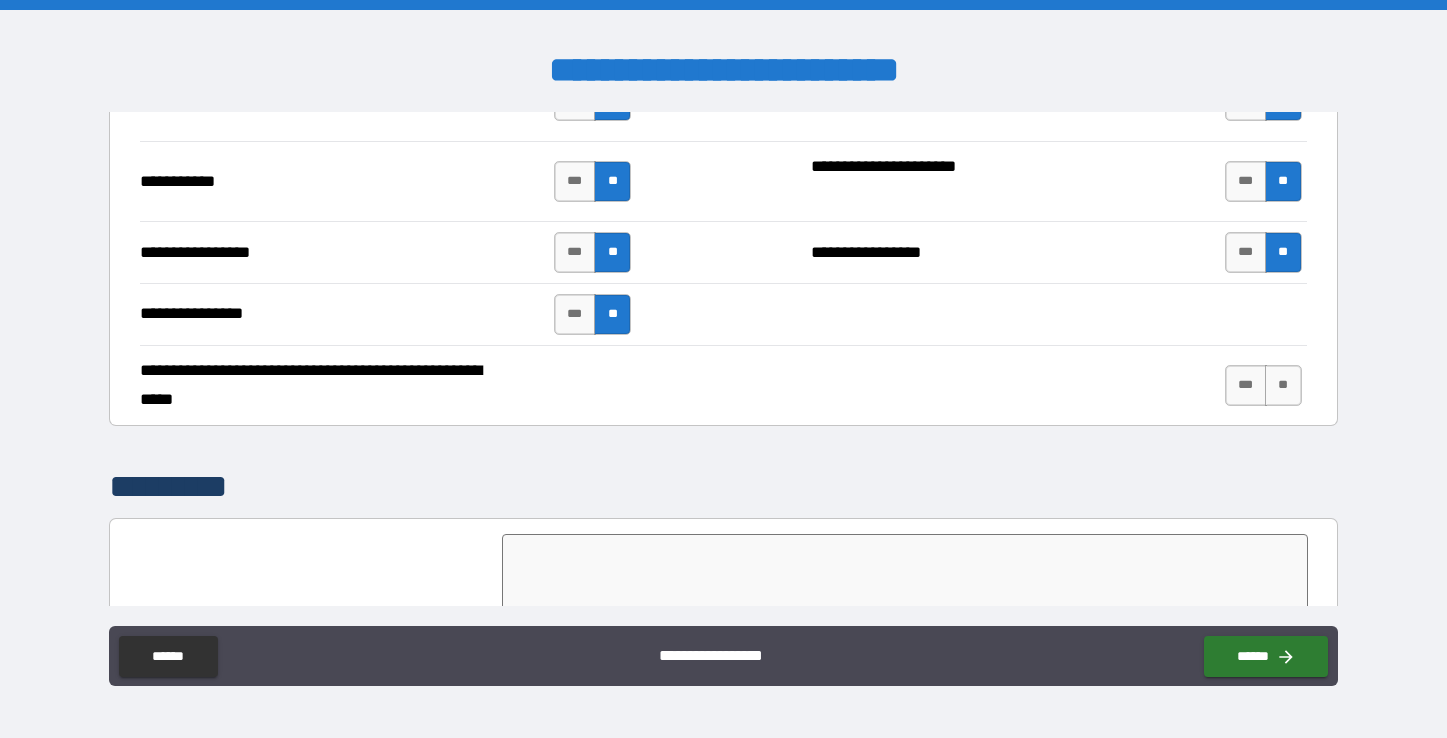 scroll, scrollTop: 4487, scrollLeft: 0, axis: vertical 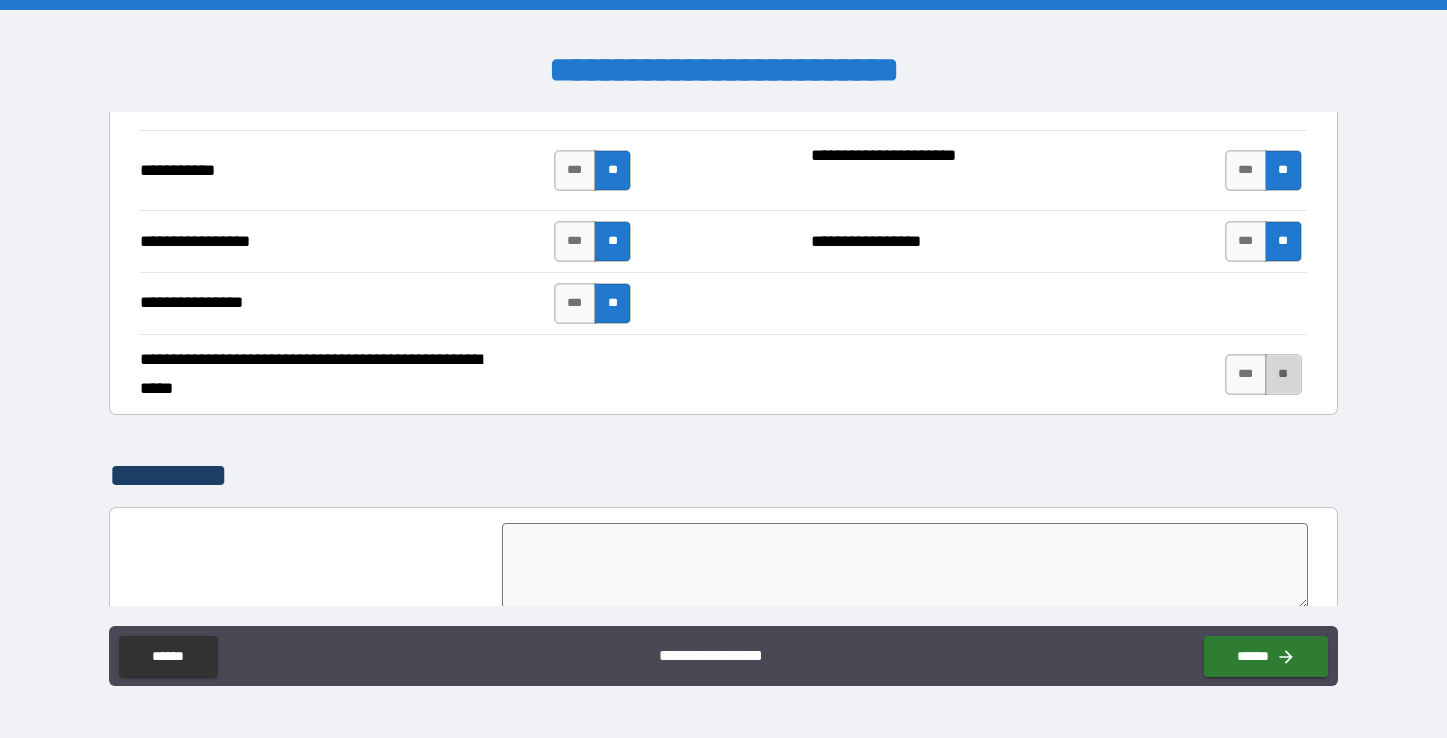 click on "**" at bounding box center (1283, 374) 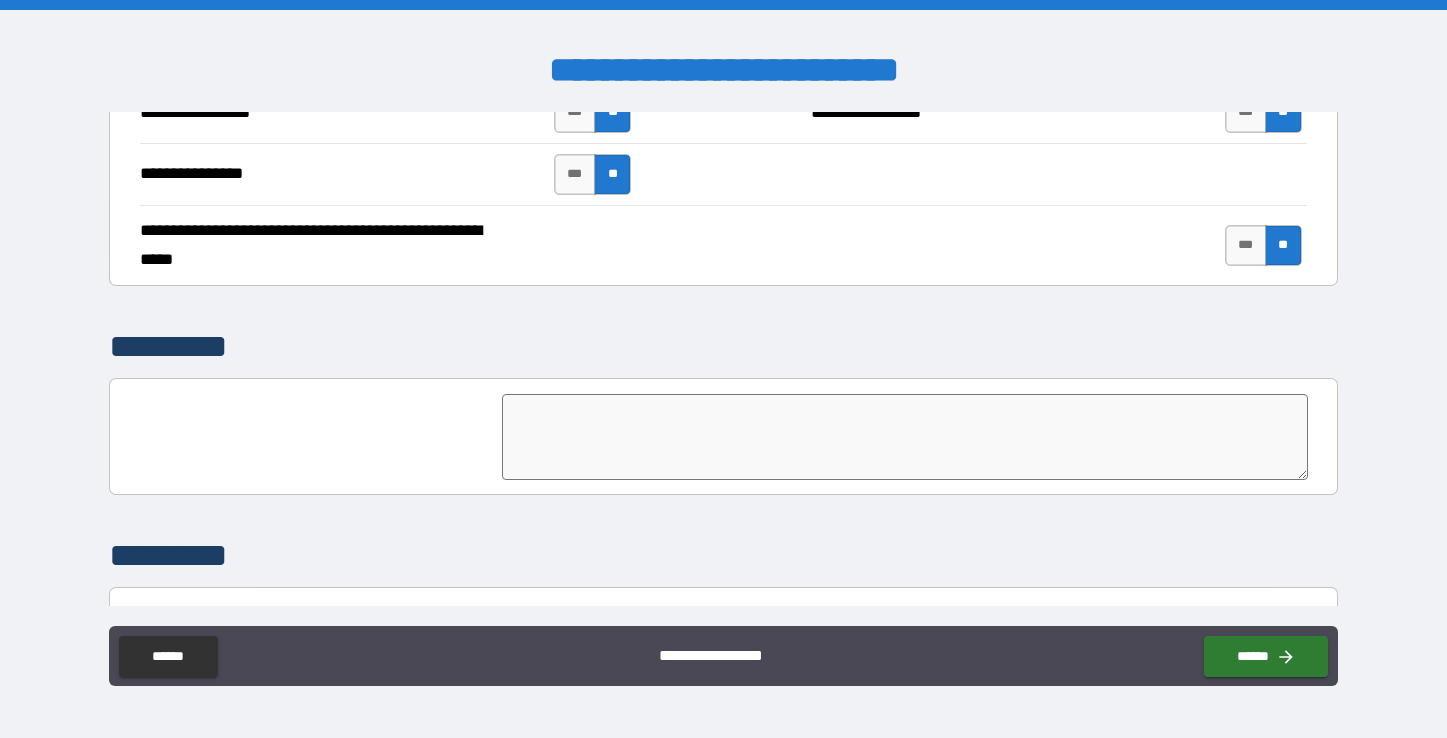 scroll, scrollTop: 4756, scrollLeft: 0, axis: vertical 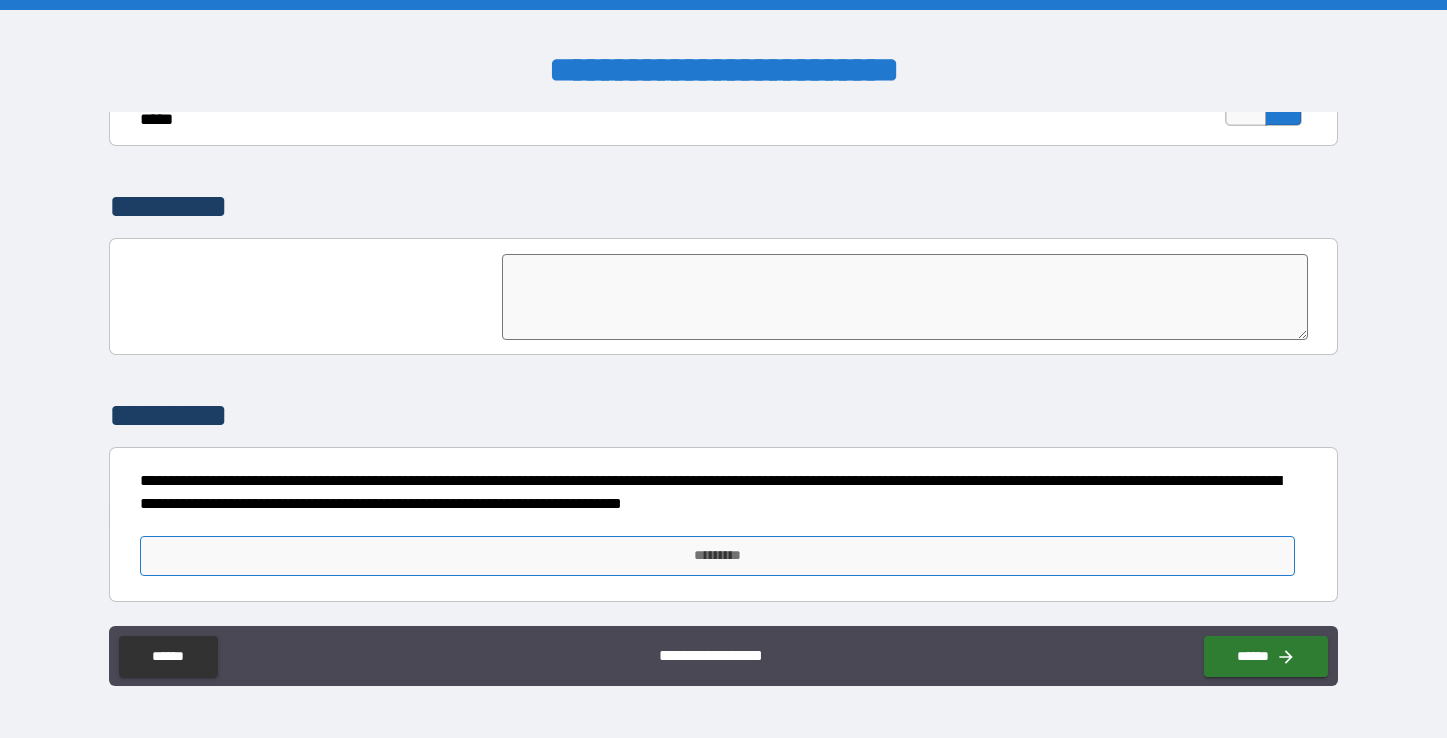 click on "*********" at bounding box center (717, 556) 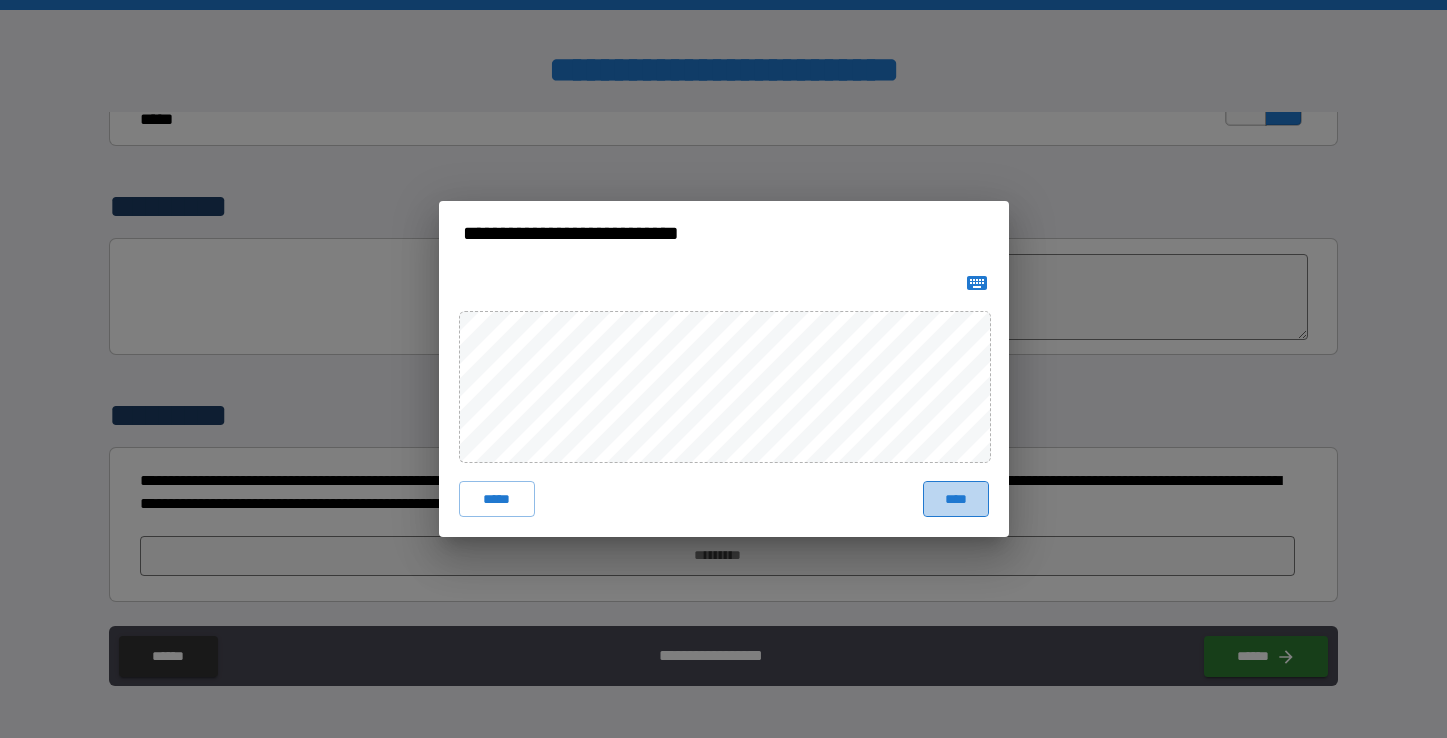 click on "****" at bounding box center [956, 499] 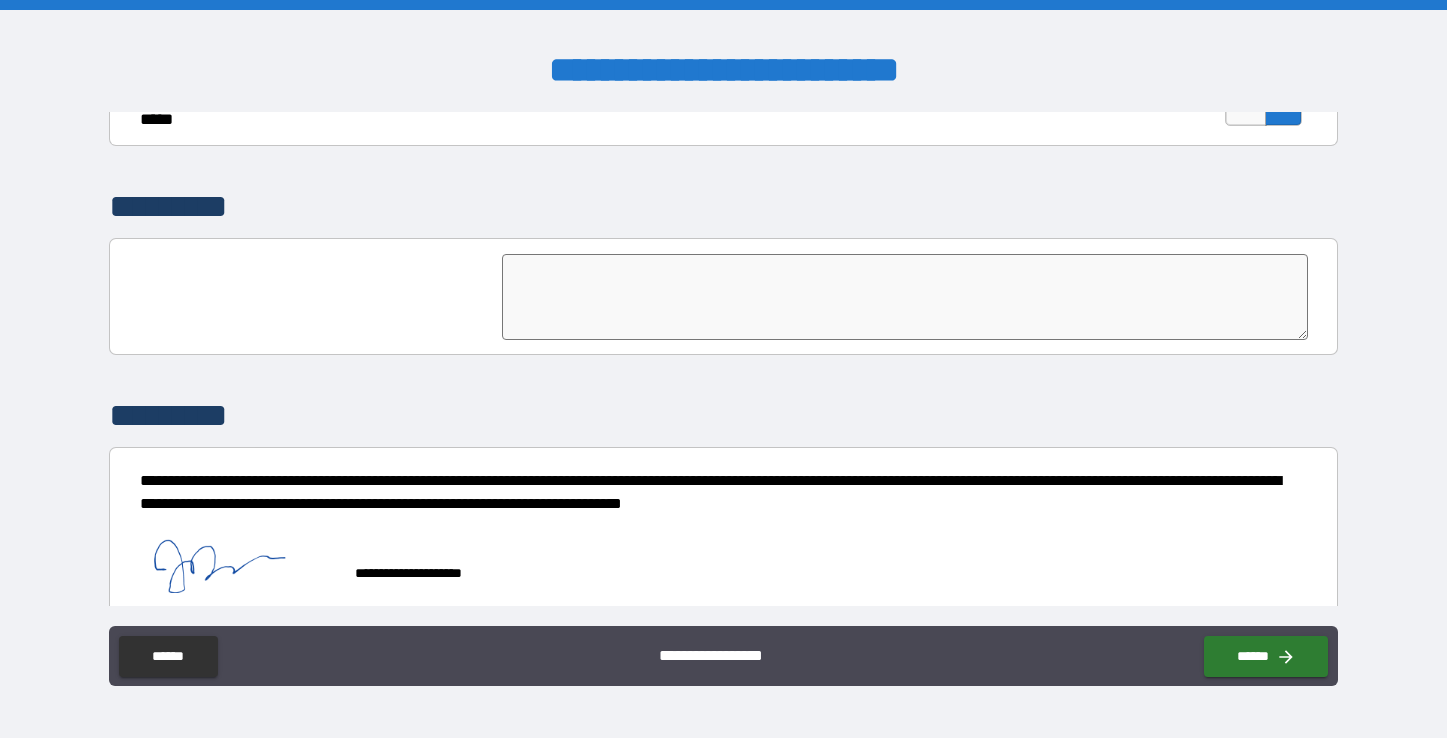 scroll, scrollTop: 4773, scrollLeft: 0, axis: vertical 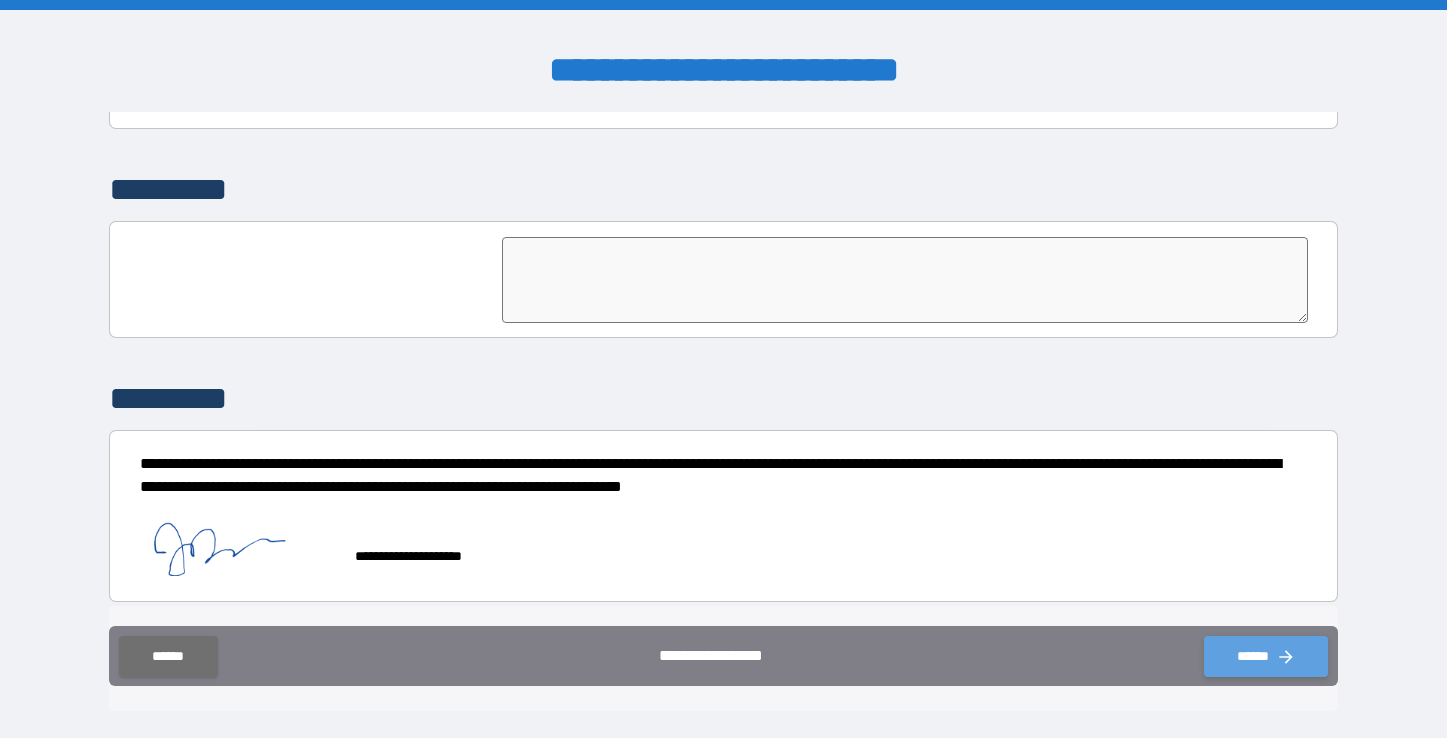 click on "******" at bounding box center (1266, 656) 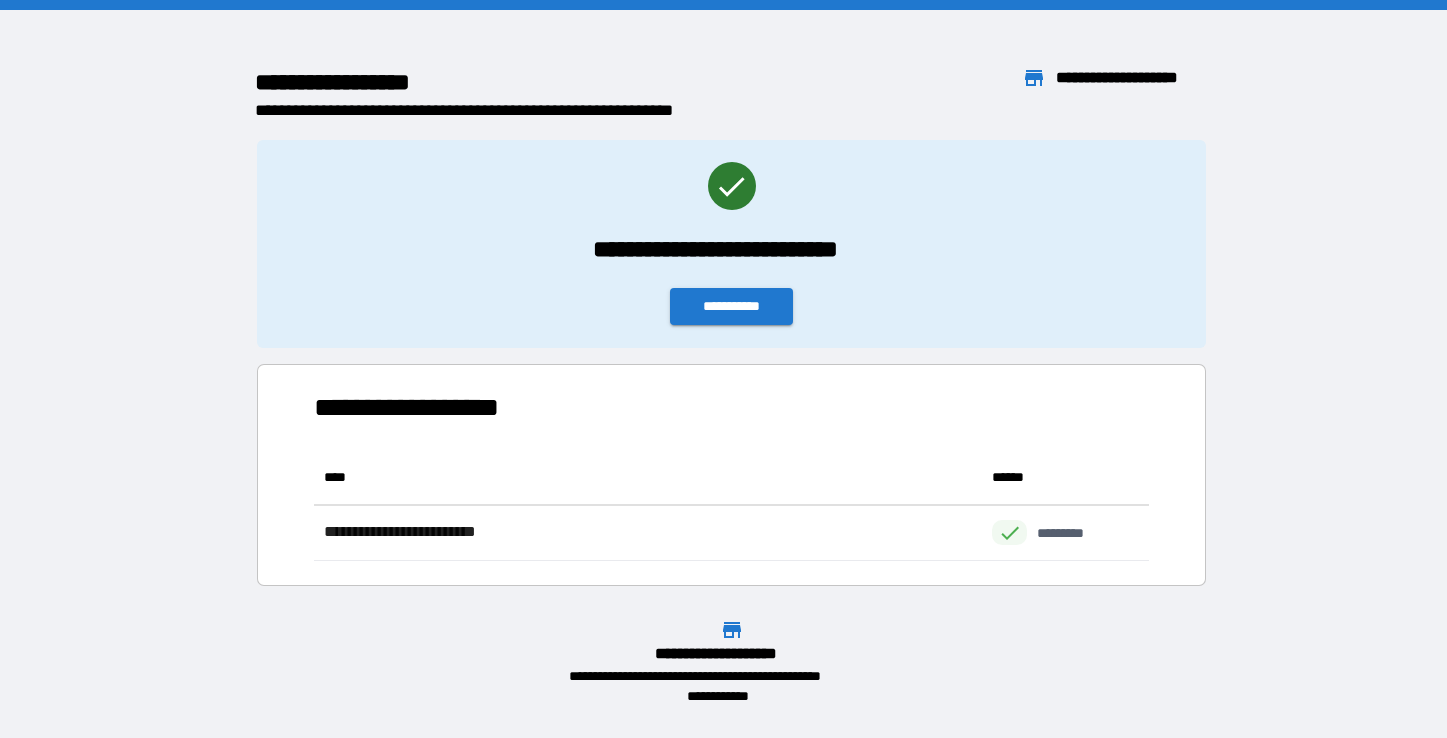 scroll, scrollTop: 1, scrollLeft: 1, axis: both 